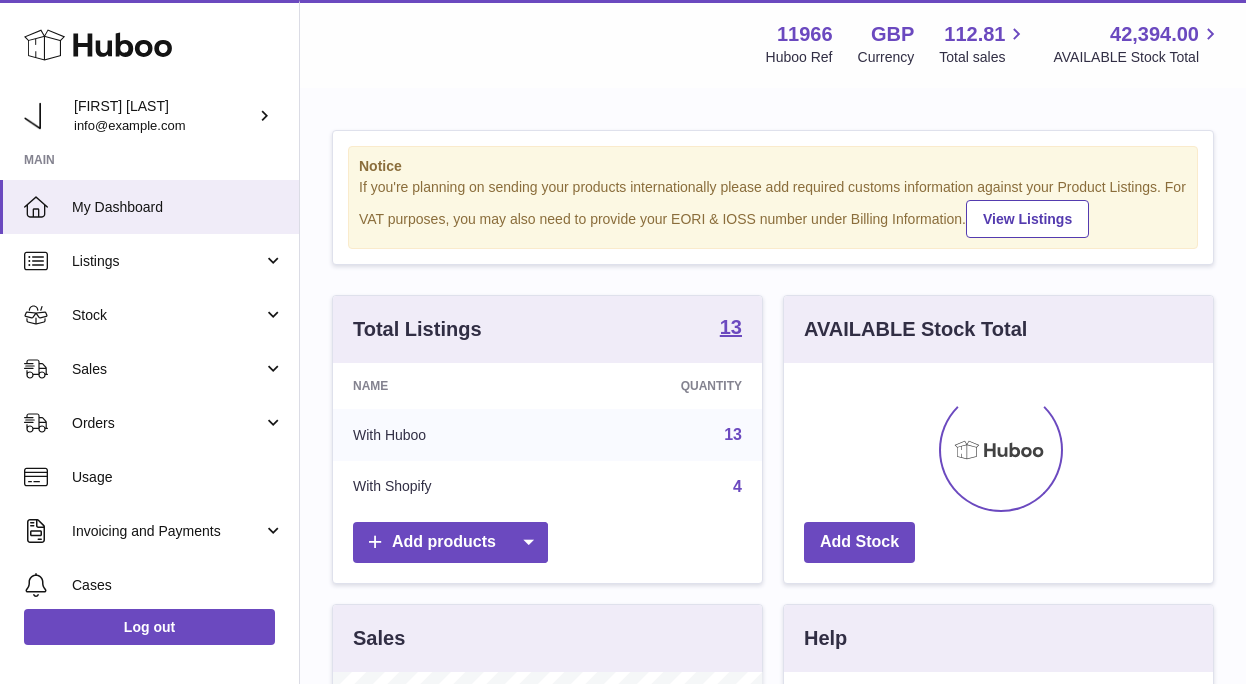 scroll, scrollTop: 0, scrollLeft: 0, axis: both 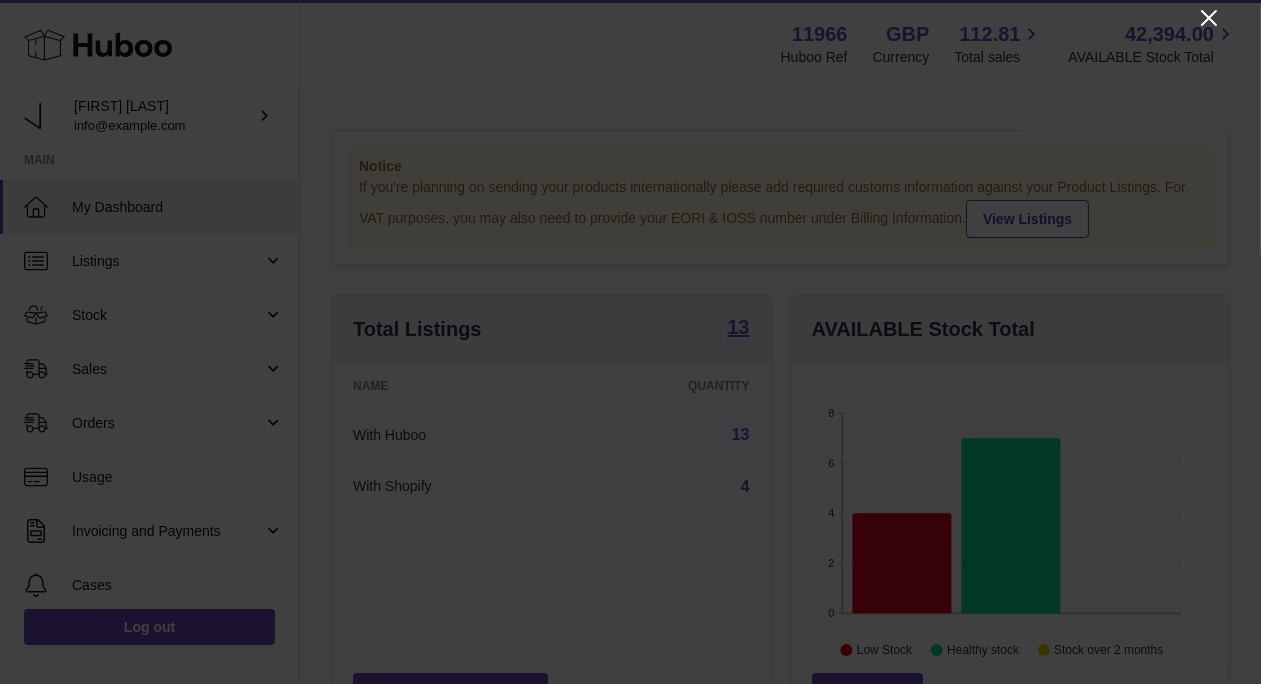 click 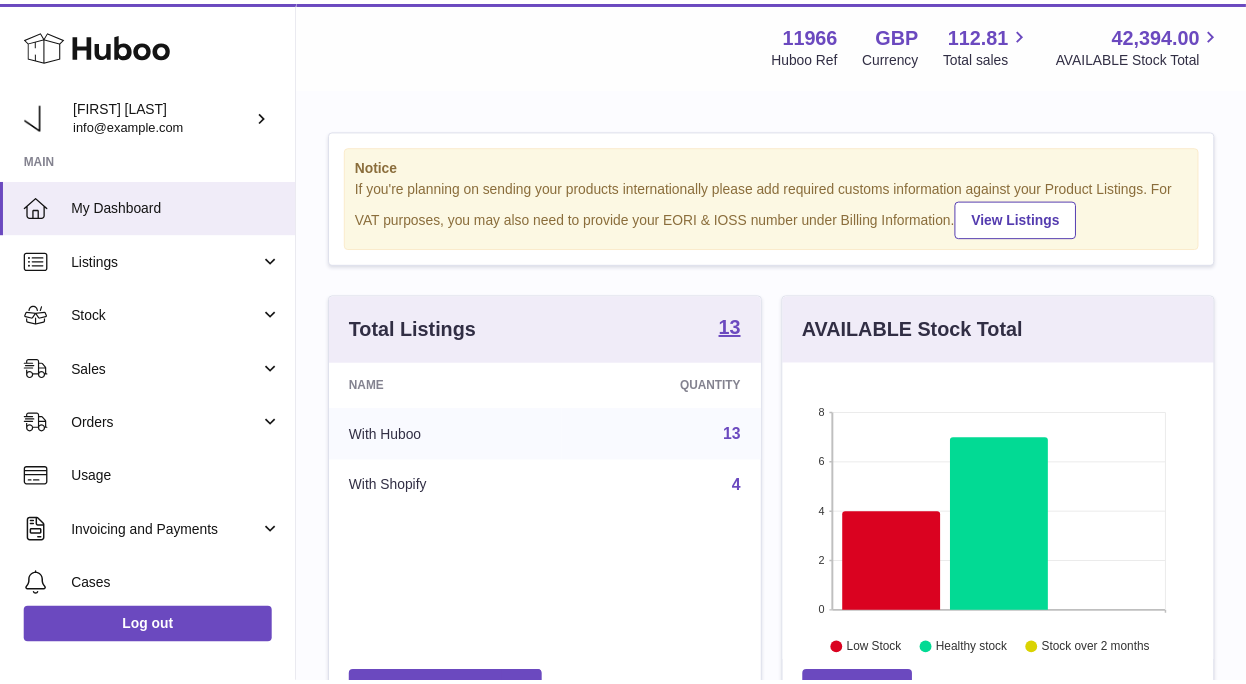 scroll, scrollTop: 312, scrollLeft: 430, axis: both 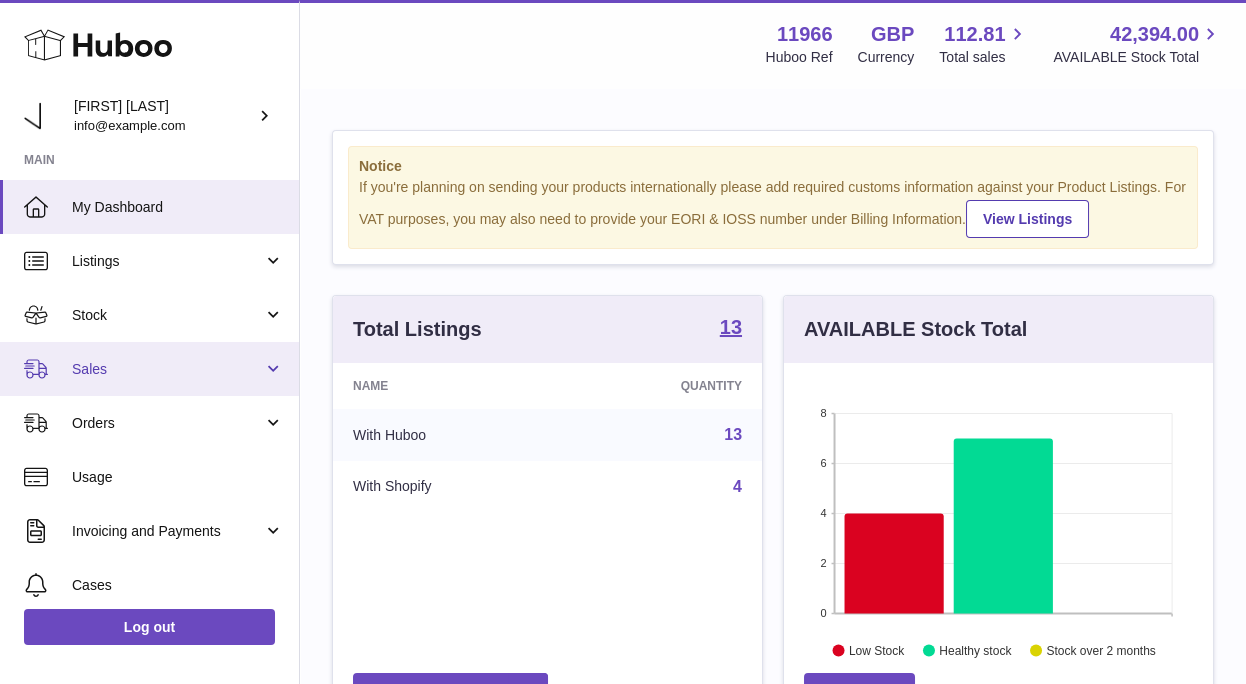 click on "Sales" at bounding box center (149, 369) 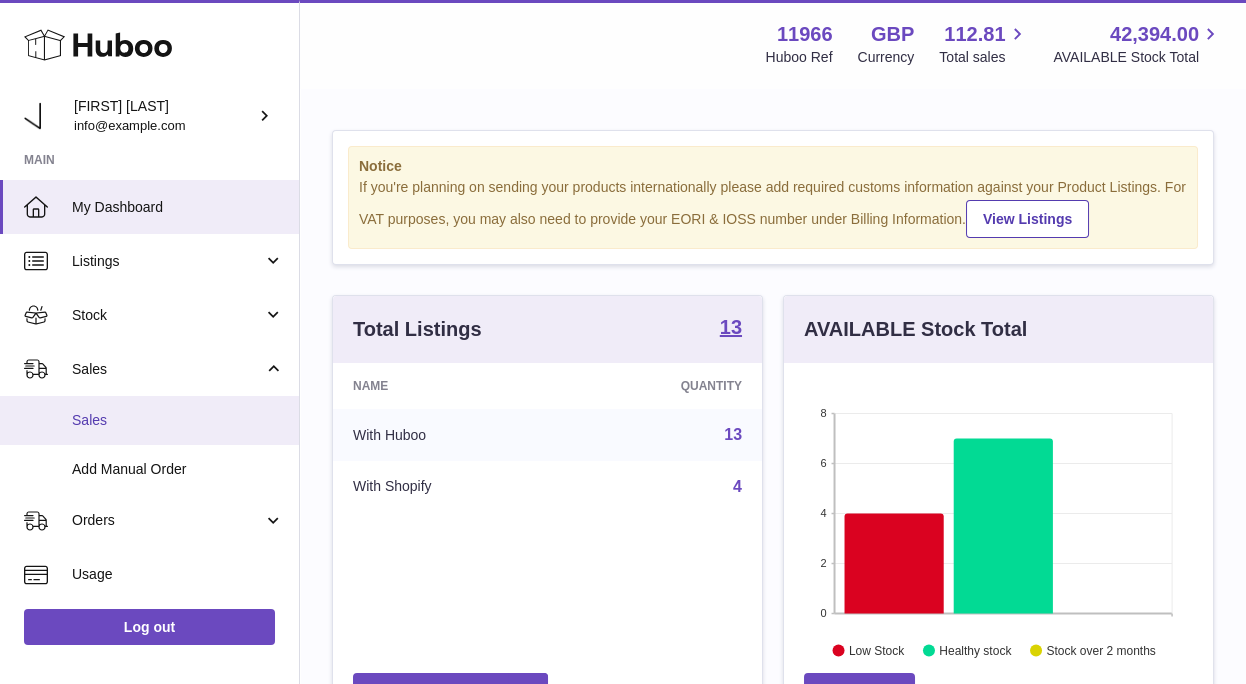 click on "Sales" at bounding box center [178, 420] 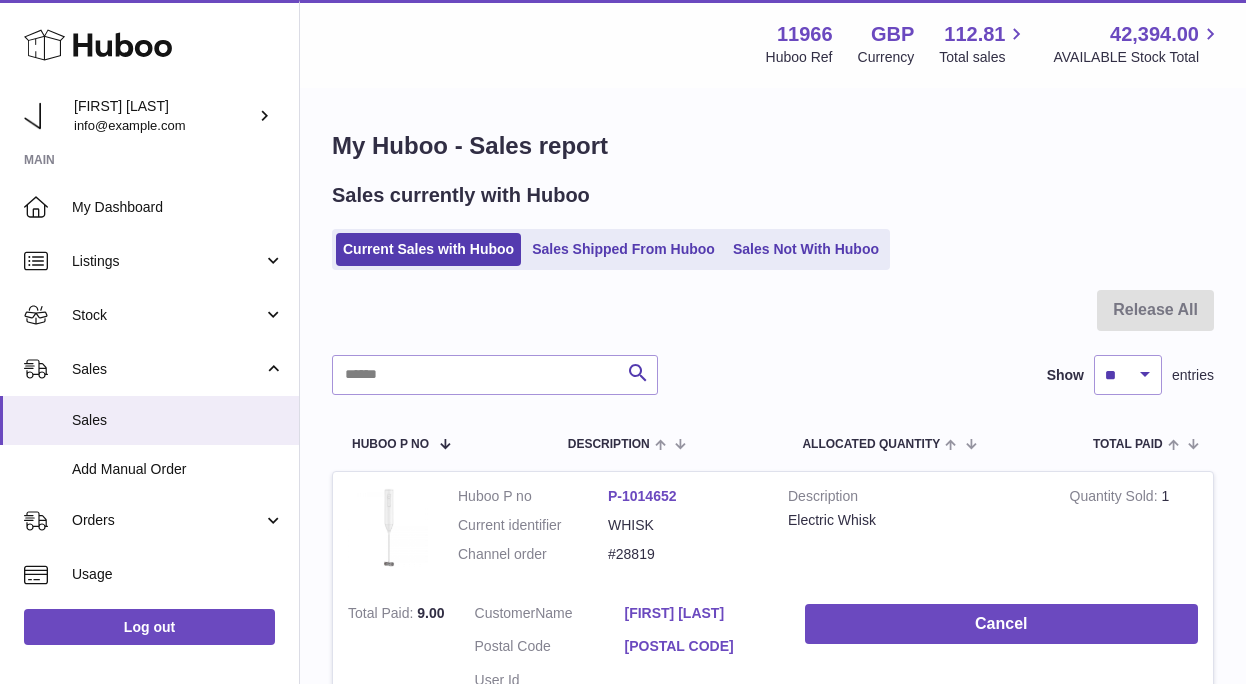 scroll, scrollTop: 0, scrollLeft: 0, axis: both 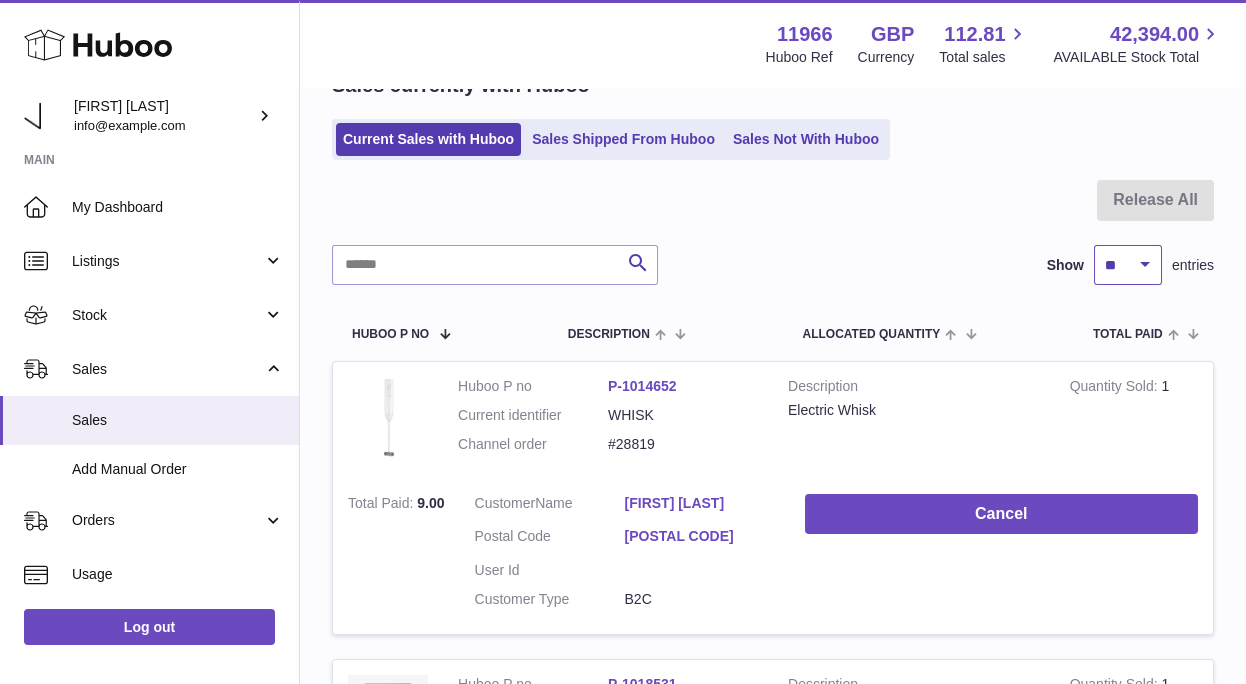click on "** ** ** ***" at bounding box center (1128, 265) 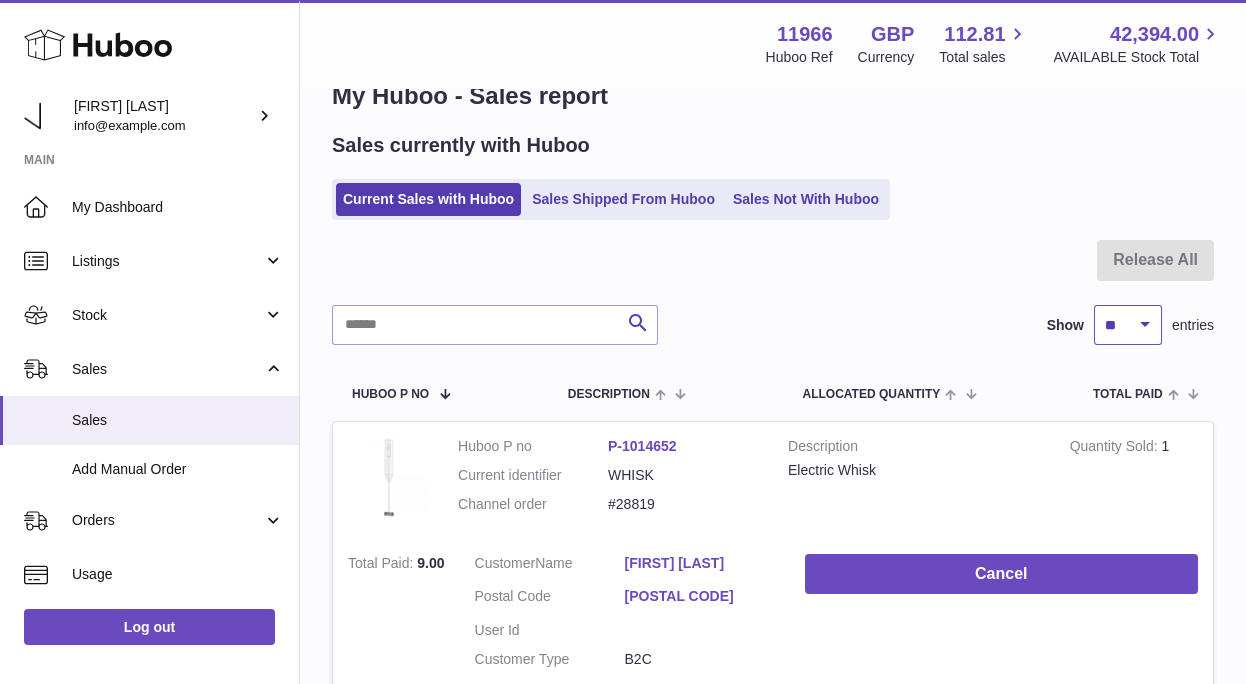 scroll, scrollTop: 55, scrollLeft: 0, axis: vertical 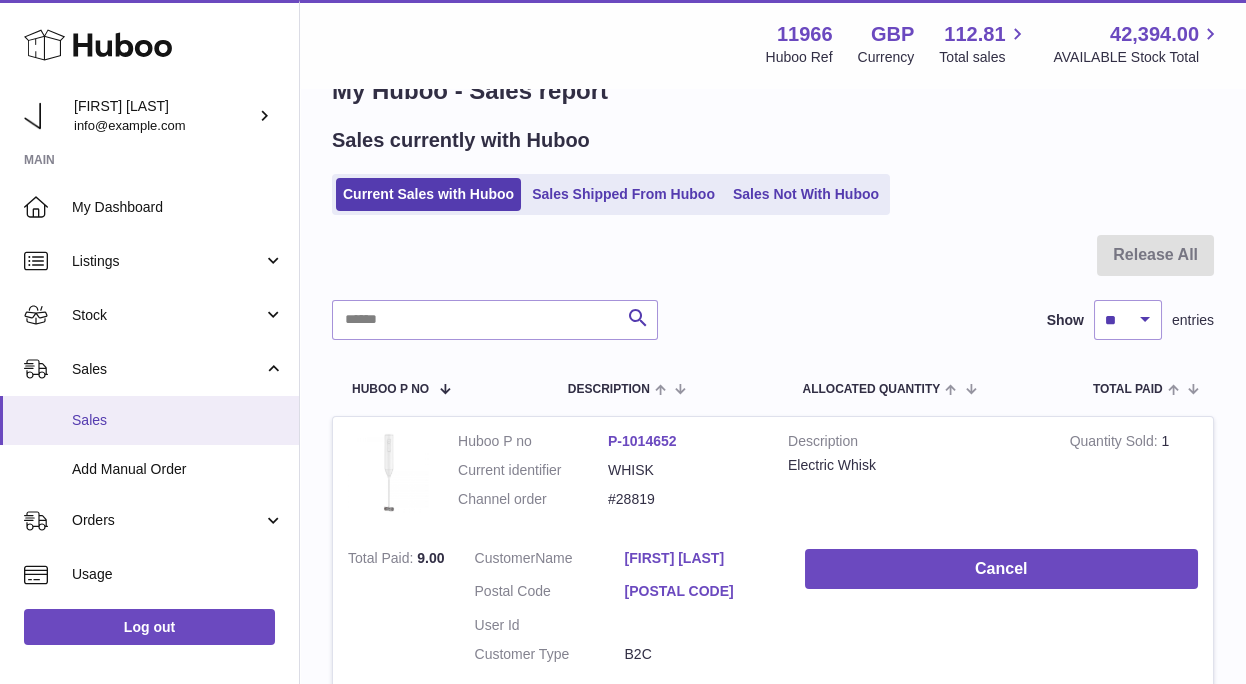 click on "Sales" at bounding box center (178, 420) 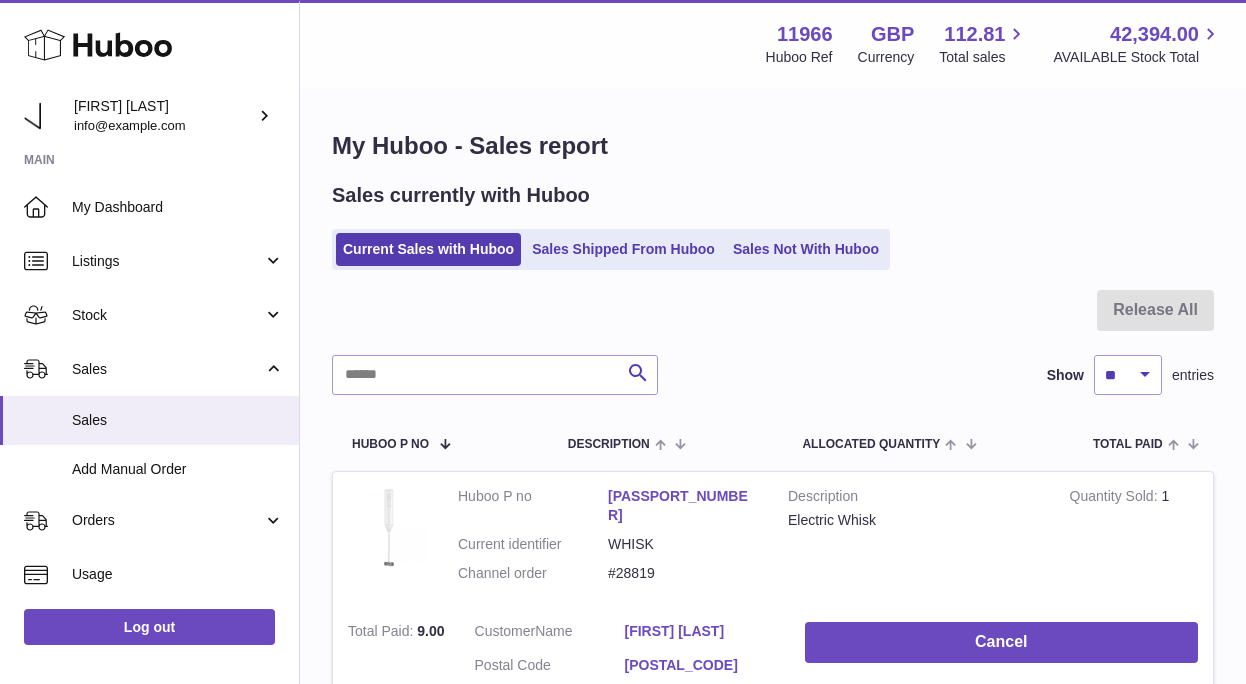 scroll, scrollTop: 0, scrollLeft: 0, axis: both 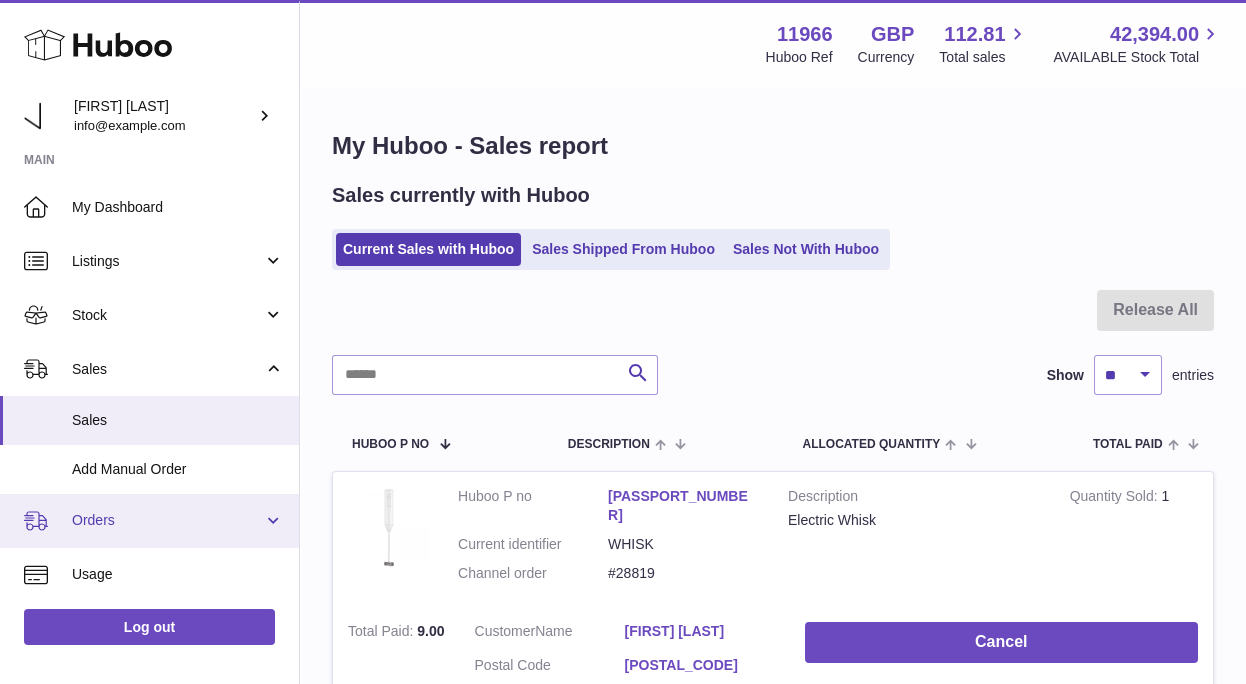 click on "Orders" at bounding box center (167, 520) 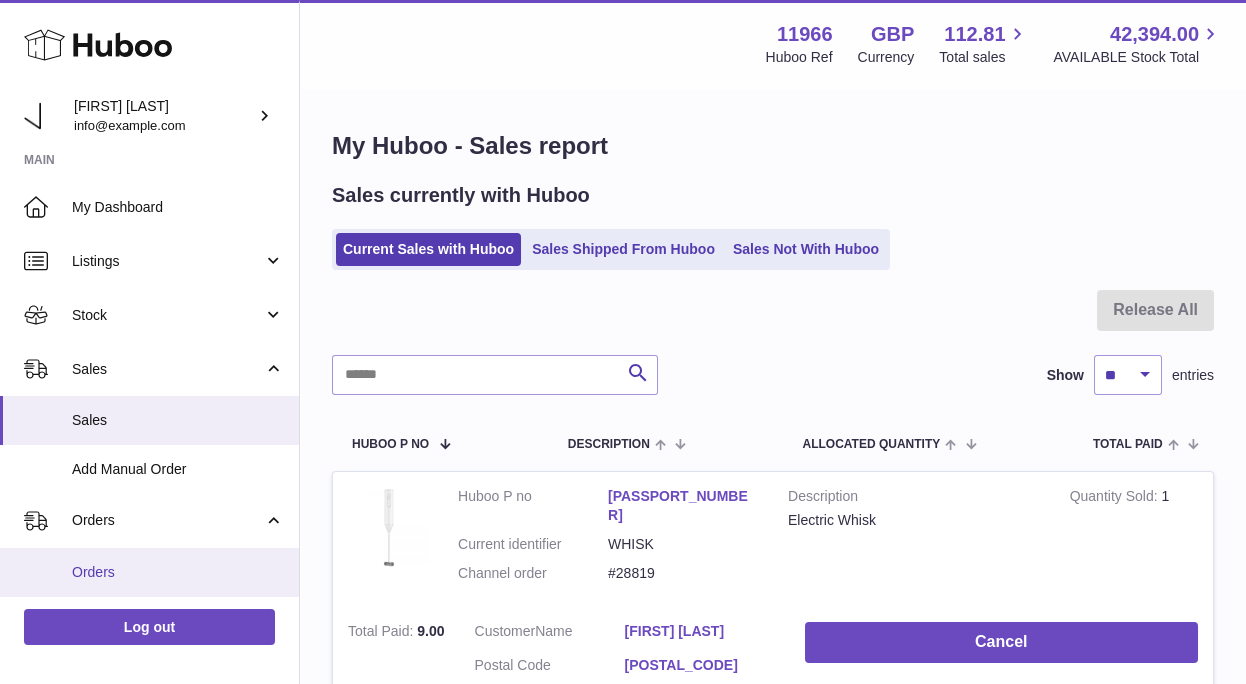 click on "Orders" at bounding box center [178, 572] 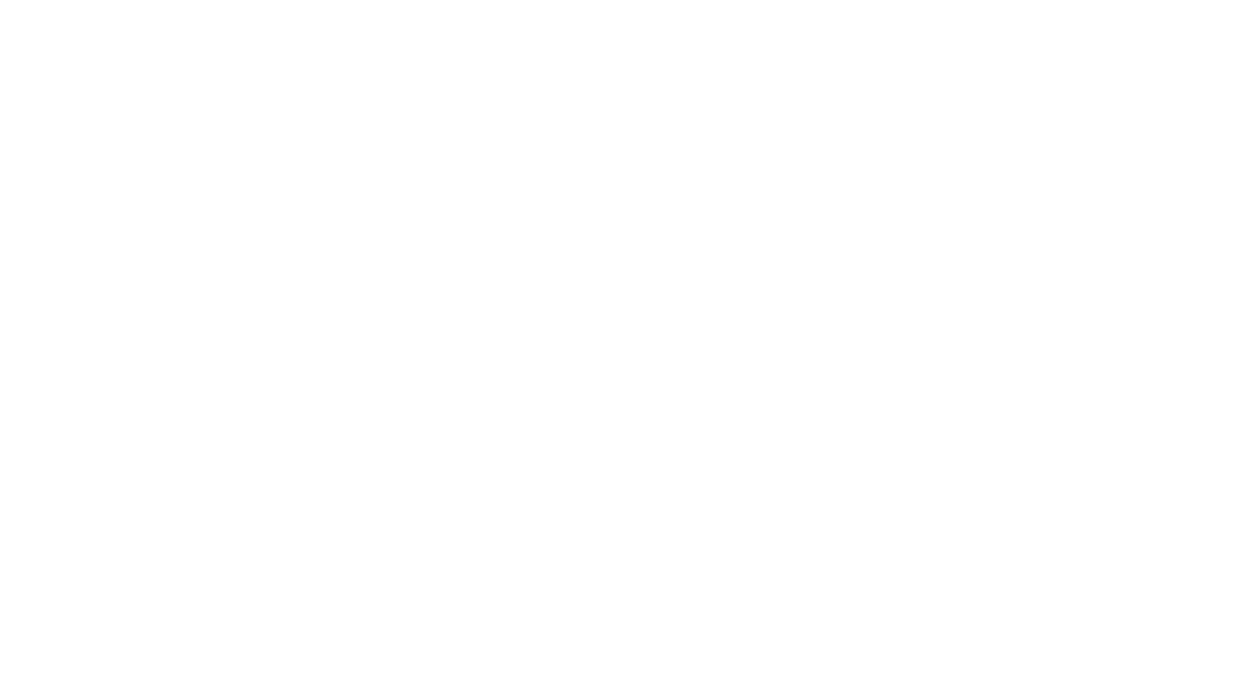 scroll, scrollTop: 0, scrollLeft: 0, axis: both 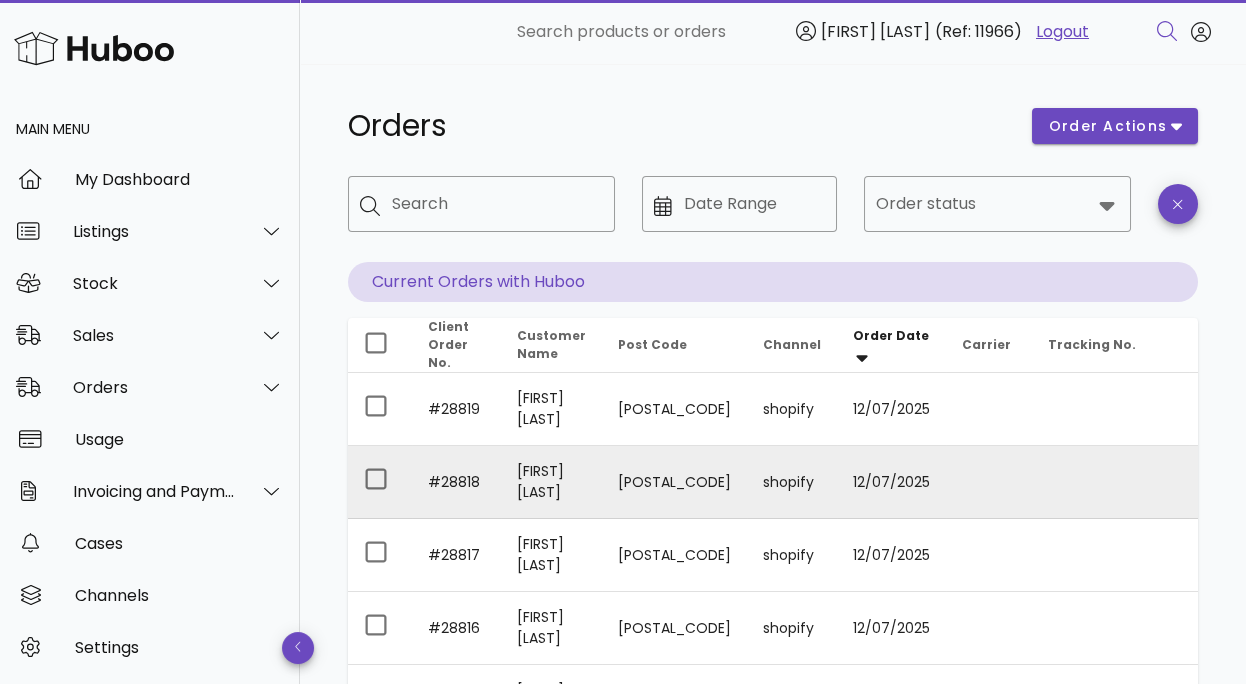 click at bounding box center [989, 482] 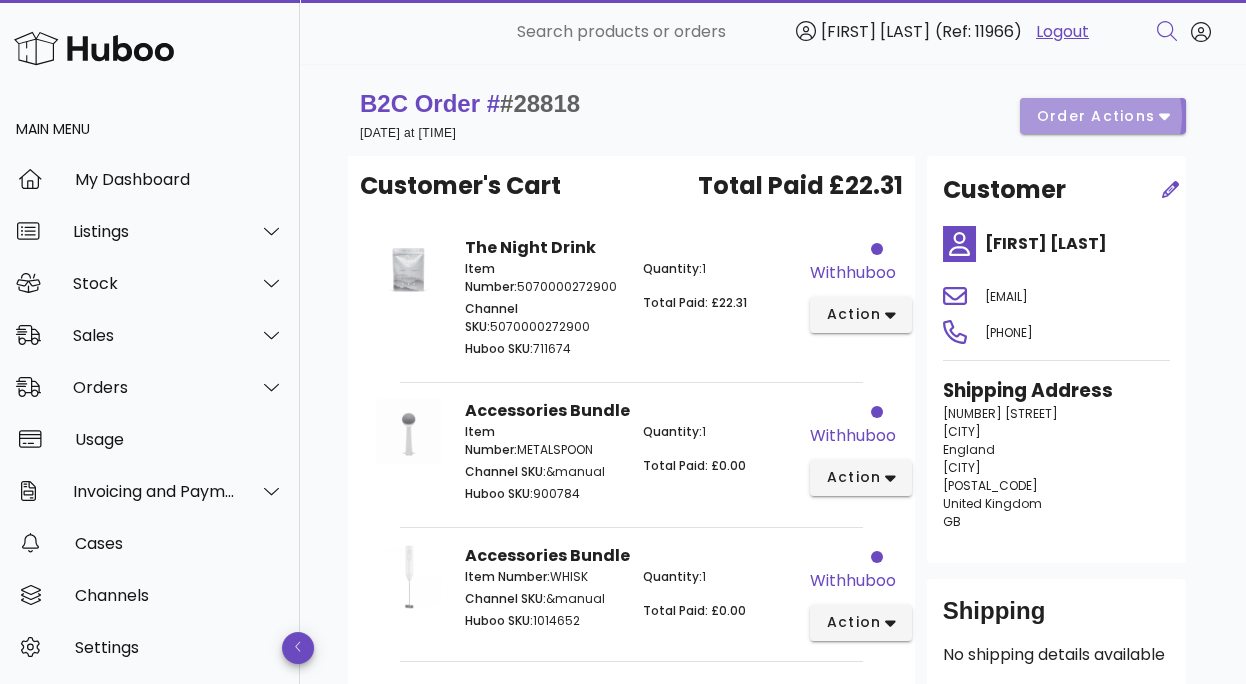 click on "order actions" at bounding box center [1096, 116] 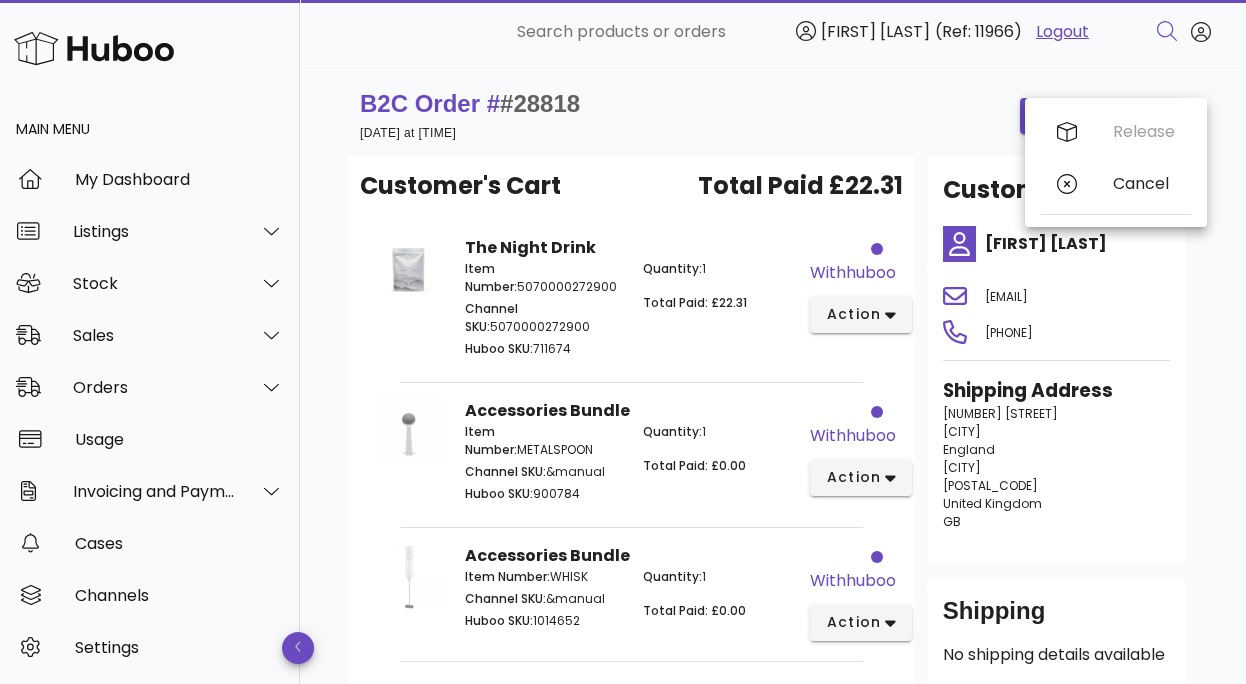 click on "B2C Order #  #28818 [DATE] at [TIME] order actions Customer's Cart Total Paid £22.31 The Night Drink Item Number:  5070000272900  Channel SKU:  5070000272900  Huboo SKU:  711674  Quantity:  1 Total Paid: £22.31  withhuboo  action Accessories Bundle Item Number:  METALSPOON  Channel SKU:  &manual  Huboo SKU:  900784  Quantity:  1 Total Paid: £0.00  withhuboo  action Accessories Bundle Item Number:  WHISK  Channel SKU:  &manual  Huboo SKU:  1014652  Quantity:  1 Total Paid: £0.00  withhuboo  action Customer [FIRST] [LAST]  [EMAIL]   [PHONE]  Shipping Address 50 [STREET], [CITY], England [CITY] [POSTAL_CODE]  United Kingdom  GB  Shipping  No shipping details available All Rights Reserved. Copyright 2025 - huboo.co.uk  help   Website and Dashboard Terms of Use   and   Service Terms & Conditions" at bounding box center [773, 462] 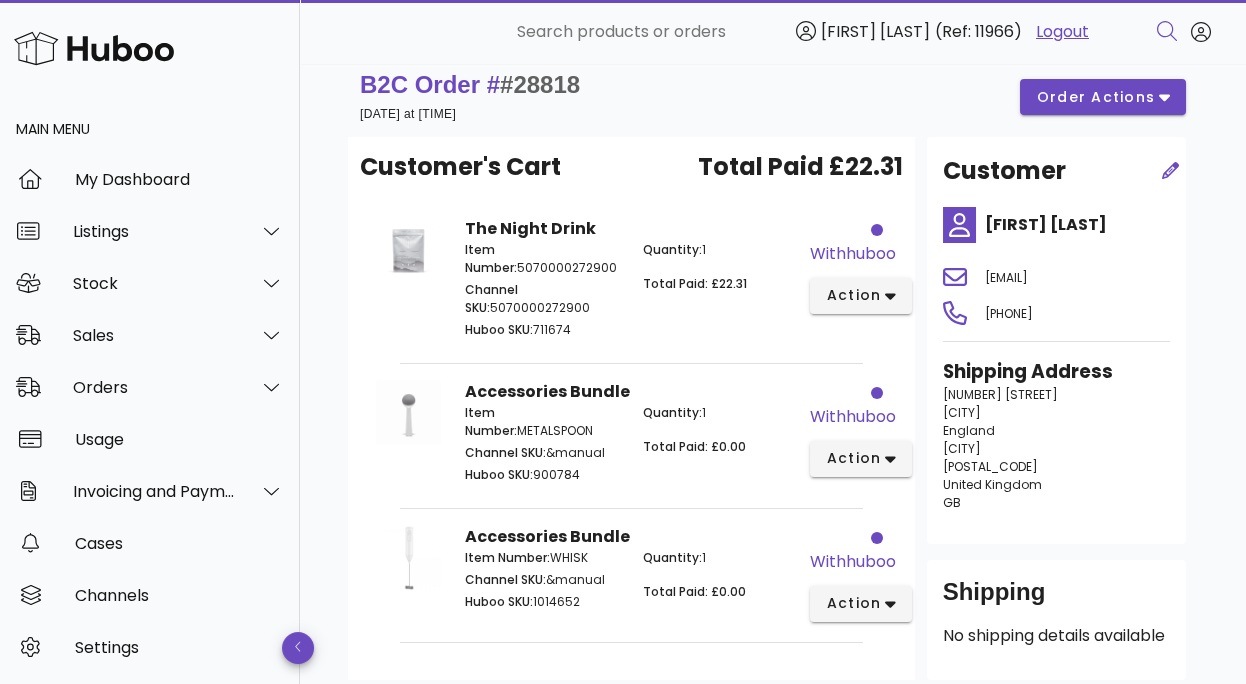 scroll, scrollTop: 19, scrollLeft: 0, axis: vertical 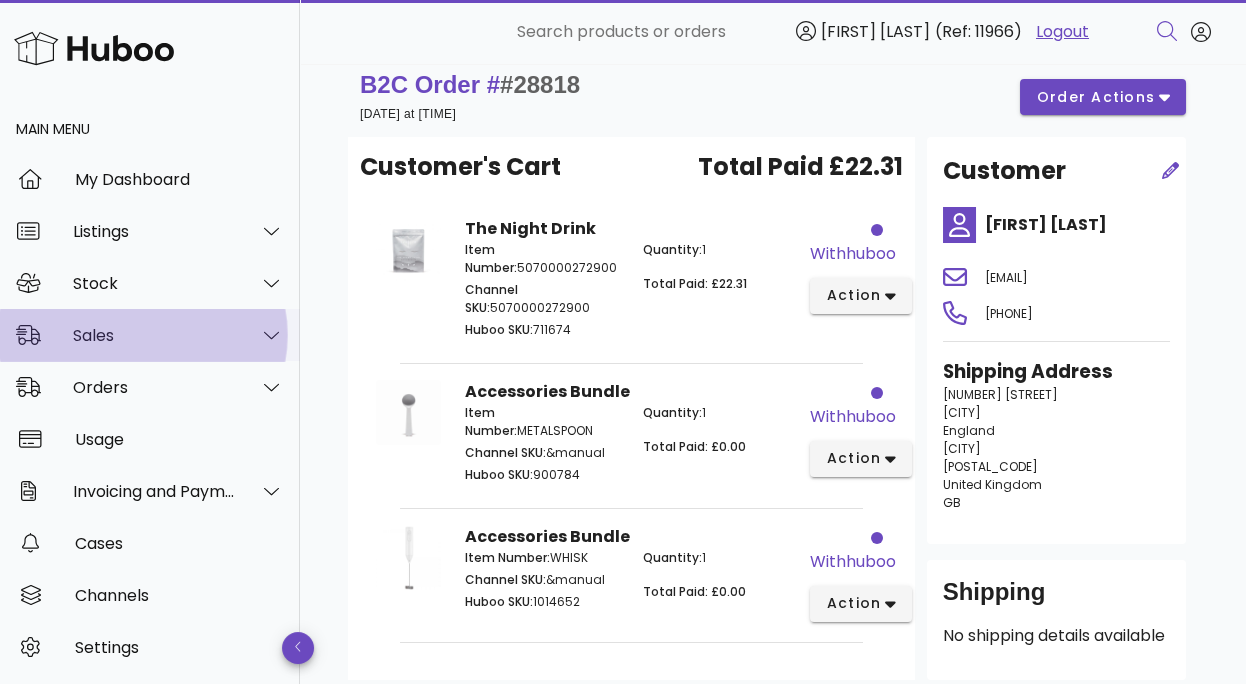 click 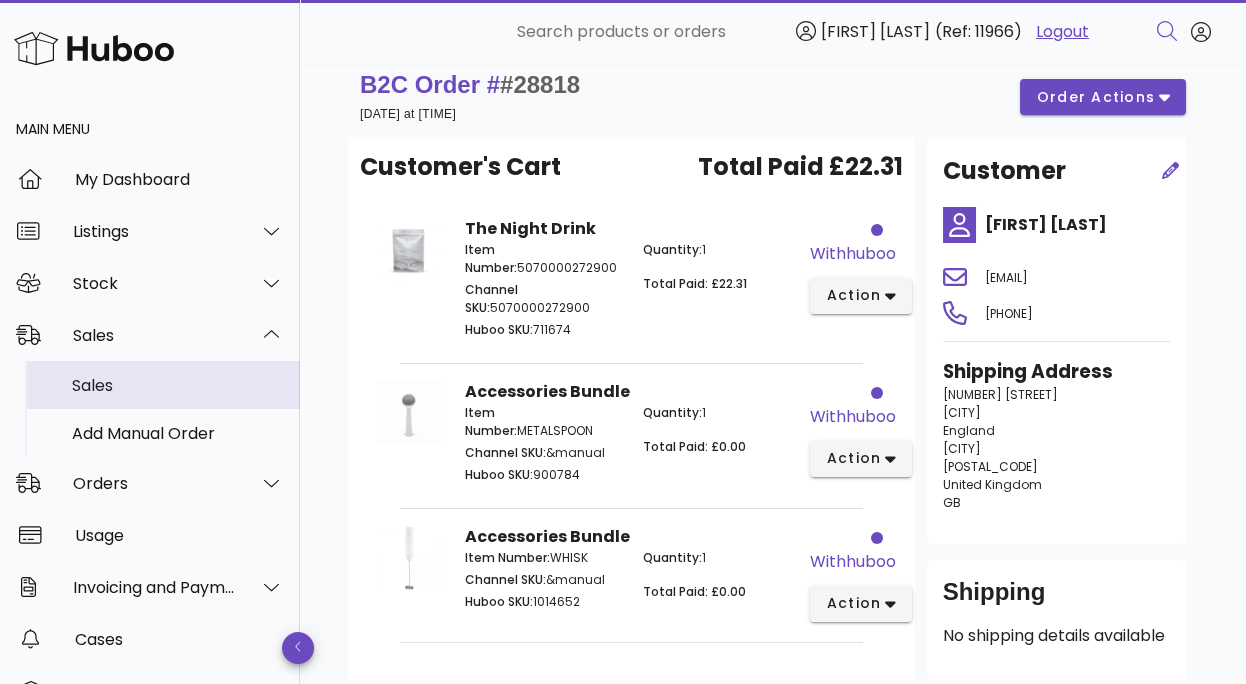 click on "Sales" at bounding box center (178, 385) 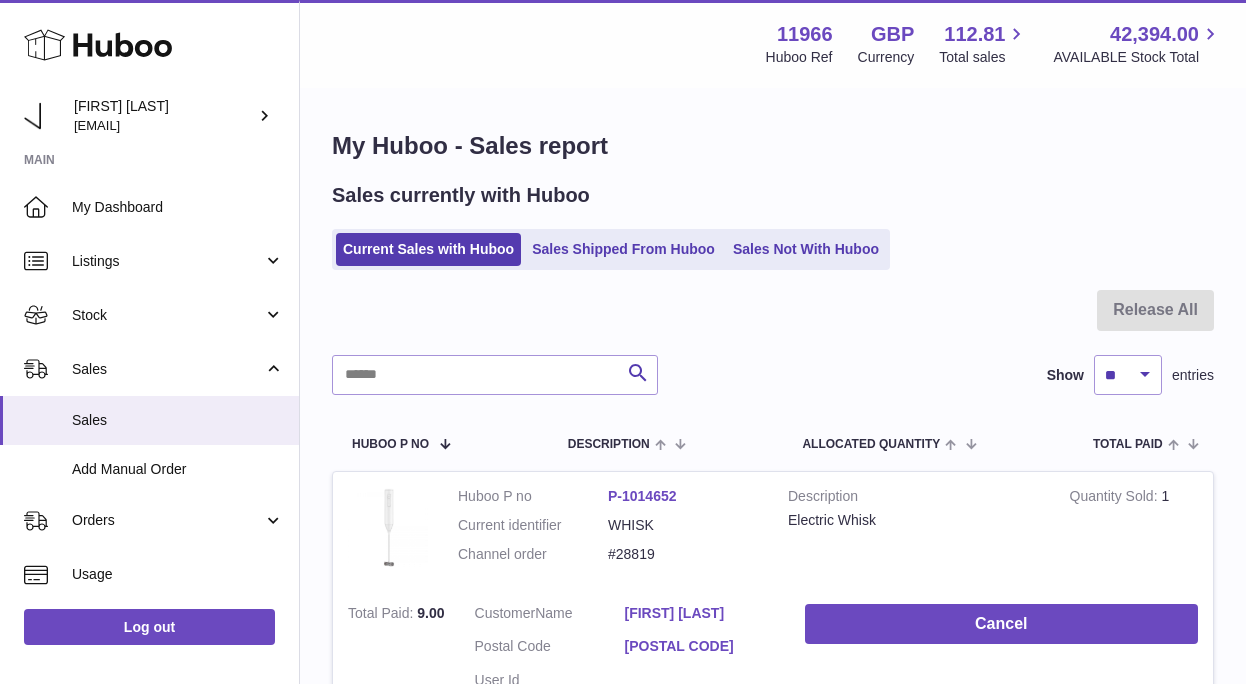 scroll, scrollTop: 0, scrollLeft: 0, axis: both 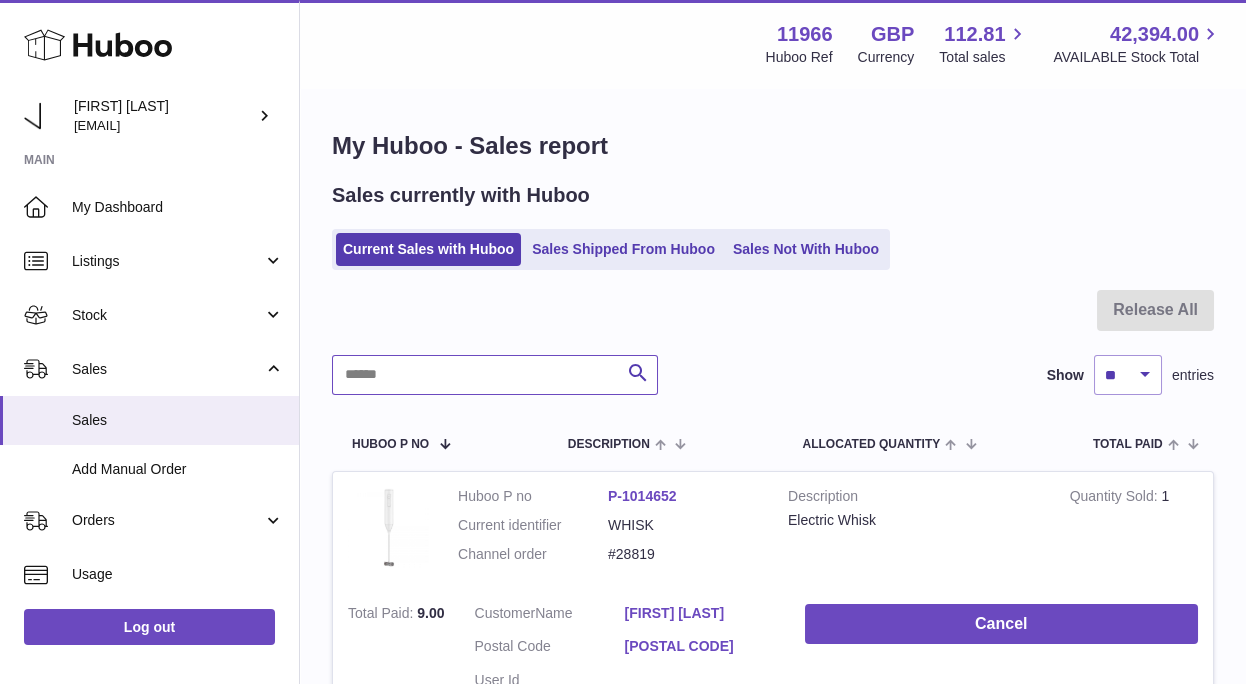 click at bounding box center (495, 375) 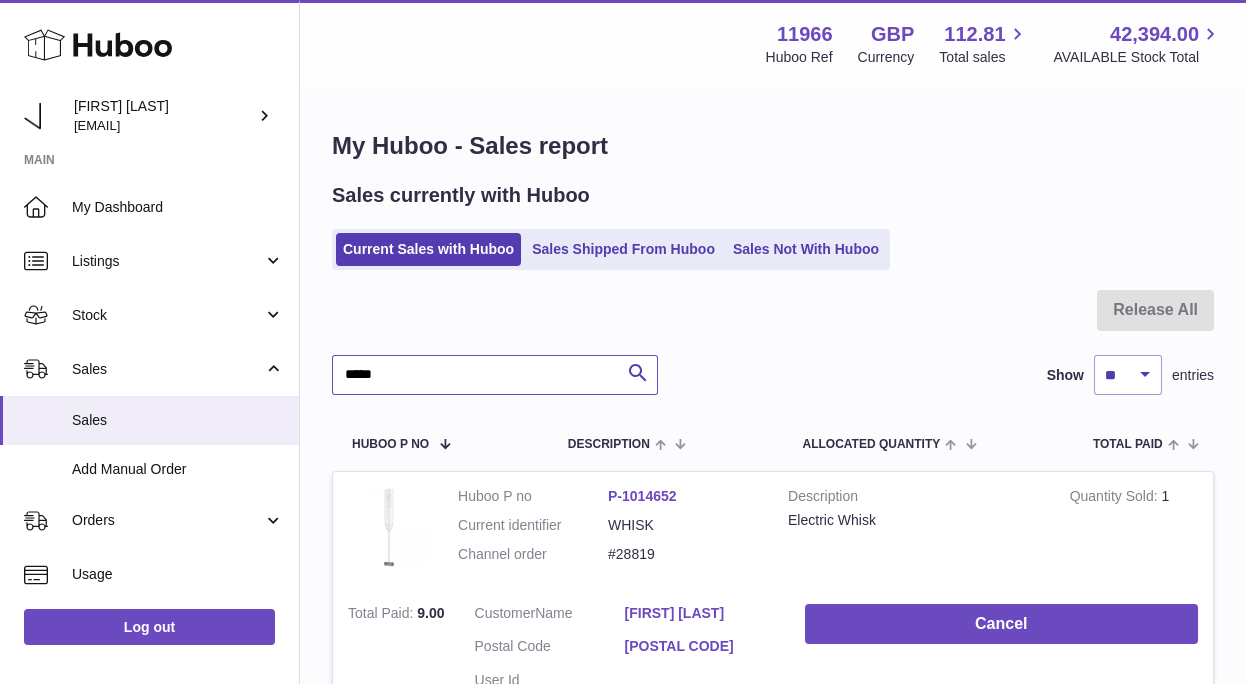 type on "*****" 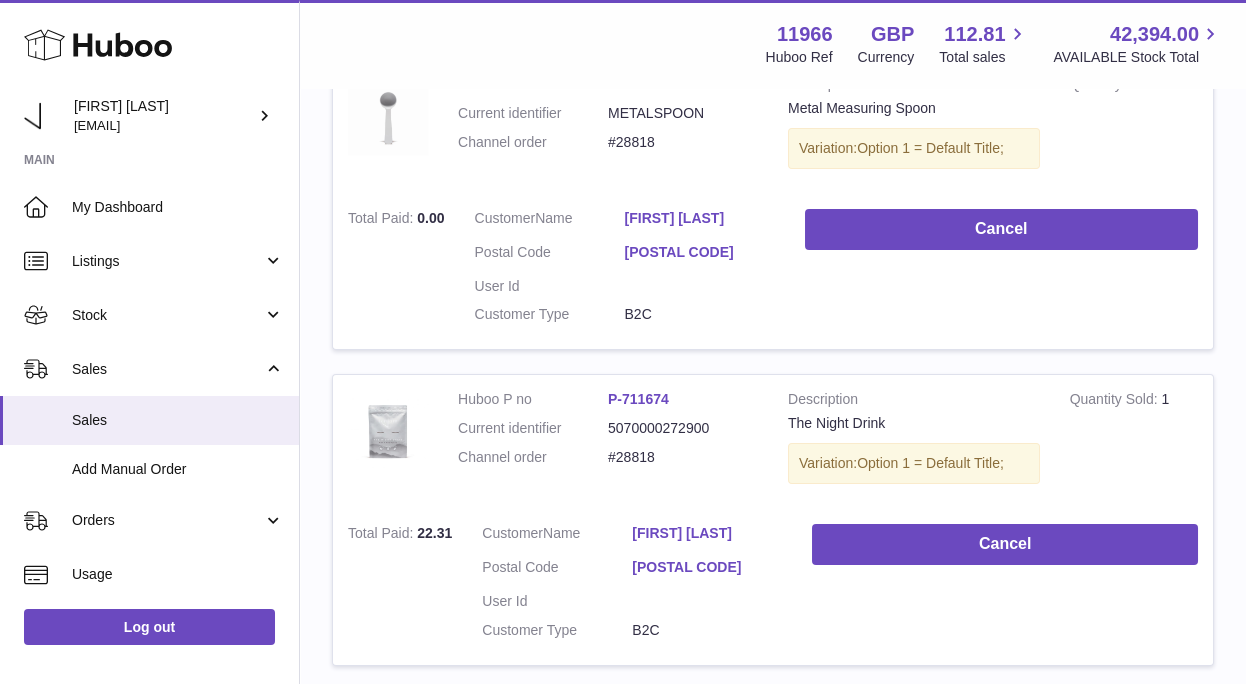 scroll, scrollTop: 713, scrollLeft: 0, axis: vertical 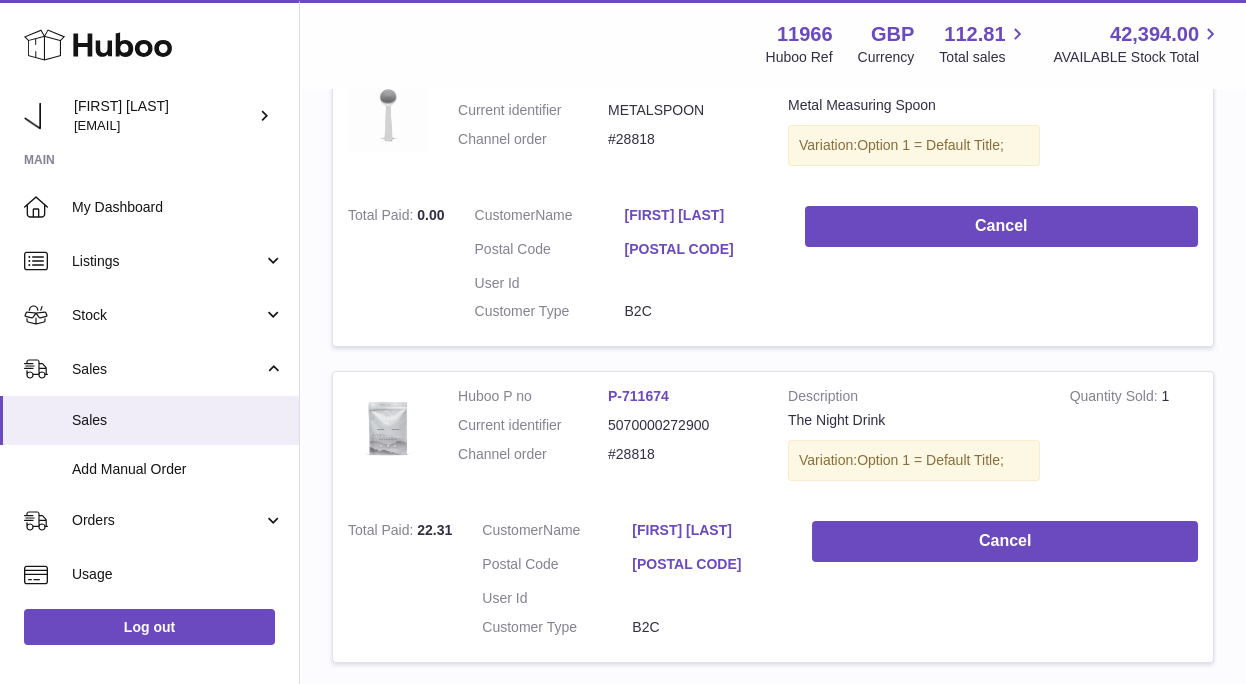 click on "The Night Drink" at bounding box center (914, 420) 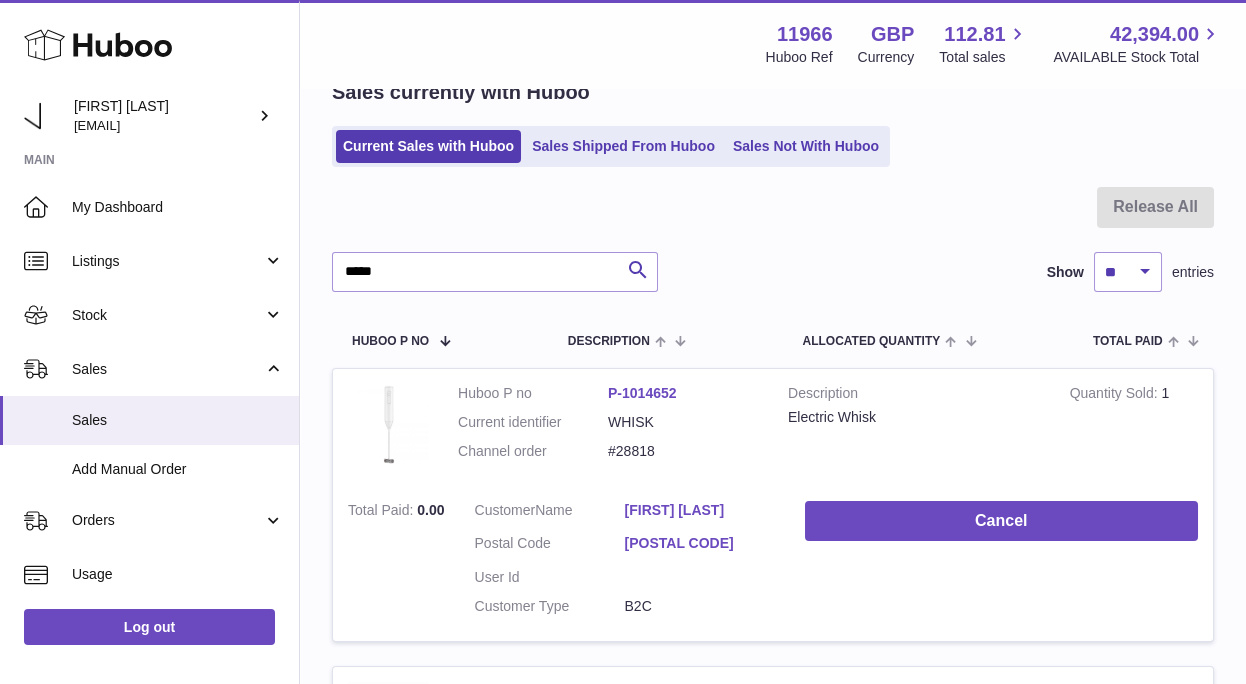 scroll, scrollTop: 102, scrollLeft: 0, axis: vertical 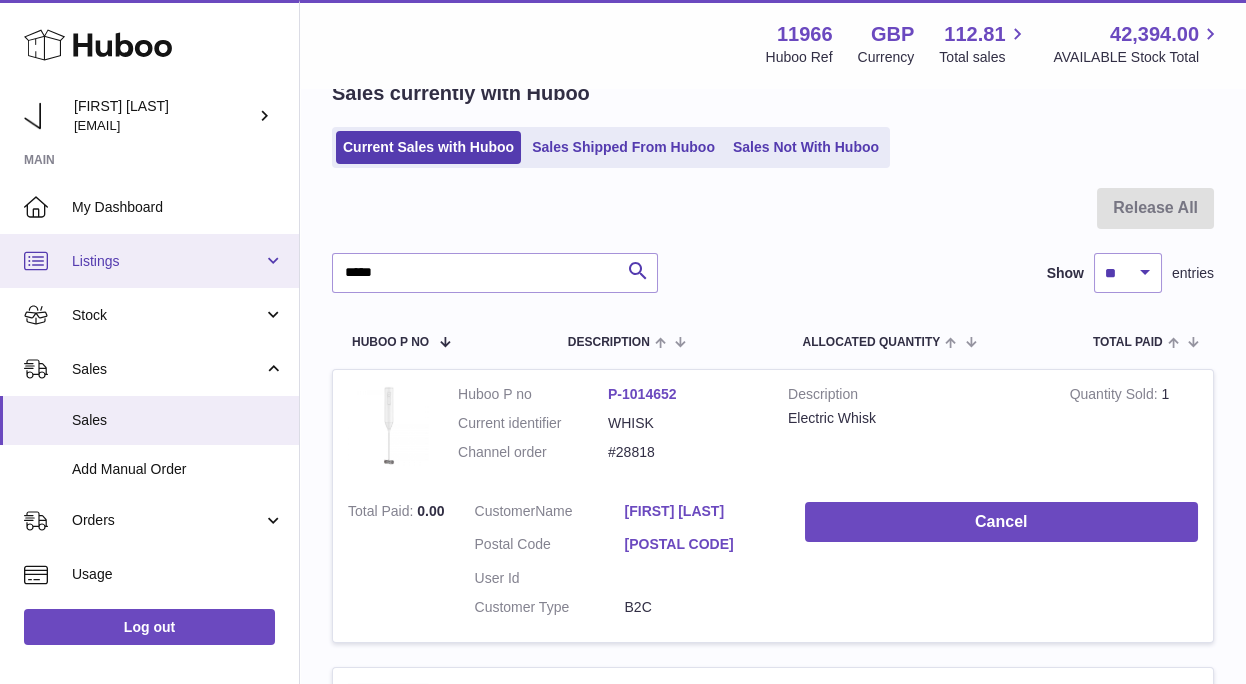 click on "Listings" at bounding box center (149, 261) 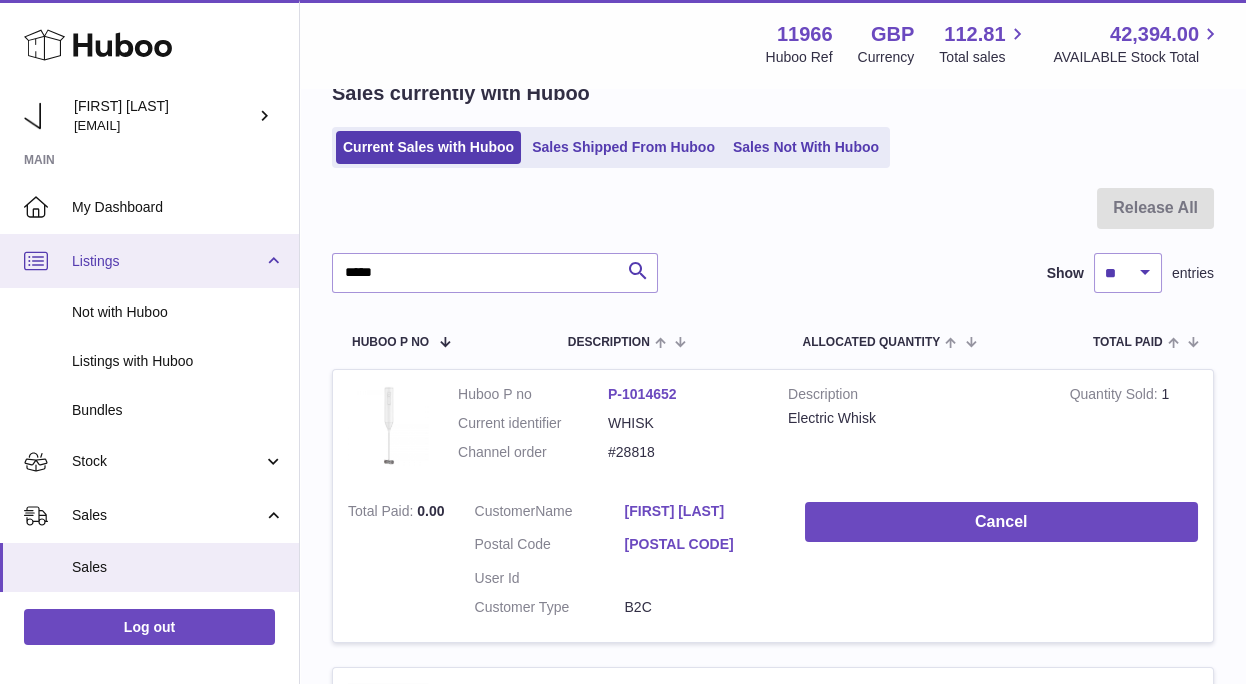 click on "Listings" at bounding box center [167, 261] 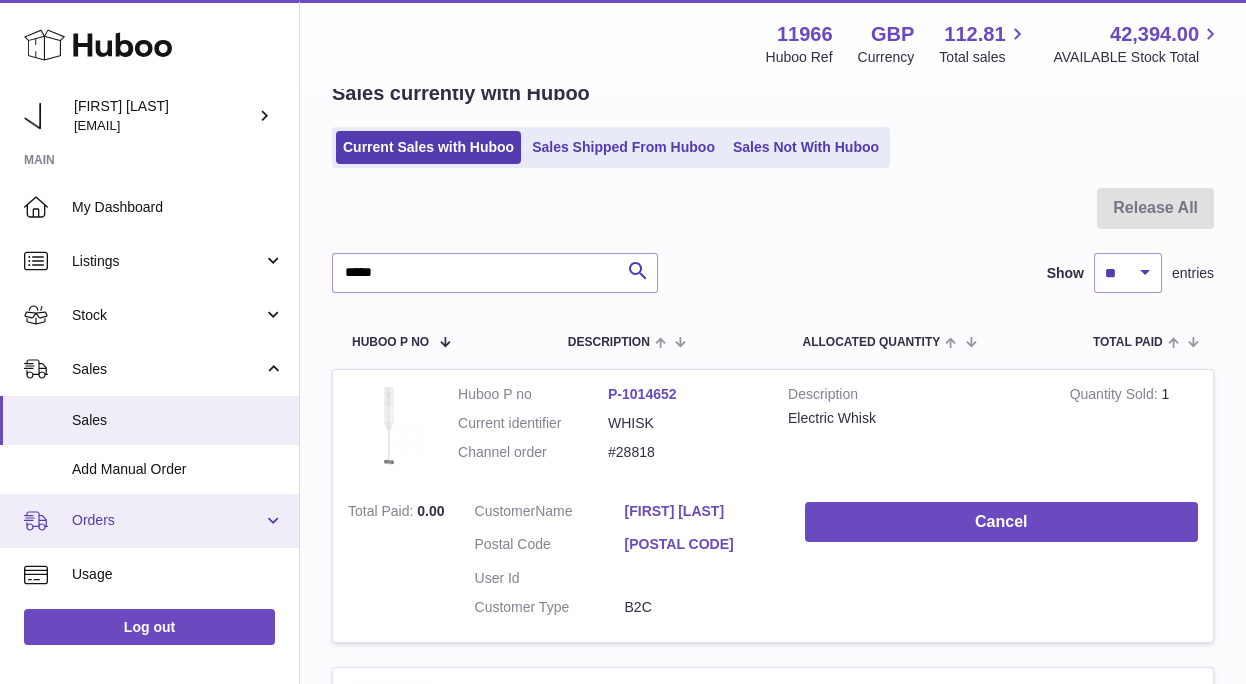click on "Orders" at bounding box center (167, 520) 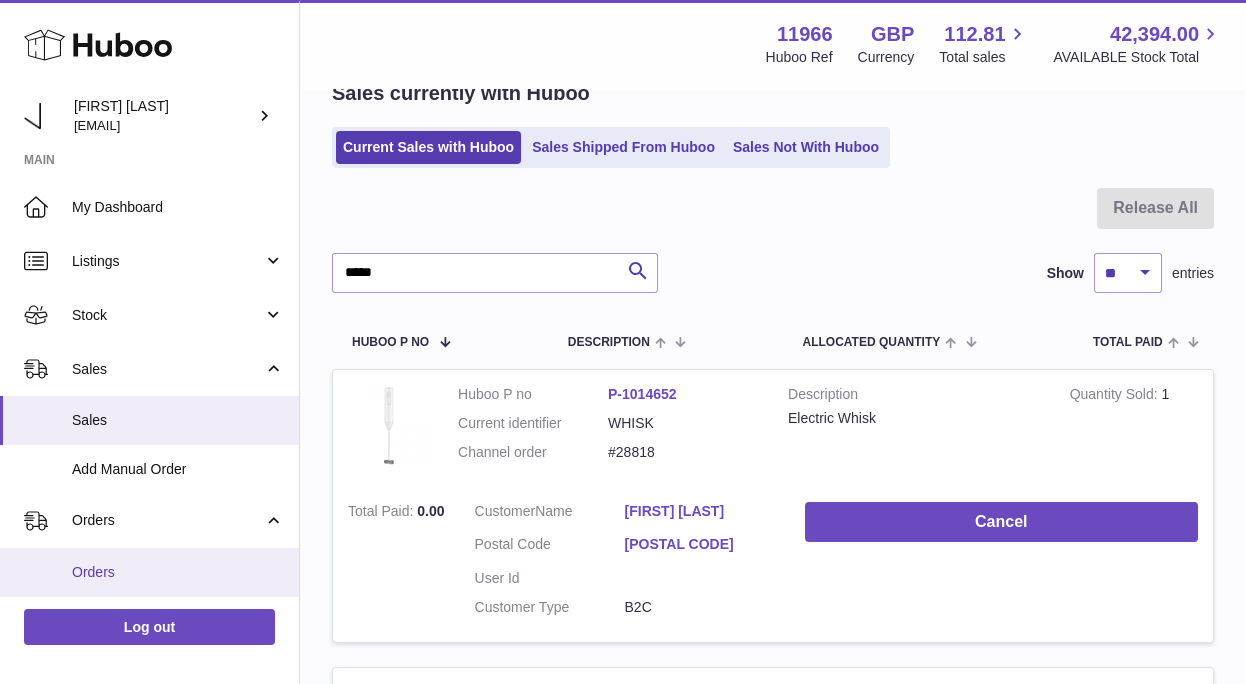 click on "Orders" at bounding box center (178, 572) 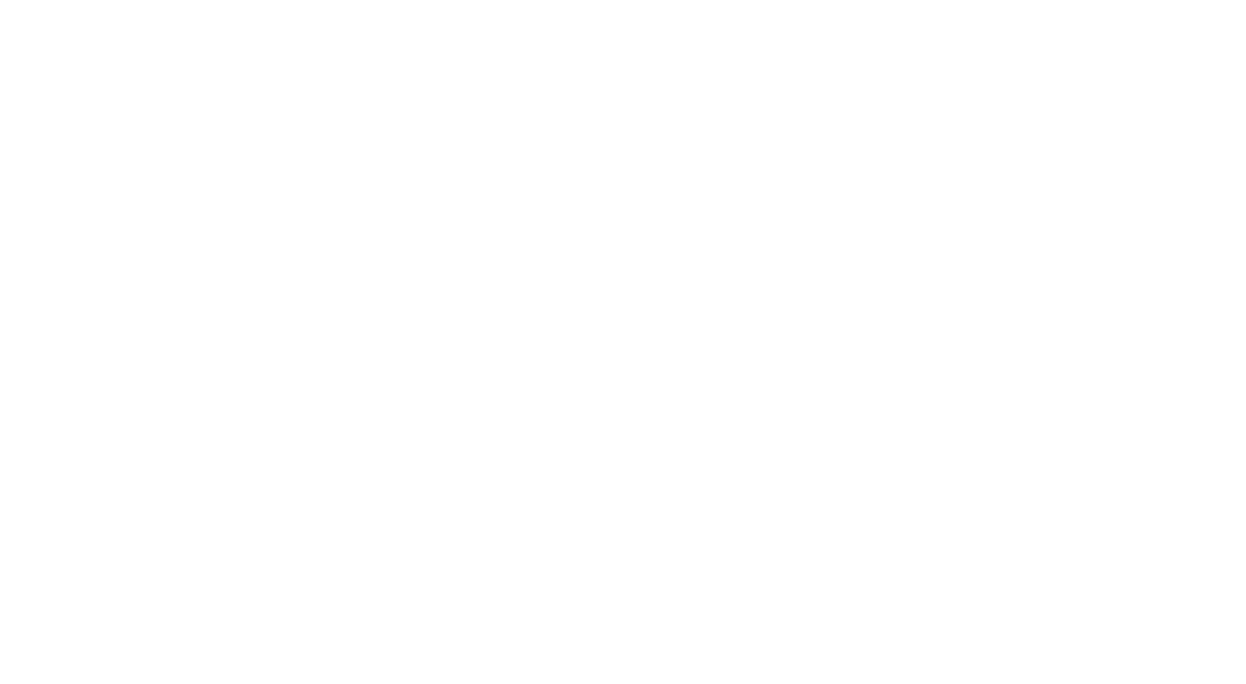 scroll, scrollTop: 0, scrollLeft: 0, axis: both 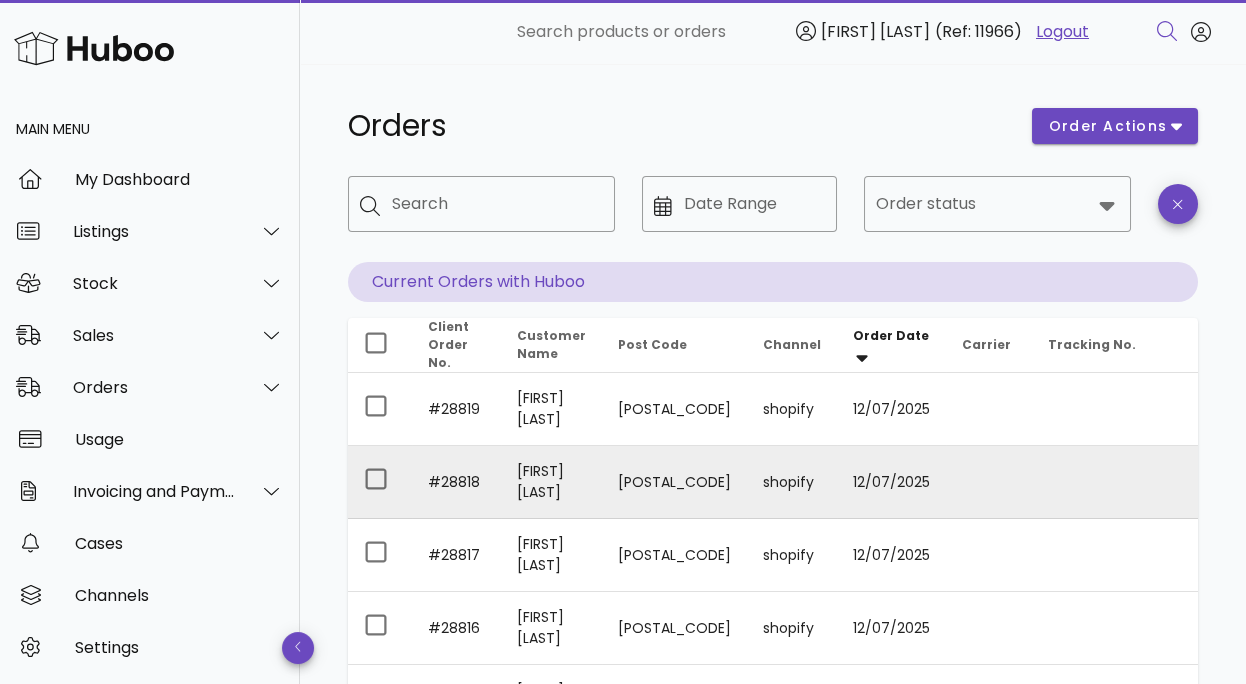 click at bounding box center [1120, 482] 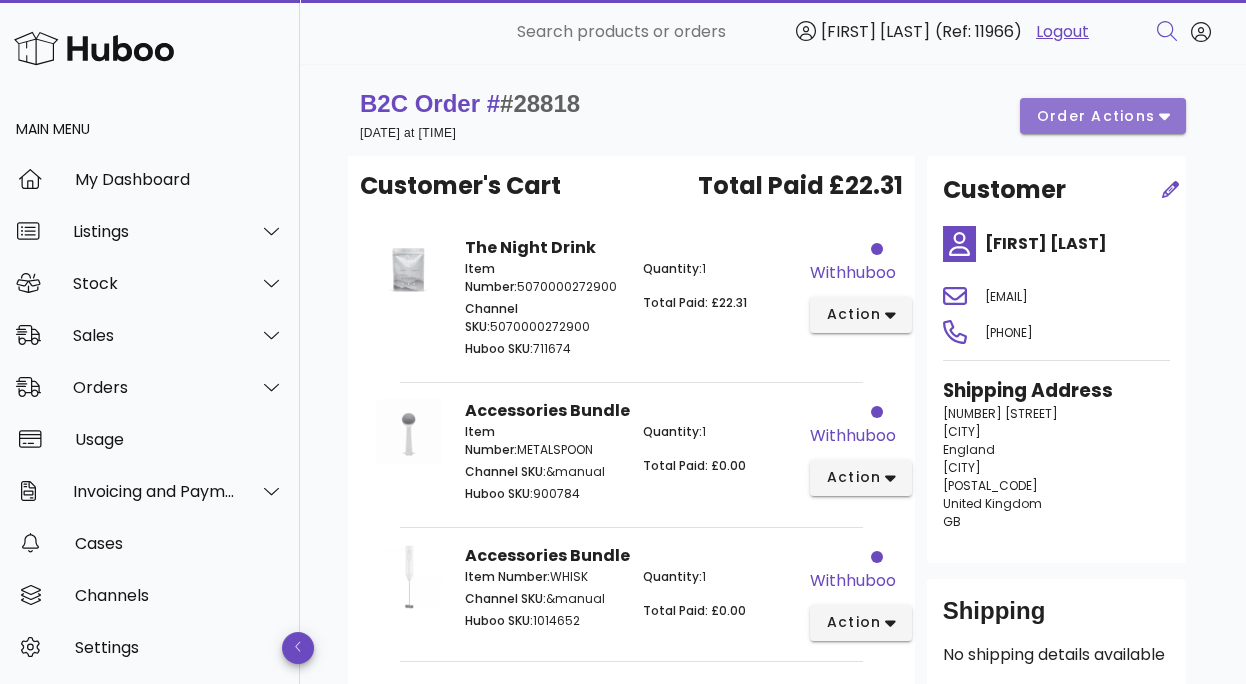 click on "order actions" at bounding box center [1096, 116] 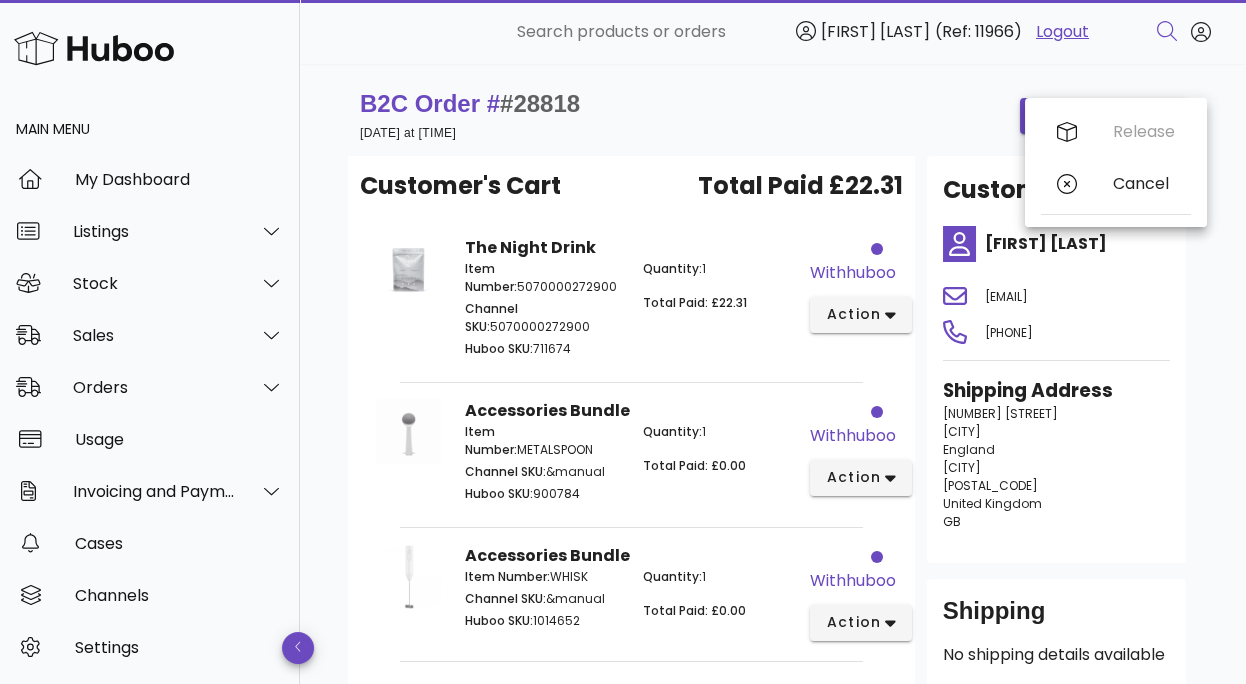 click on "[PHONE]" at bounding box center (1077, 332) 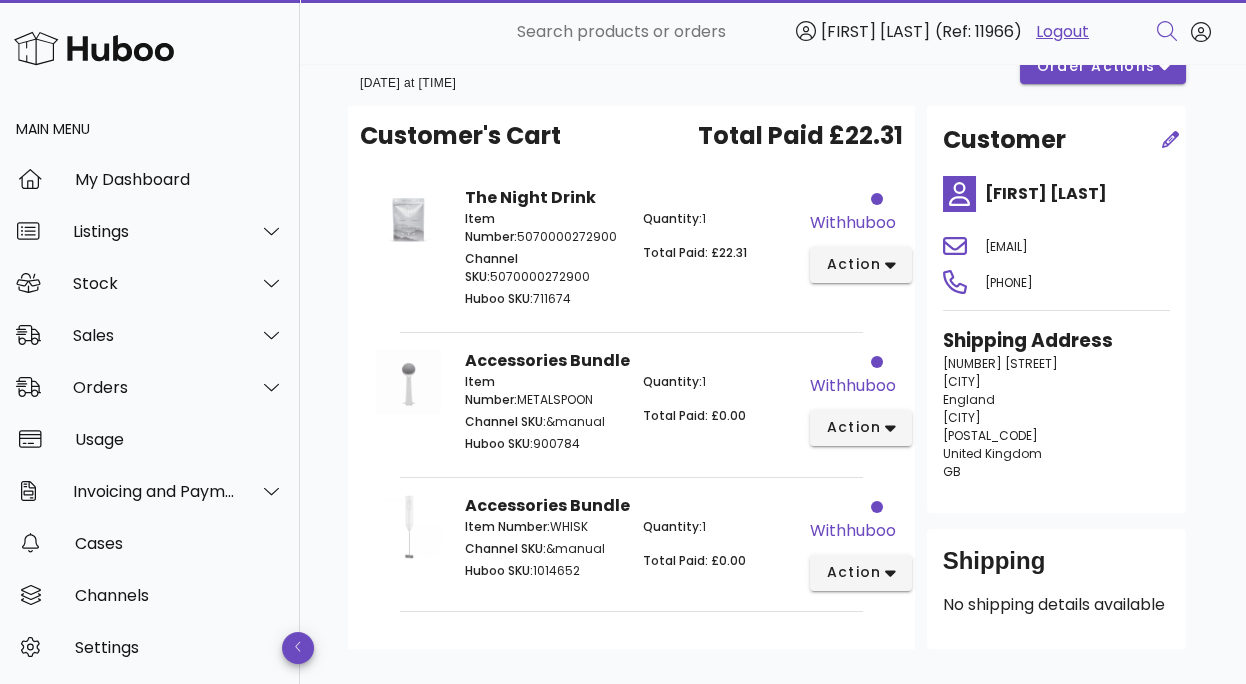 scroll, scrollTop: 47, scrollLeft: 0, axis: vertical 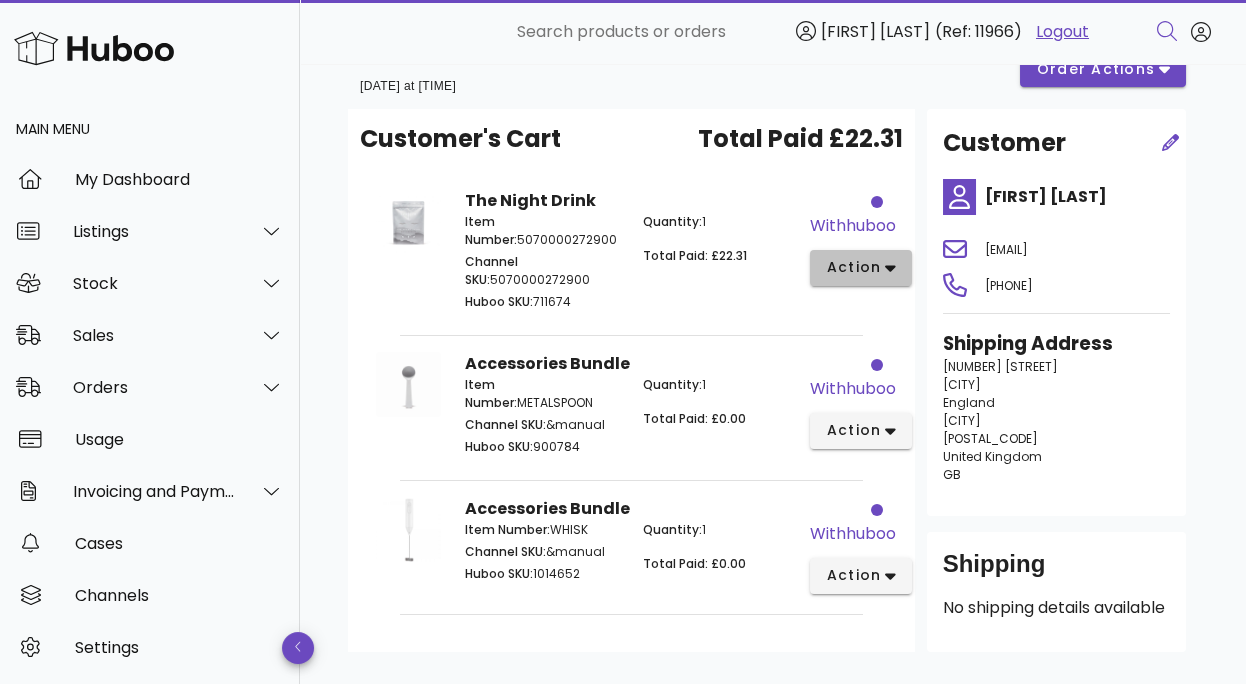 click 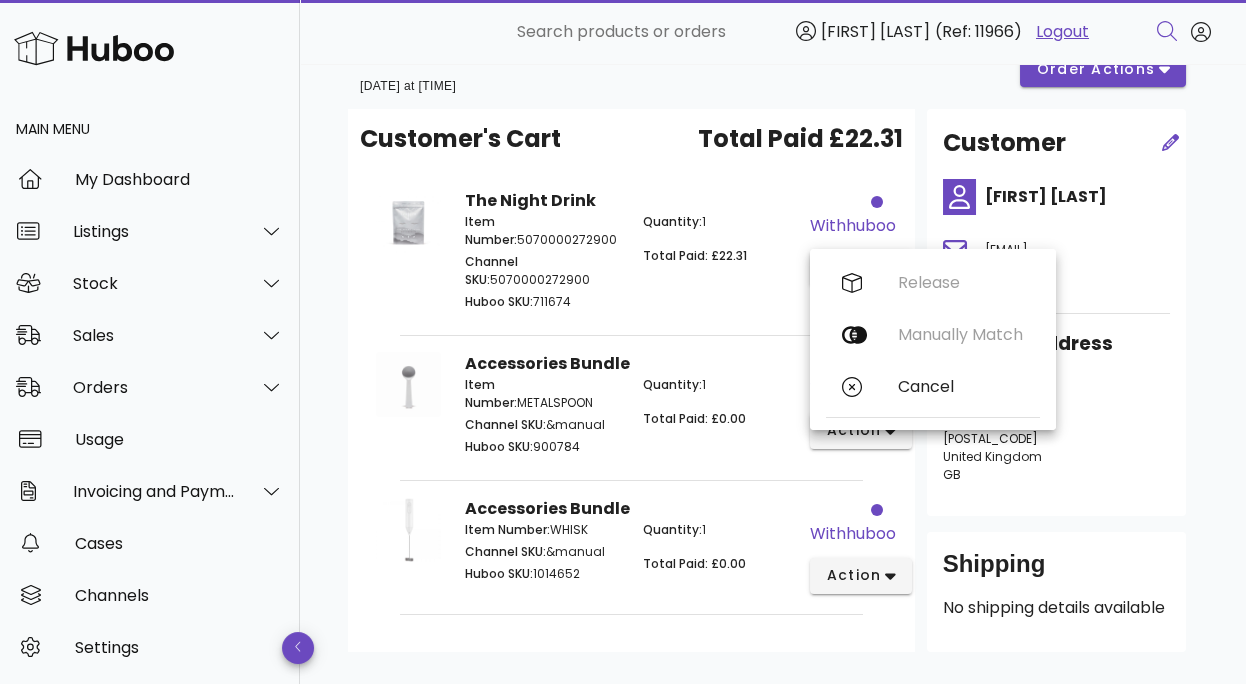 click on "B2C Order #  #28818 12 July 2025 at 7:00 PM order actions Customer's Cart Total Paid £22.31 The Night Drink Item Number:  5070000272900  Channel SKU:  5070000272900  Huboo SKU:  711674  Quantity:  1 Total Paid: £22.31  withhuboo  action Accessories Bundle Item Number:  METALSPOON  Channel SKU:  &manual  Huboo SKU:  900784  Quantity:  1 Total Paid: £0.00  withhuboo  action Accessories Bundle Item Number:  WHISK  Channel SKU:  &manual  Huboo SKU:  1014652  Quantity:  1 Total Paid: £0.00  withhuboo  action Customer Elaine Cassell  cassellem@hotmail.co.uk   +447984433745  Shipping Address 50 Romsey Road Dagenham England Dagenham RM9 6BL  United Kingdom  GB  Shipping  No shipping details available All Rights Reserved. Copyright 2025 - huboo.co.uk  help   Website and Dashboard Terms of Use   and   Service Terms & Conditions" at bounding box center [773, 415] 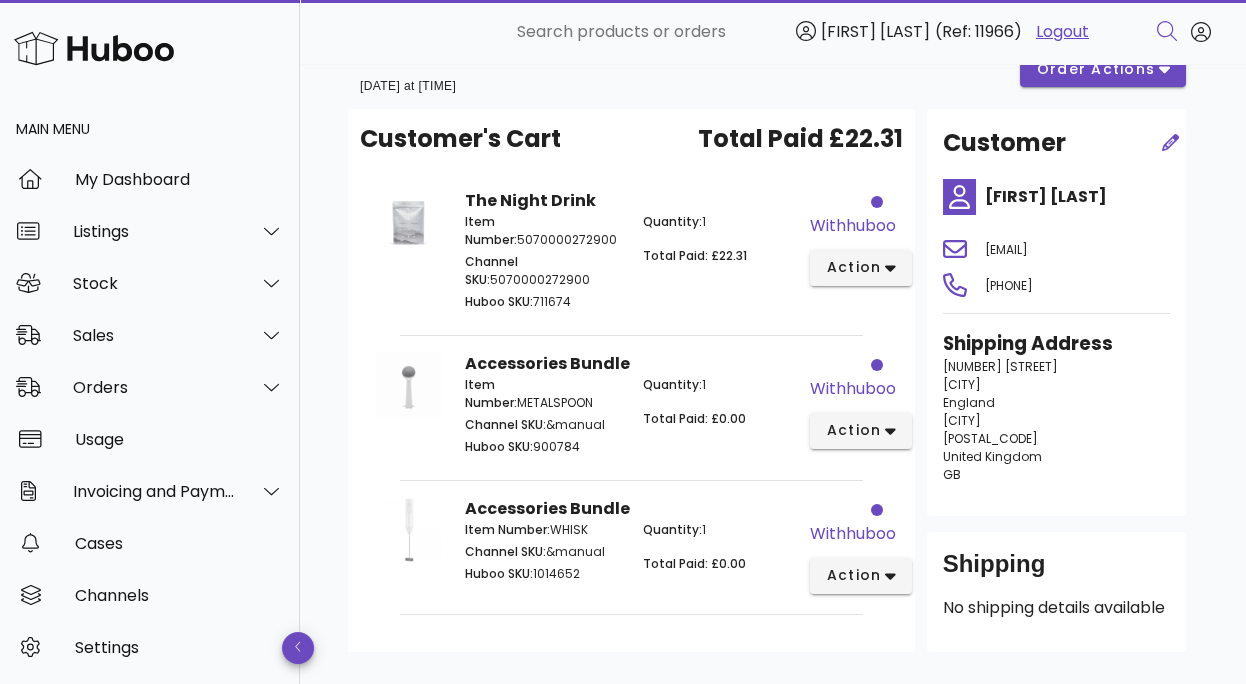 click on "B2C Order #  #28818 12 July 2025 at 7:00 PM order actions Customer's Cart Total Paid £22.31 The Night Drink Item Number:  5070000272900  Channel SKU:  5070000272900  Huboo SKU:  711674  Quantity:  1 Total Paid: £22.31  withhuboo  action Accessories Bundle Item Number:  METALSPOON  Channel SKU:  &manual  Huboo SKU:  900784  Quantity:  1 Total Paid: £0.00  withhuboo  action Accessories Bundle Item Number:  WHISK  Channel SKU:  &manual  Huboo SKU:  1014652  Quantity:  1 Total Paid: £0.00  withhuboo  action Customer Elaine Cassell  cassellem@hotmail.co.uk   +447984433745  Shipping Address 50 Romsey Road Dagenham England Dagenham RM9 6BL  United Kingdom  GB  Shipping  No shipping details available All Rights Reserved. Copyright 2025 - huboo.co.uk  help   Website and Dashboard Terms of Use   and   Service Terms & Conditions" at bounding box center [773, 415] 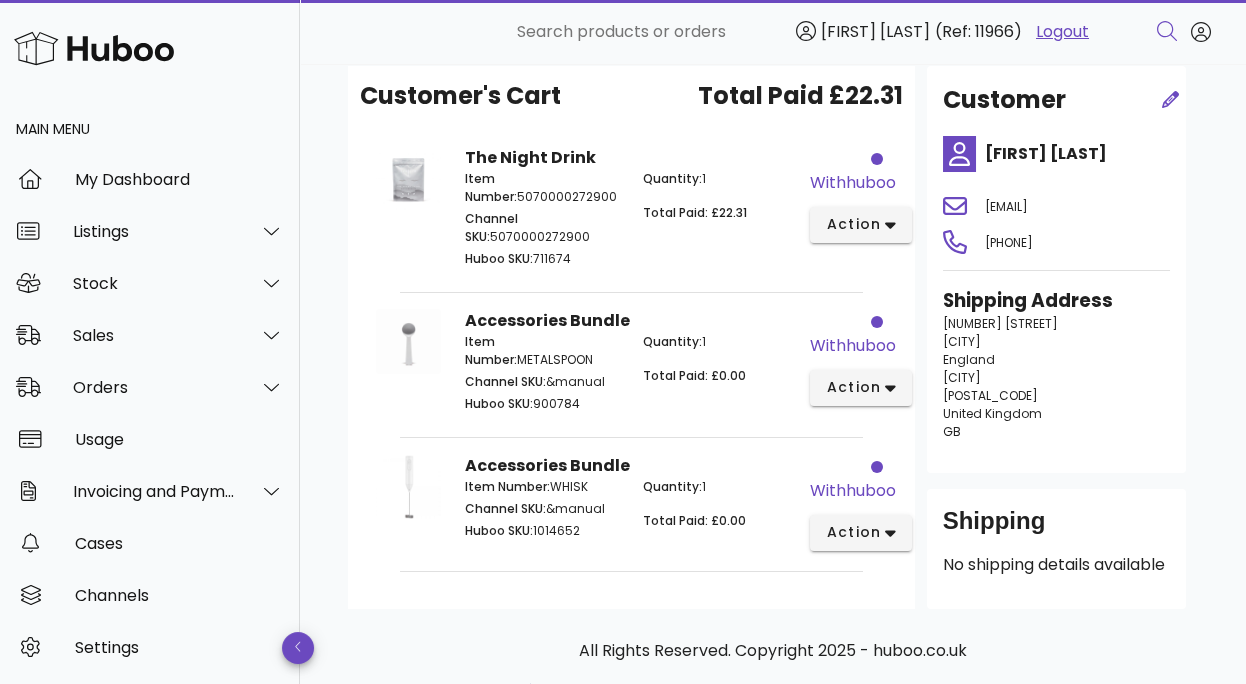 scroll, scrollTop: 0, scrollLeft: 0, axis: both 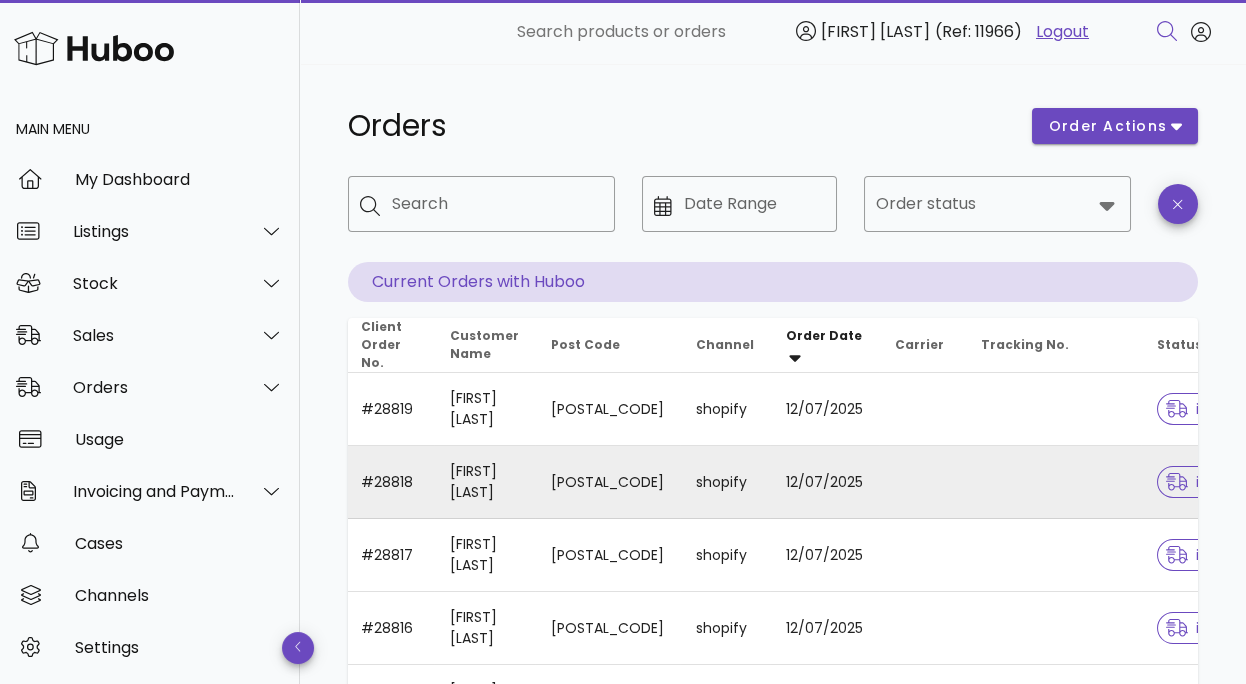 click on "in progress" at bounding box center (1219, 482) 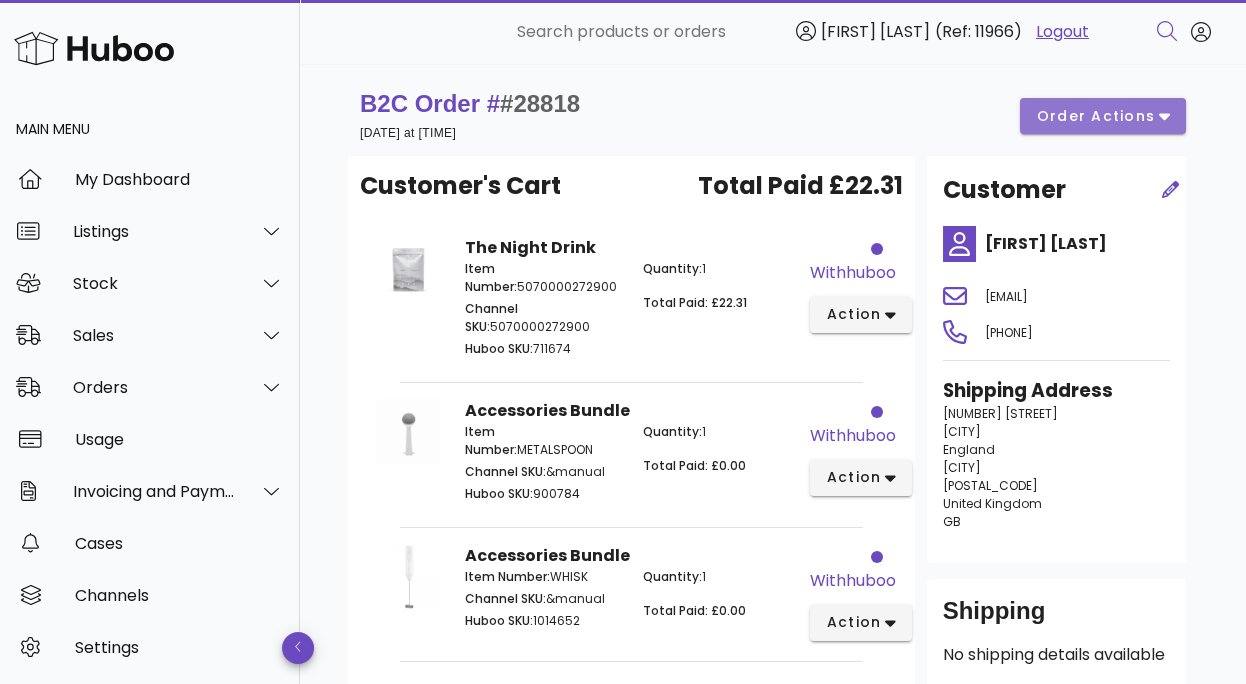 click on "order actions" at bounding box center (1096, 116) 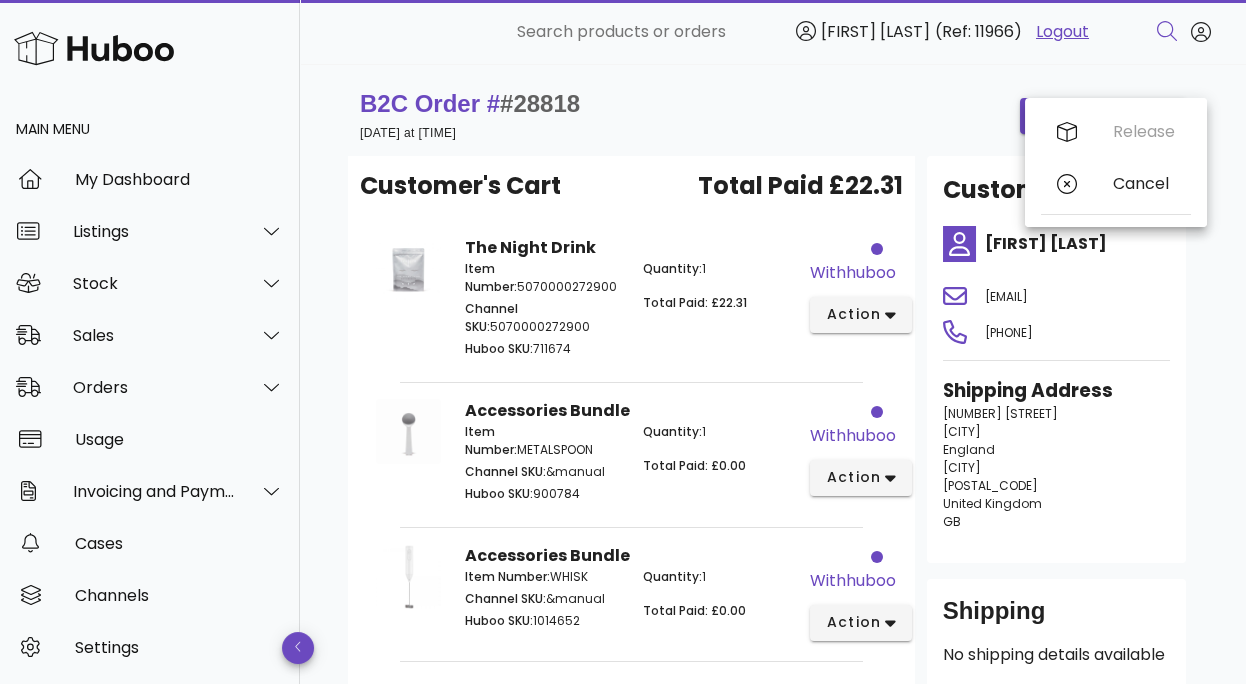 click on "B2C Order #  #28818 12 July 2025 at 7:00 PM order actions Customer's Cart Total Paid £22.31 The Night Drink Item Number:  5070000272900  Channel SKU:  5070000272900  Huboo SKU:  711674  Quantity:  1 Total Paid: £22.31  withhuboo  action Accessories Bundle Item Number:  METALSPOON  Channel SKU:  &manual  Huboo SKU:  900784  Quantity:  1 Total Paid: £0.00  withhuboo  action Accessories Bundle Item Number:  WHISK  Channel SKU:  &manual  Huboo SKU:  1014652  Quantity:  1 Total Paid: £0.00  withhuboo  action Customer Elaine Cassell  cassellem@hotmail.co.uk   +447984433745  Shipping Address 50 Romsey Road Dagenham England Dagenham RM9 6BL  United Kingdom  GB  Shipping  No shipping details available All Rights Reserved. Copyright 2025 - huboo.co.uk  help   Website and Dashboard Terms of Use   and   Service Terms & Conditions" at bounding box center [773, 462] 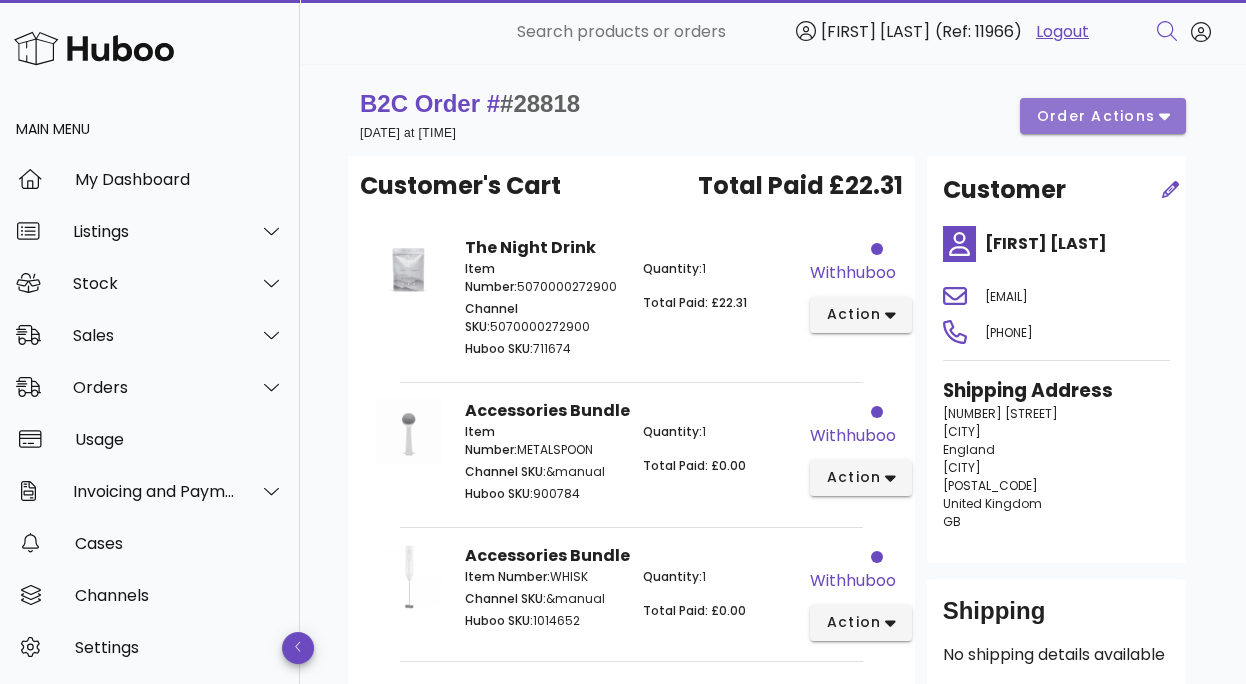 click on "order actions" at bounding box center (1096, 116) 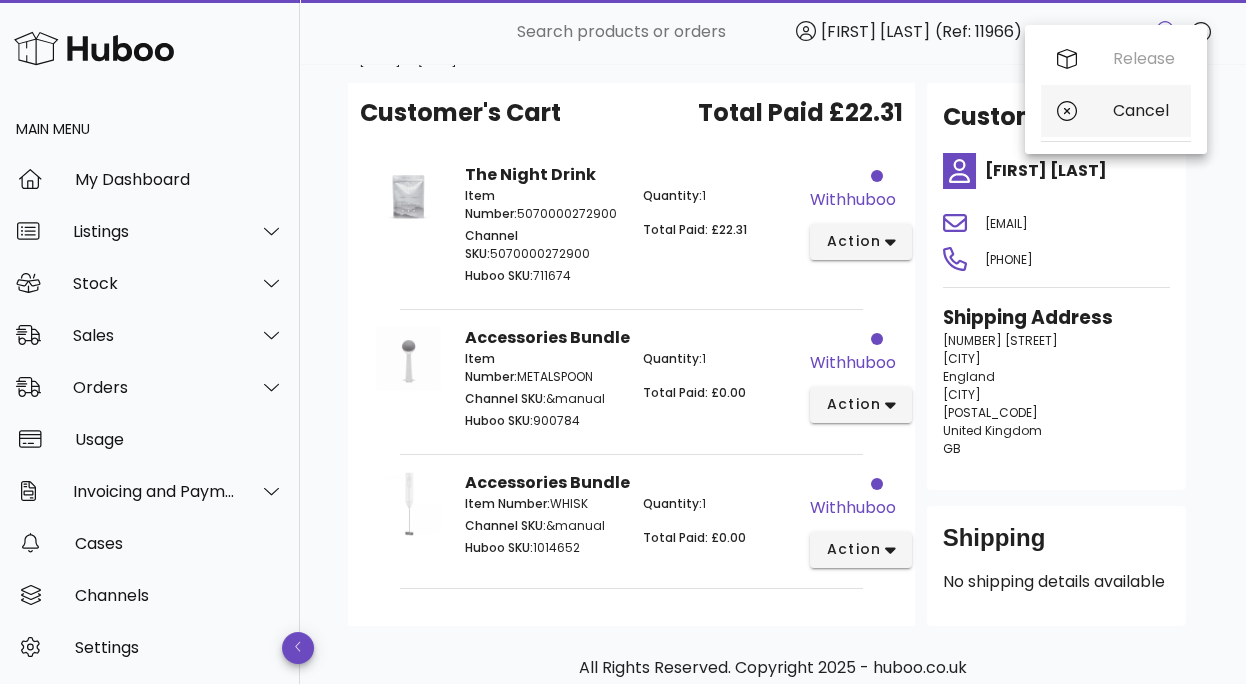 scroll, scrollTop: 73, scrollLeft: 0, axis: vertical 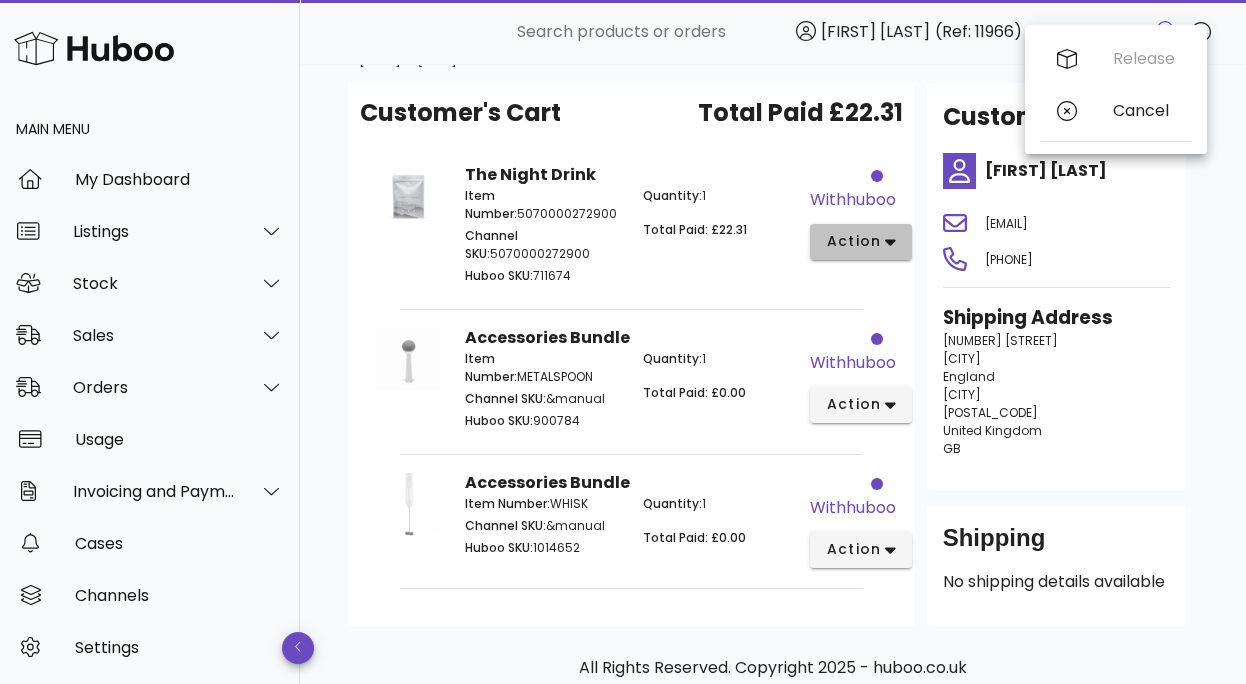 click on "action" at bounding box center (854, 241) 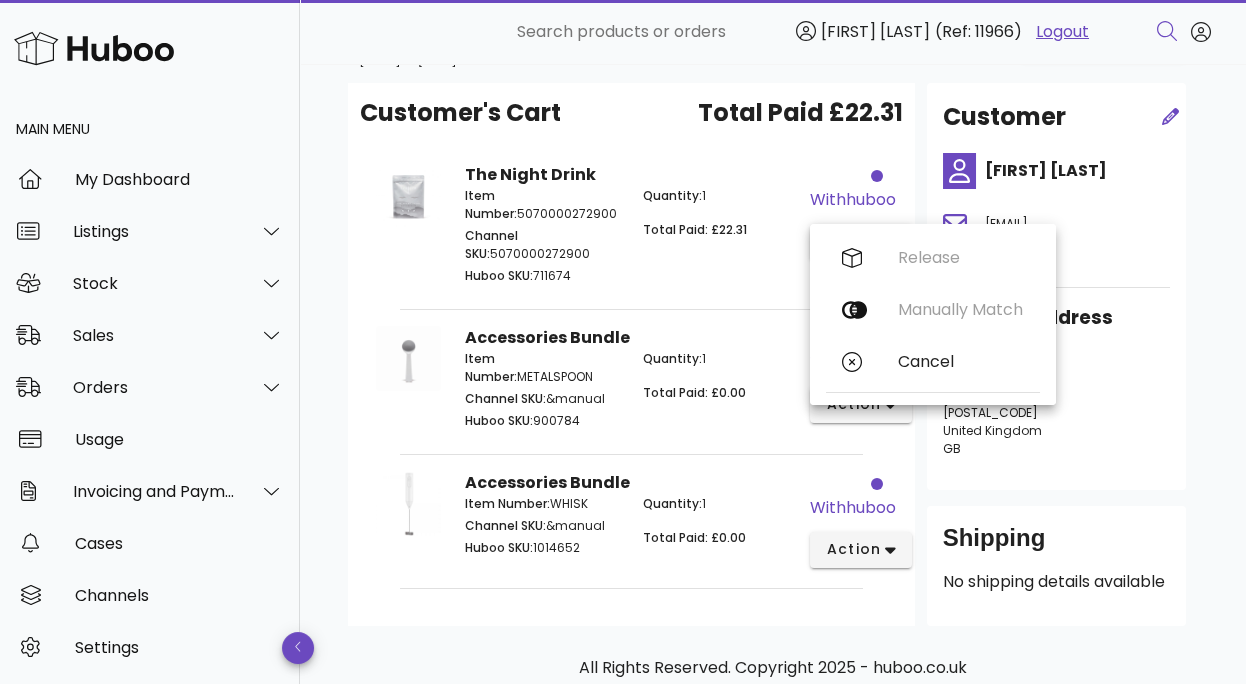 click on "B2C Order #  #28818 12 July 2025 at 7:00 PM order actions Customer's Cart Total Paid £22.31 The Night Drink Item Number:  5070000272900  Channel SKU:  5070000272900  Huboo SKU:  711674  Quantity:  1 Total Paid: £22.31  withhuboo  action Accessories Bundle Item Number:  METALSPOON  Channel SKU:  &manual  Huboo SKU:  900784  Quantity:  1 Total Paid: £0.00  withhuboo  action Accessories Bundle Item Number:  WHISK  Channel SKU:  &manual  Huboo SKU:  1014652  Quantity:  1 Total Paid: £0.00  withhuboo  action Customer Elaine Cassell  cassellem@hotmail.co.uk   +447984433745  Shipping Address 50 Romsey Road Dagenham England Dagenham RM9 6BL  United Kingdom  GB  Shipping  No shipping details available All Rights Reserved. Copyright 2025 - huboo.co.uk  help   Website and Dashboard Terms of Use   and   Service Terms & Conditions" at bounding box center [773, 389] 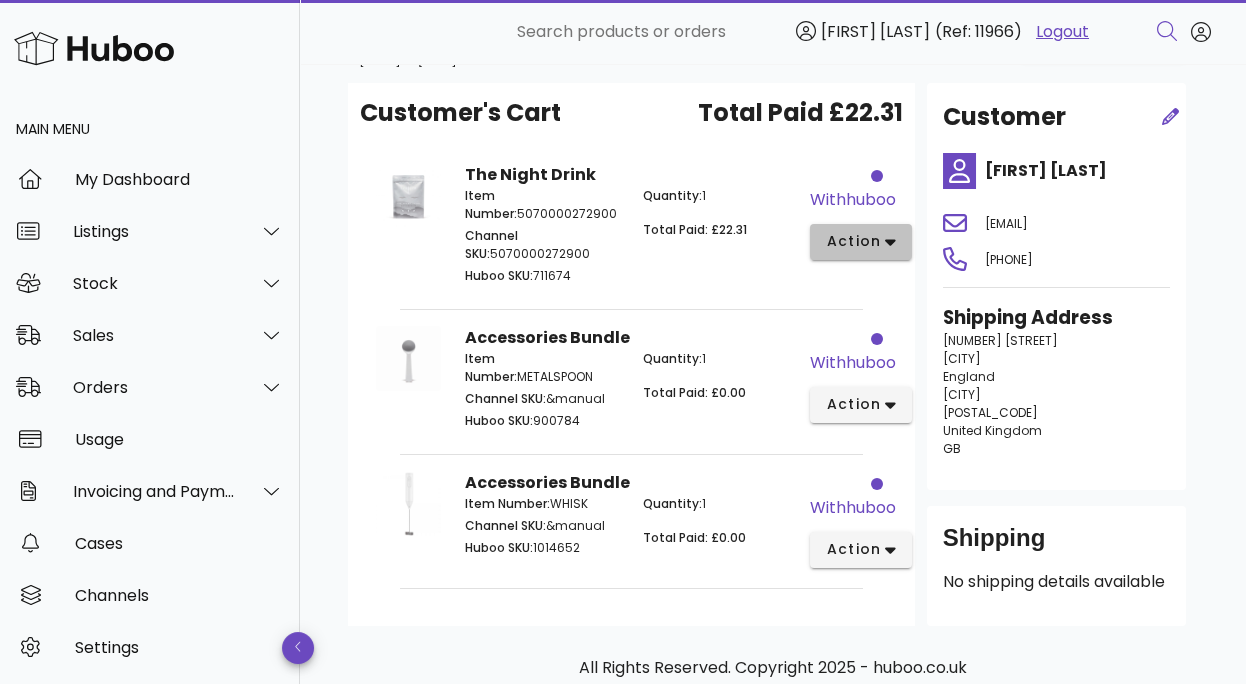 click on "action" at bounding box center [854, 241] 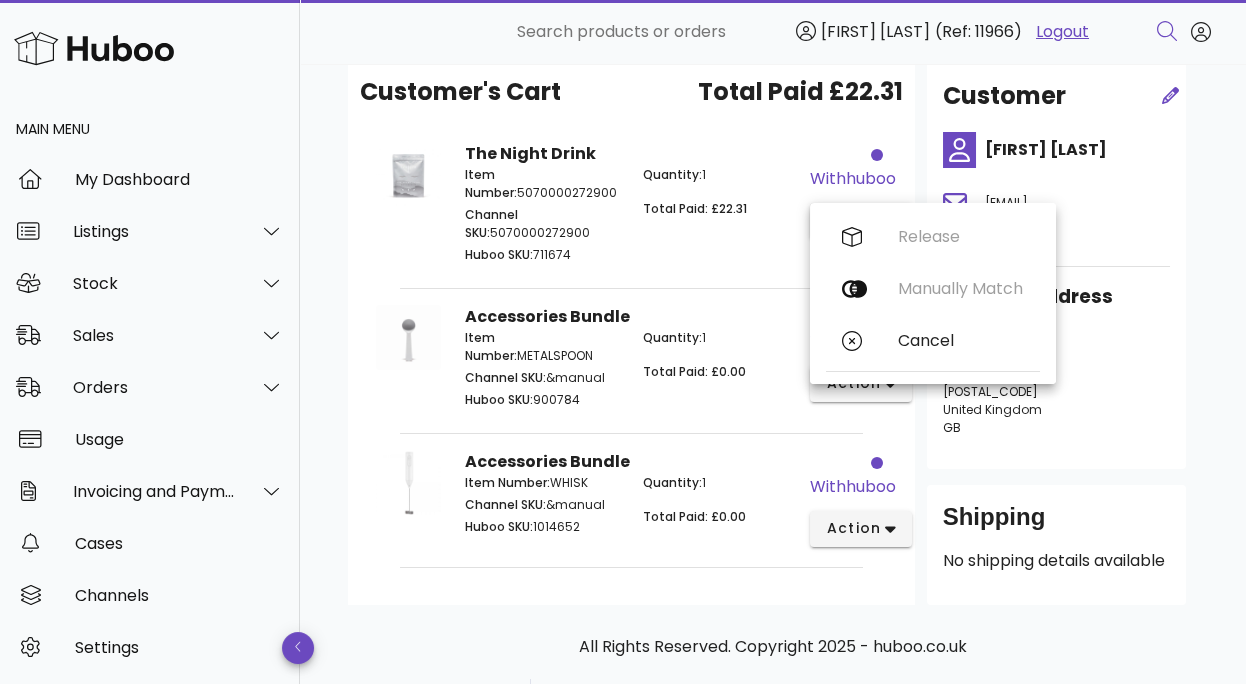 scroll, scrollTop: 118, scrollLeft: 0, axis: vertical 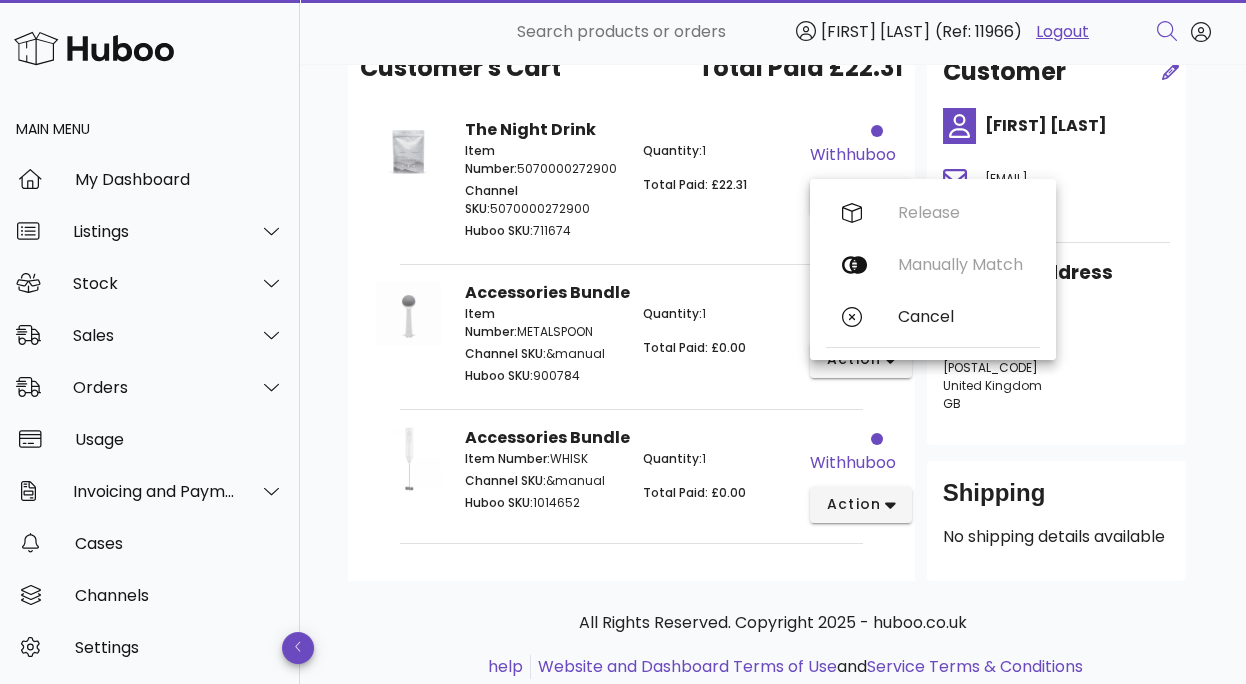 click on "B2C Order #  #28818 12 July 2025 at 7:00 PM order actions Customer's Cart Total Paid £22.31 The Night Drink Item Number:  5070000272900  Channel SKU:  5070000272900  Huboo SKU:  711674  Quantity:  1 Total Paid: £22.31  withhuboo  action Accessories Bundle Item Number:  METALSPOON  Channel SKU:  &manual  Huboo SKU:  900784  Quantity:  1 Total Paid: £0.00  withhuboo  action Accessories Bundle Item Number:  WHISK  Channel SKU:  &manual  Huboo SKU:  1014652  Quantity:  1 Total Paid: £0.00  withhuboo  action Customer Elaine Cassell  cassellem@hotmail.co.uk   +447984433745  Shipping Address 50 Romsey Road Dagenham England Dagenham RM9 6BL  United Kingdom  GB  Shipping  No shipping details available All Rights Reserved. Copyright 2025 - huboo.co.uk  help   Website and Dashboard Terms of Use   and   Service Terms & Conditions" at bounding box center (773, 344) 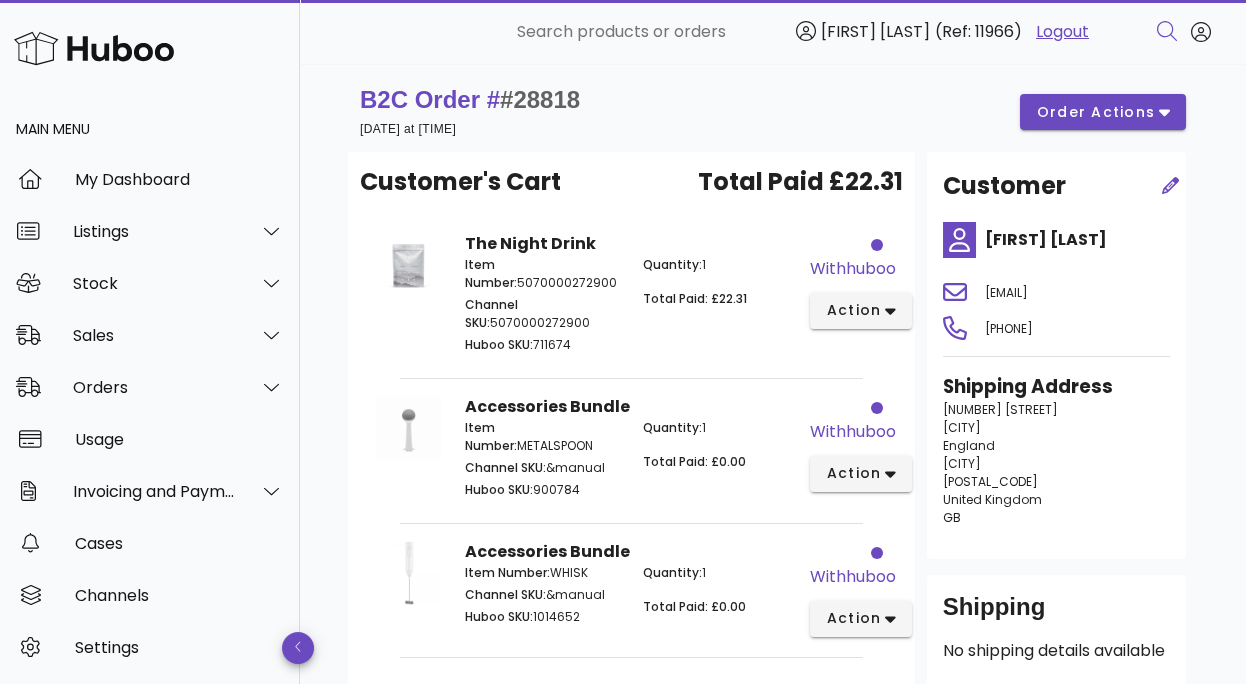 scroll, scrollTop: 0, scrollLeft: 0, axis: both 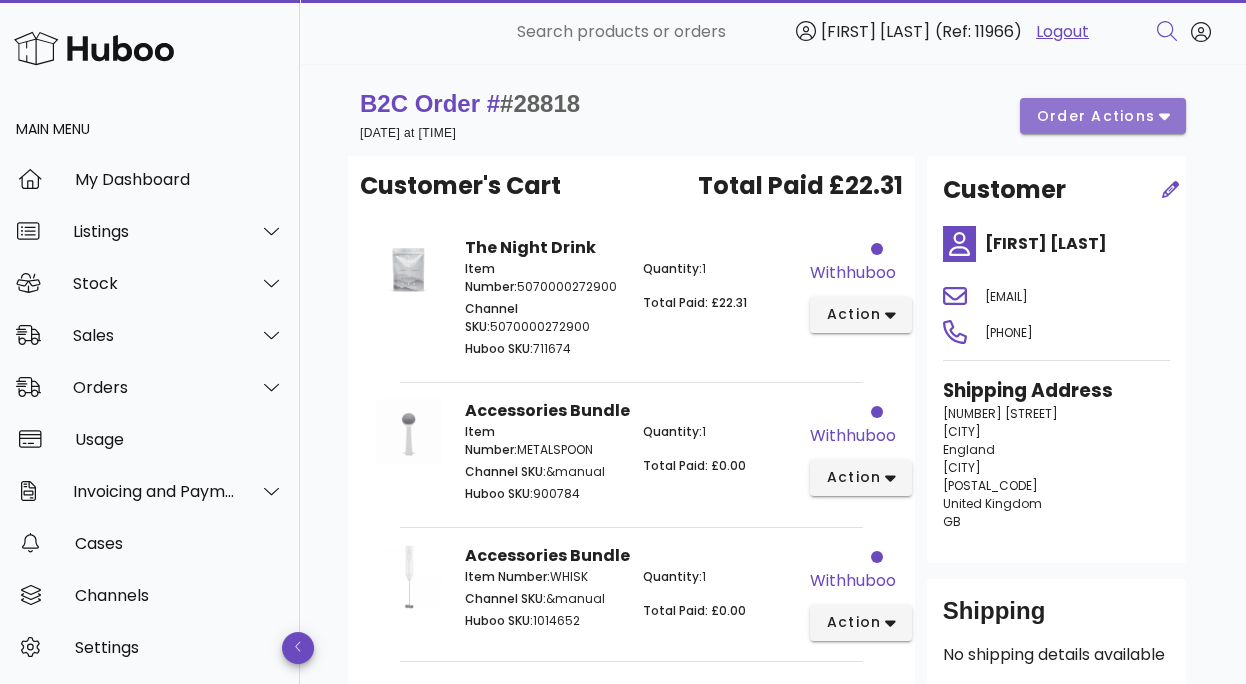 click on "order actions" at bounding box center [1103, 116] 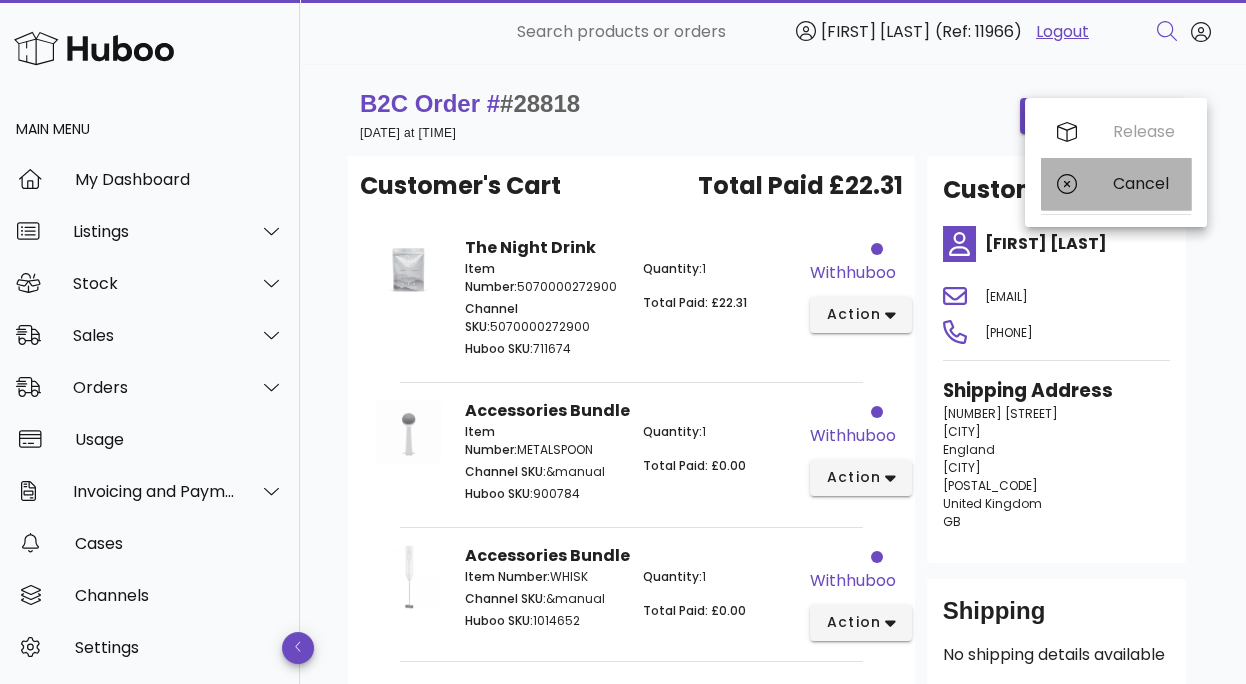 click on "Cancel" at bounding box center (1144, 183) 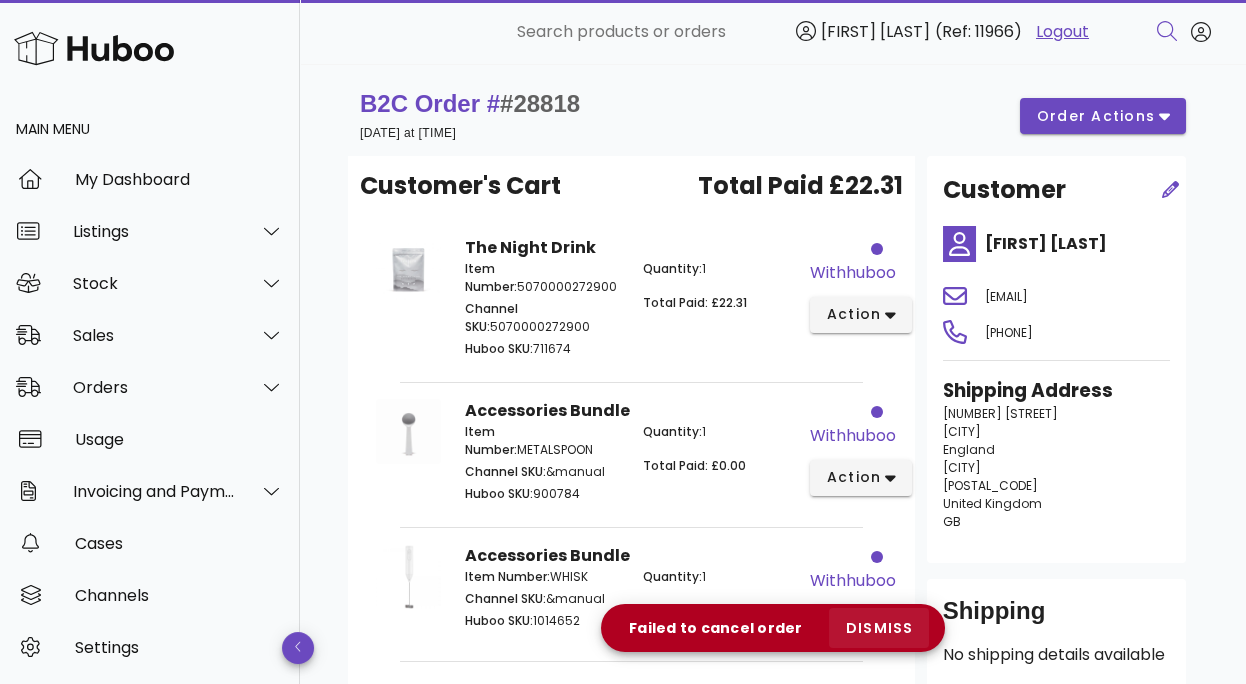 click on "dismiss" at bounding box center [879, 628] 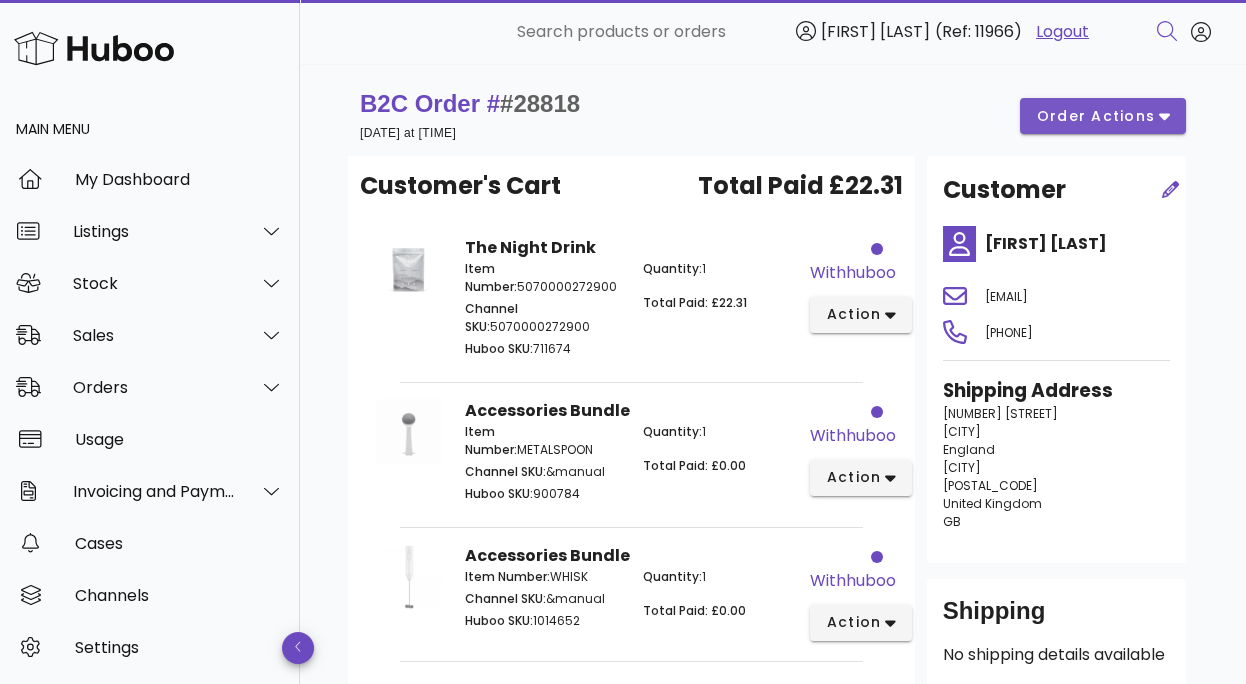 click on "order actions" at bounding box center (1096, 116) 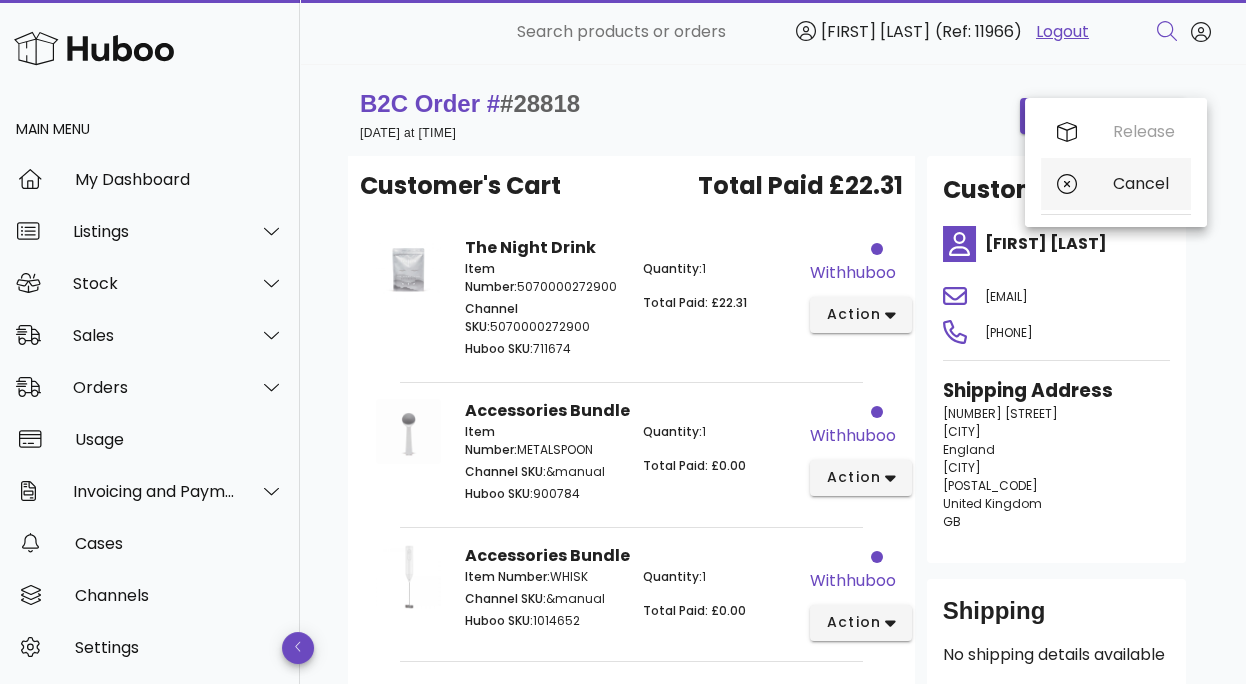 click on "Cancel" at bounding box center (1116, 184) 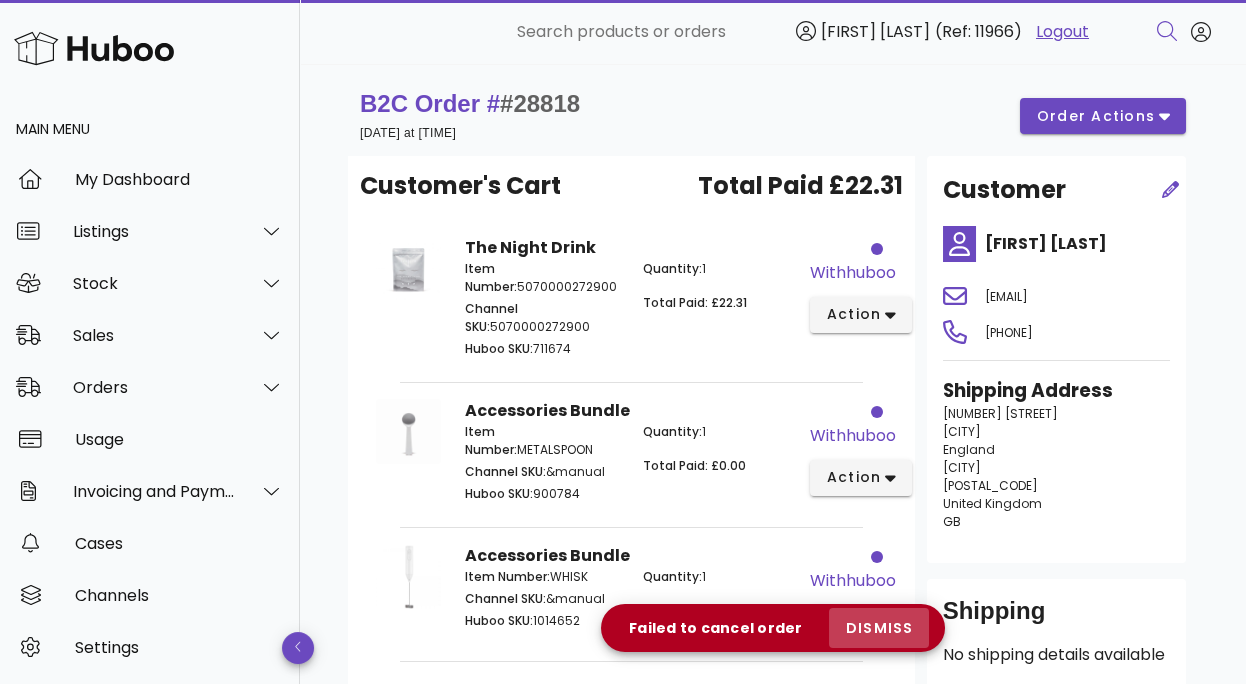 click on "dismiss" at bounding box center (879, 628) 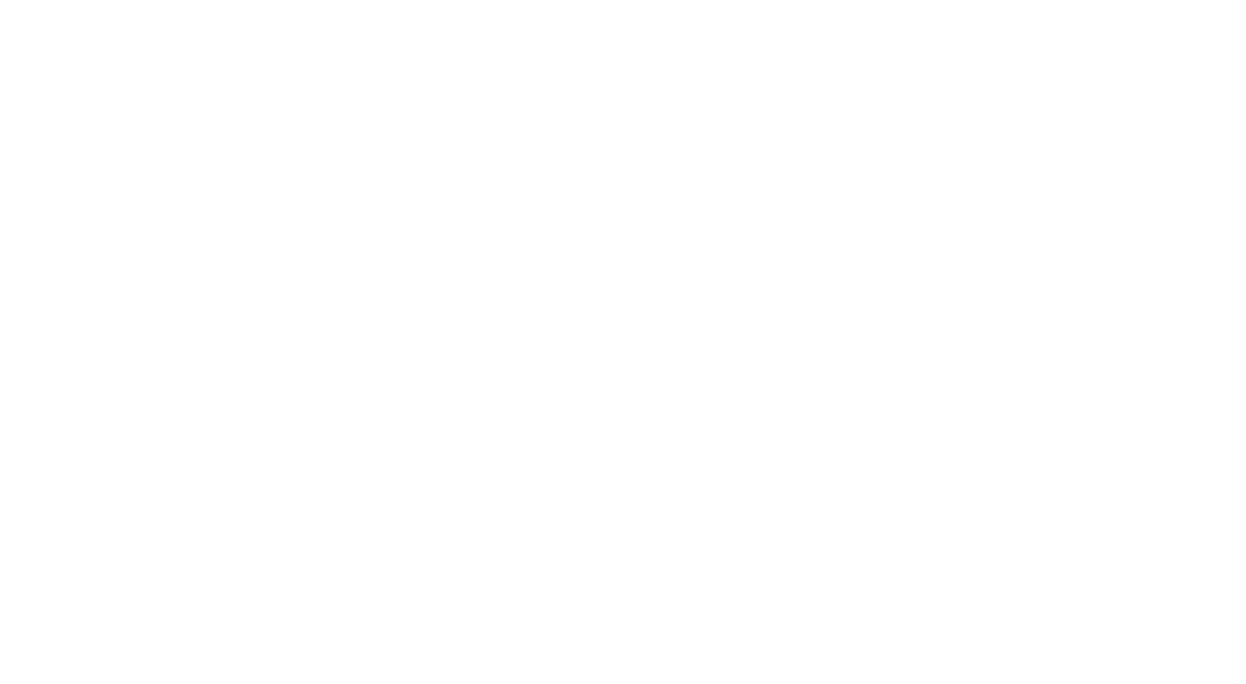 scroll, scrollTop: 0, scrollLeft: 0, axis: both 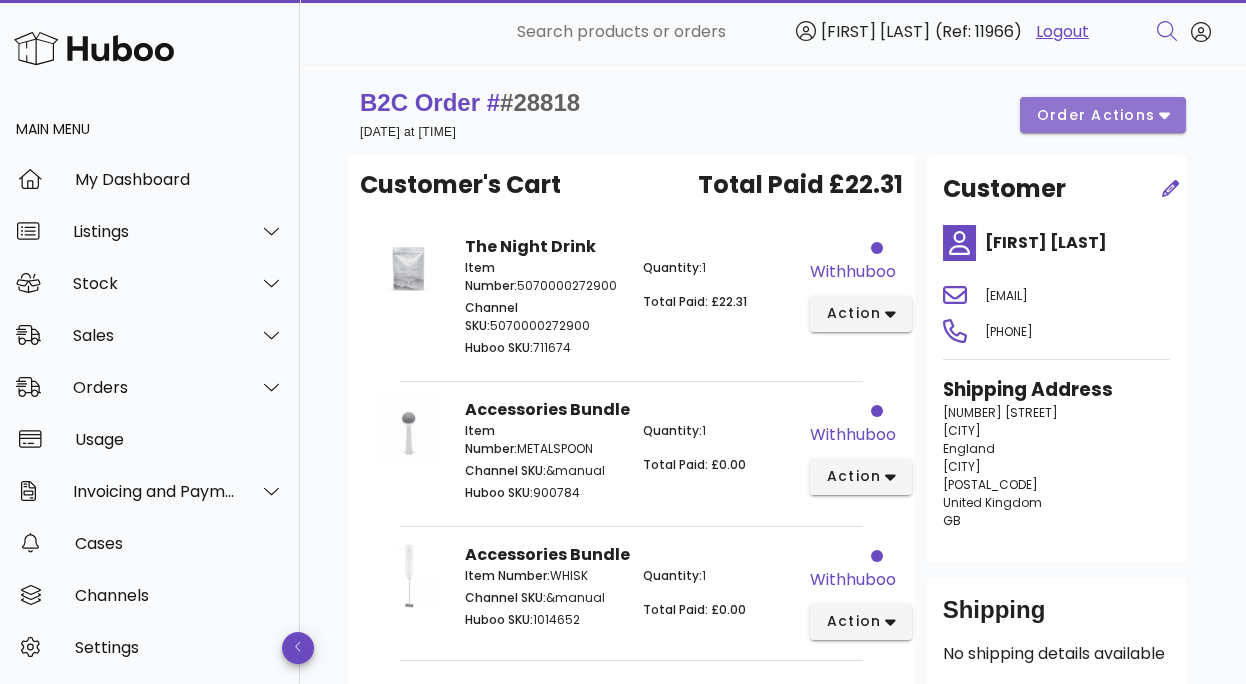 click 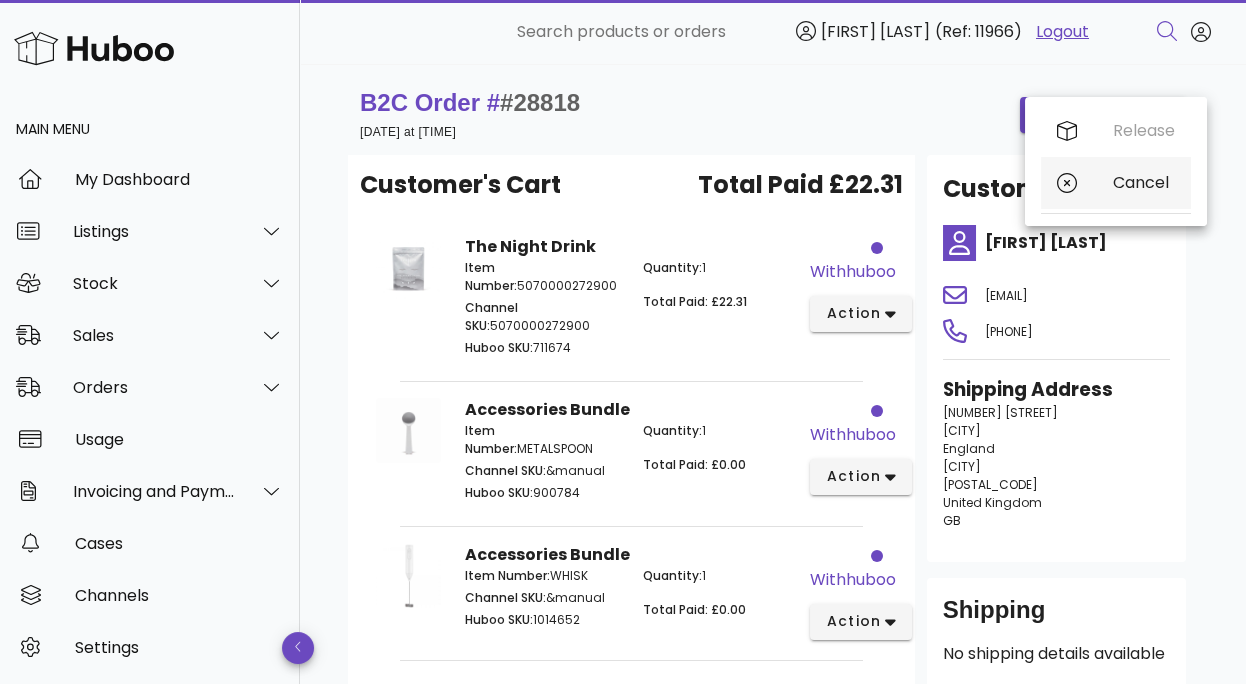 click on "Cancel" at bounding box center [1144, 182] 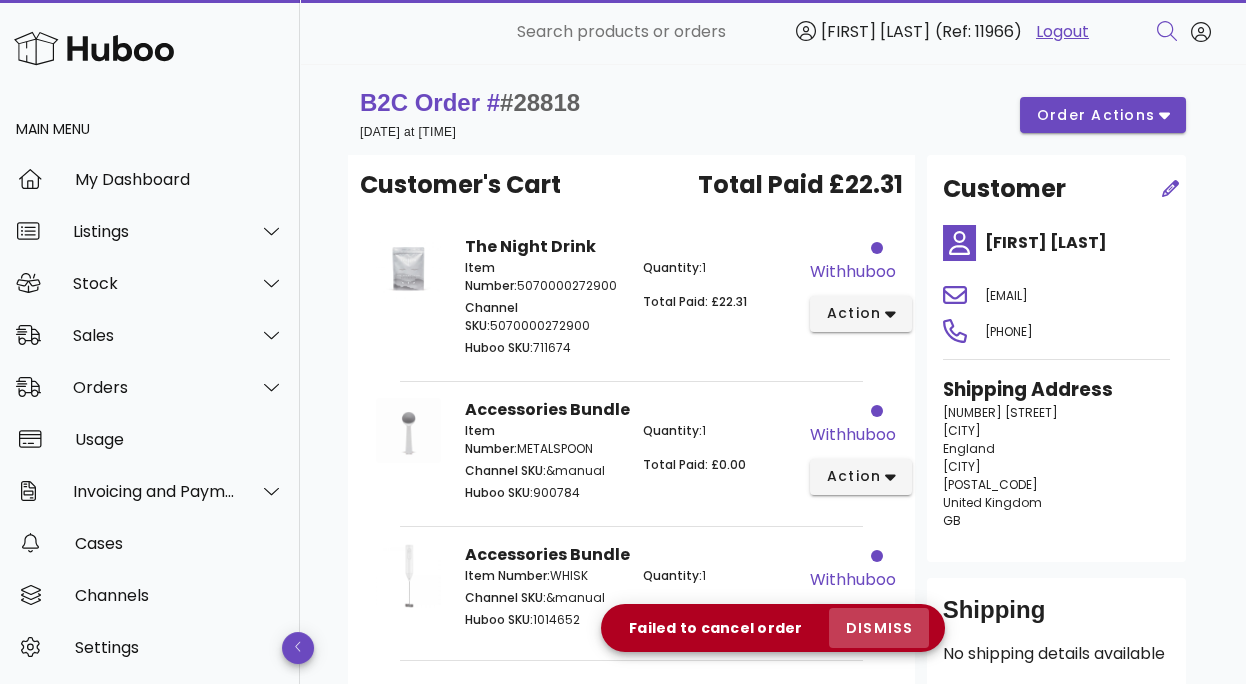click on "dismiss" at bounding box center [879, 628] 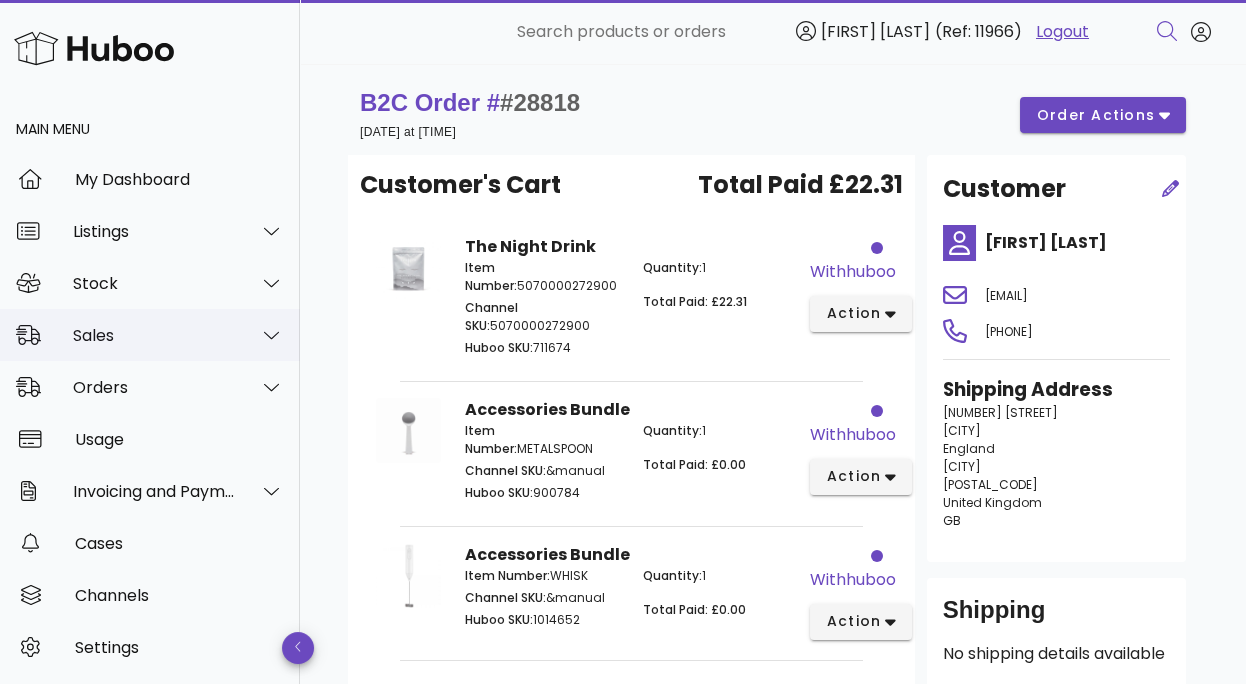 click at bounding box center [260, 335] 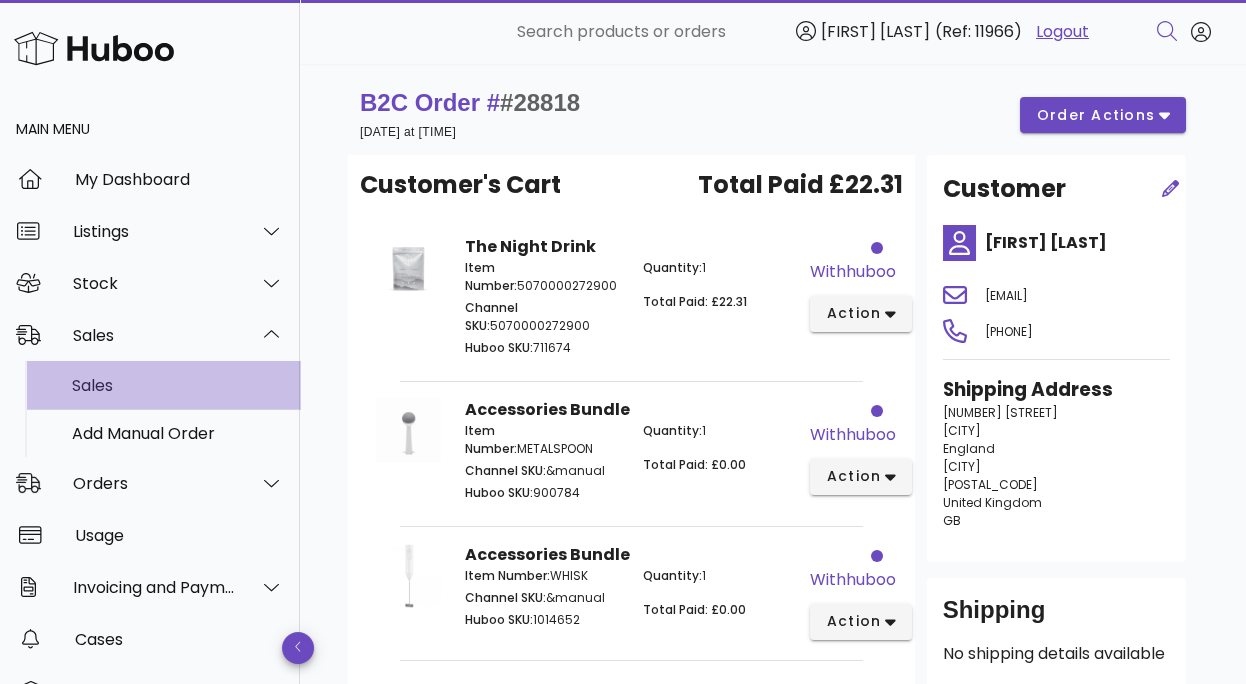 click on "Sales" at bounding box center (178, 385) 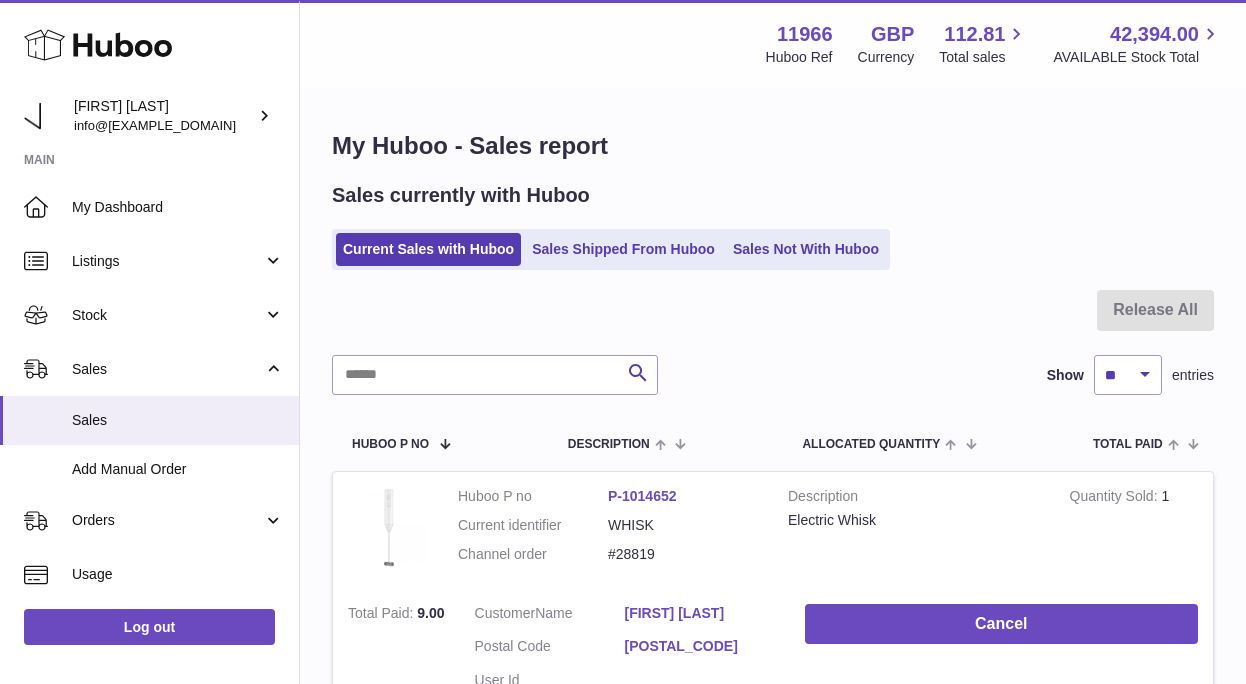 scroll, scrollTop: 0, scrollLeft: 0, axis: both 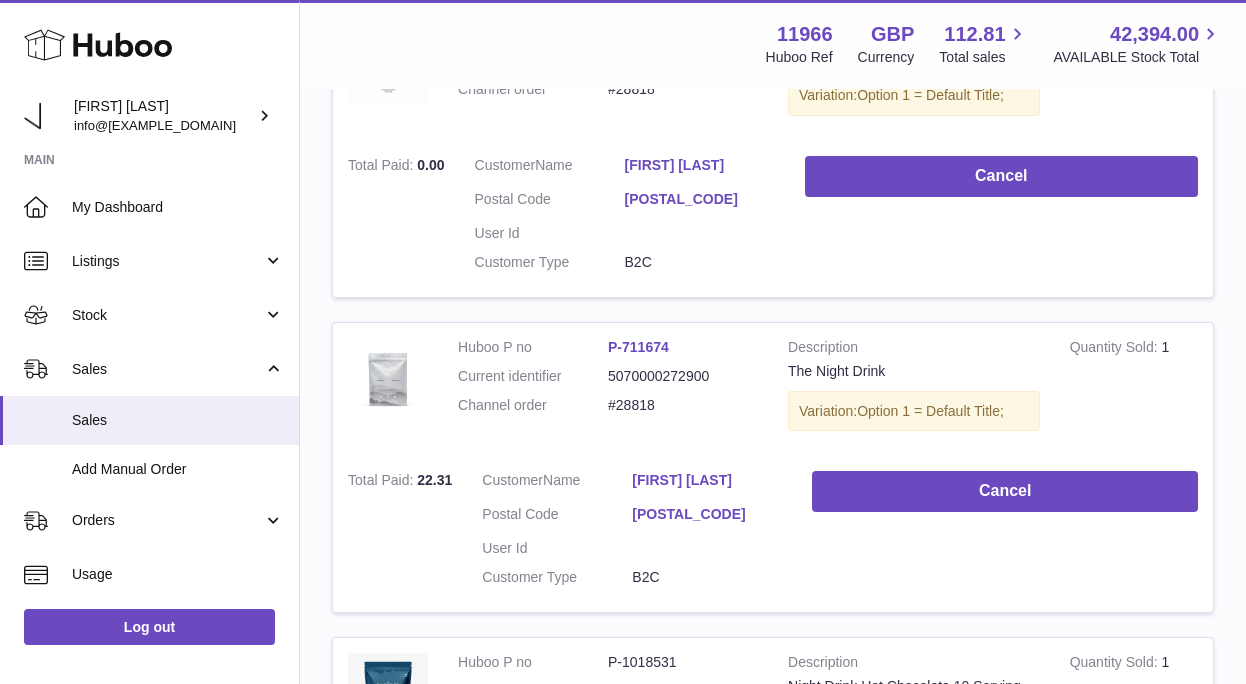 click on "Quantity Sold
1" at bounding box center (1134, 390) 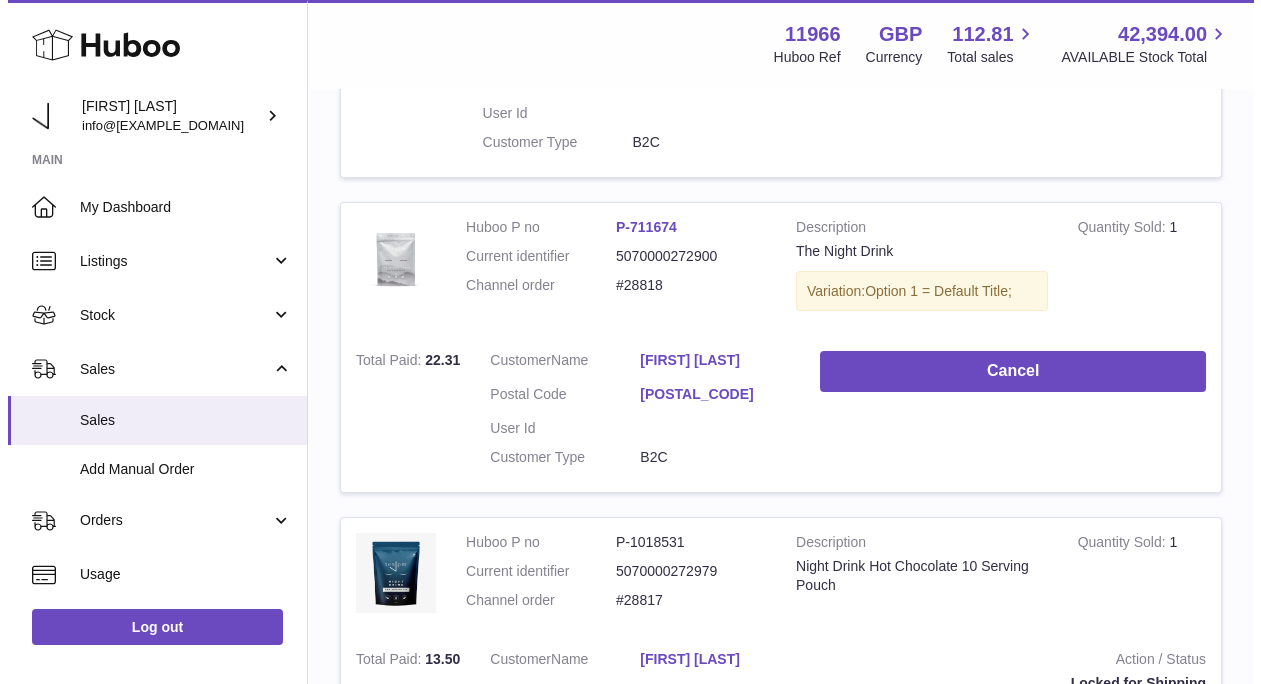 scroll, scrollTop: 1475, scrollLeft: 0, axis: vertical 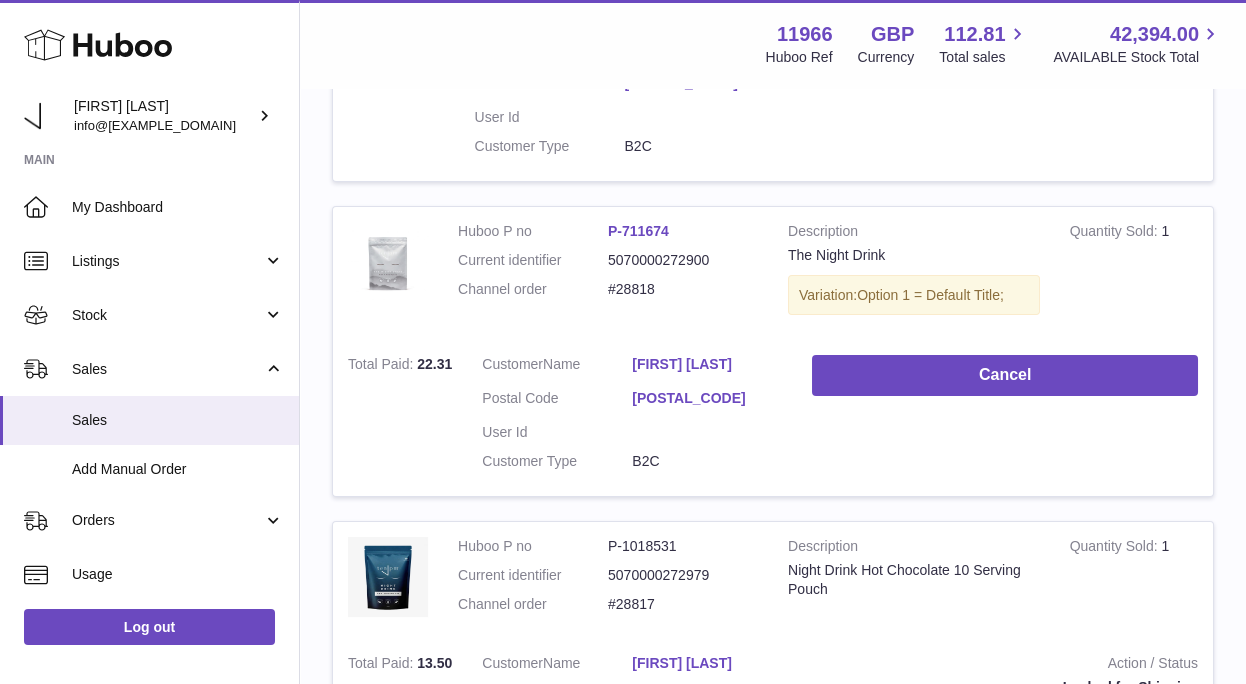 click on "P-711674" at bounding box center (638, 231) 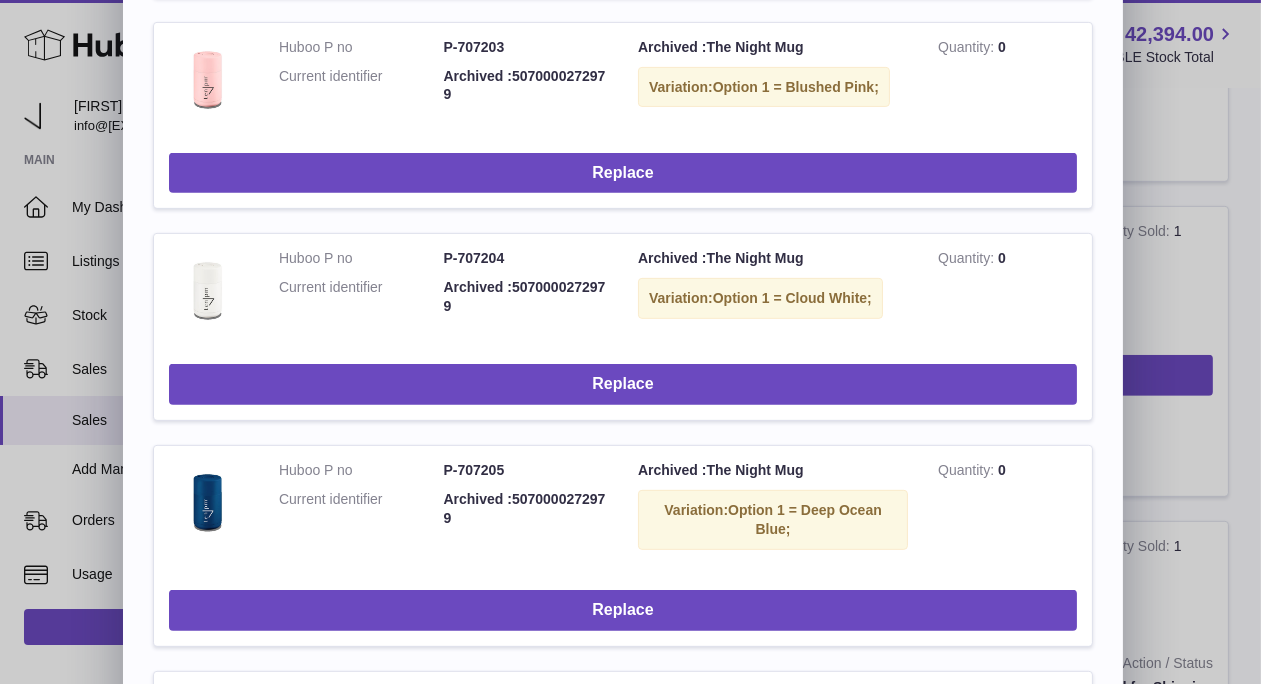 scroll, scrollTop: 1790, scrollLeft: 0, axis: vertical 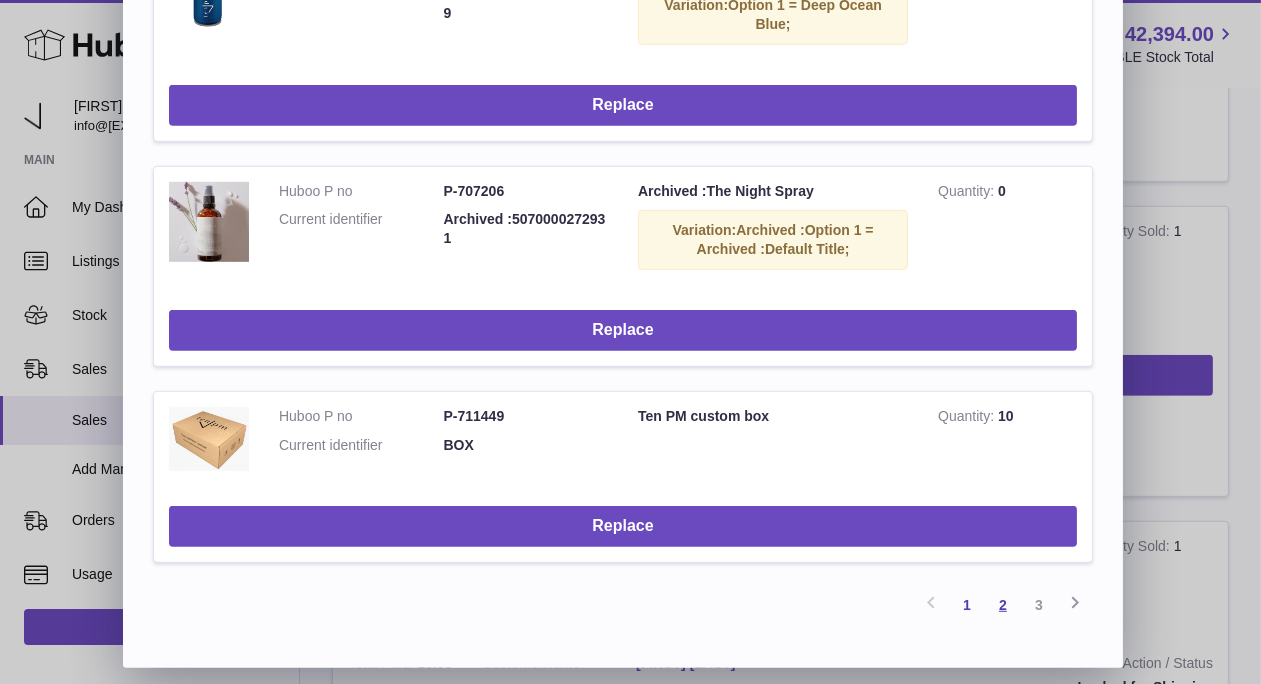 click on "2" at bounding box center (1003, 605) 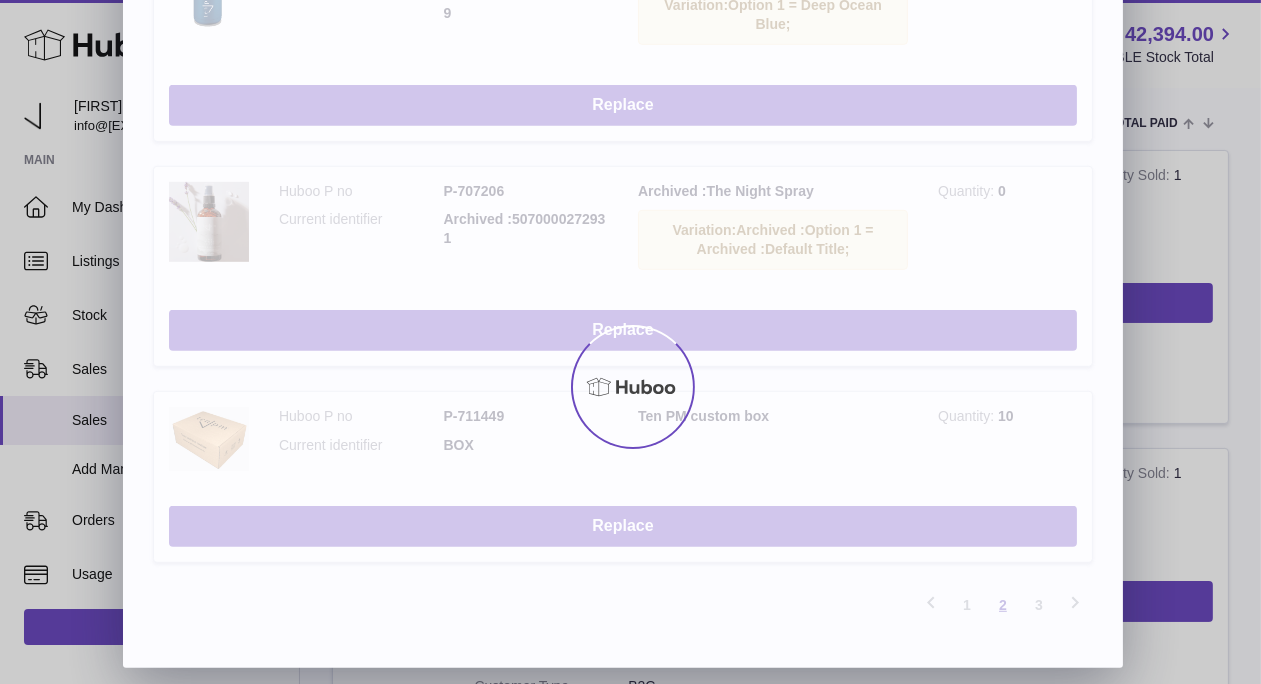 scroll, scrollTop: 89, scrollLeft: 0, axis: vertical 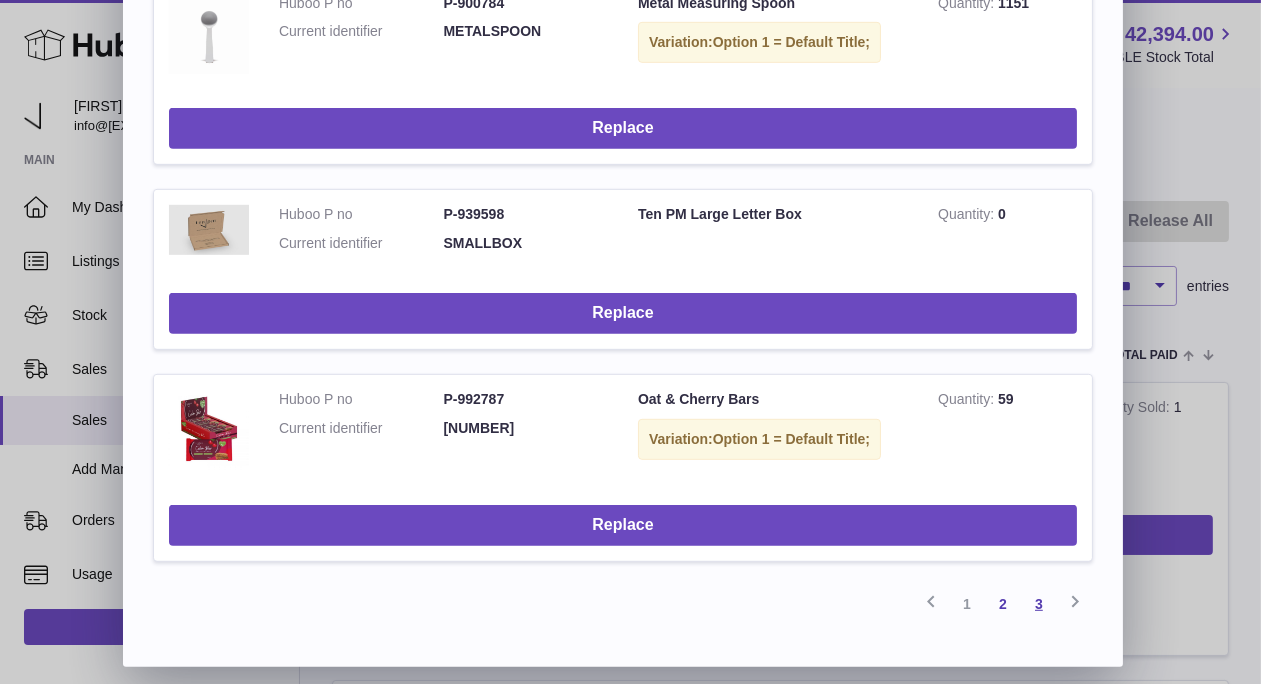 click on "3" at bounding box center (1039, 604) 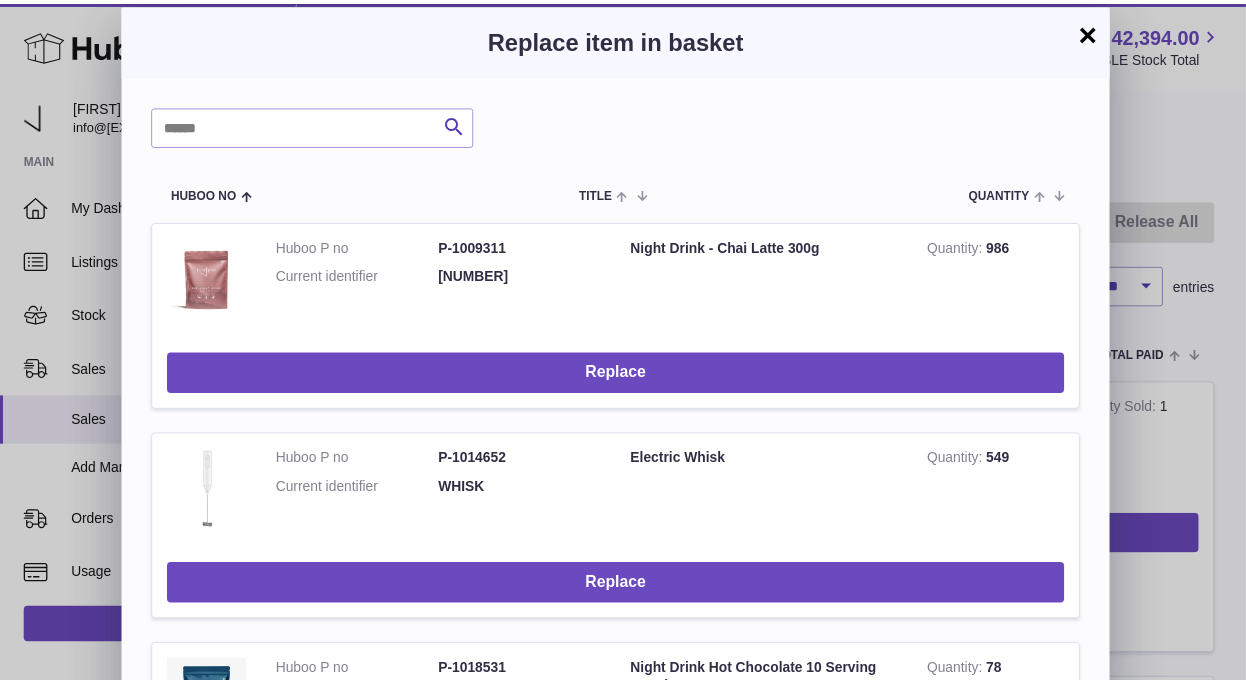 scroll, scrollTop: 0, scrollLeft: 0, axis: both 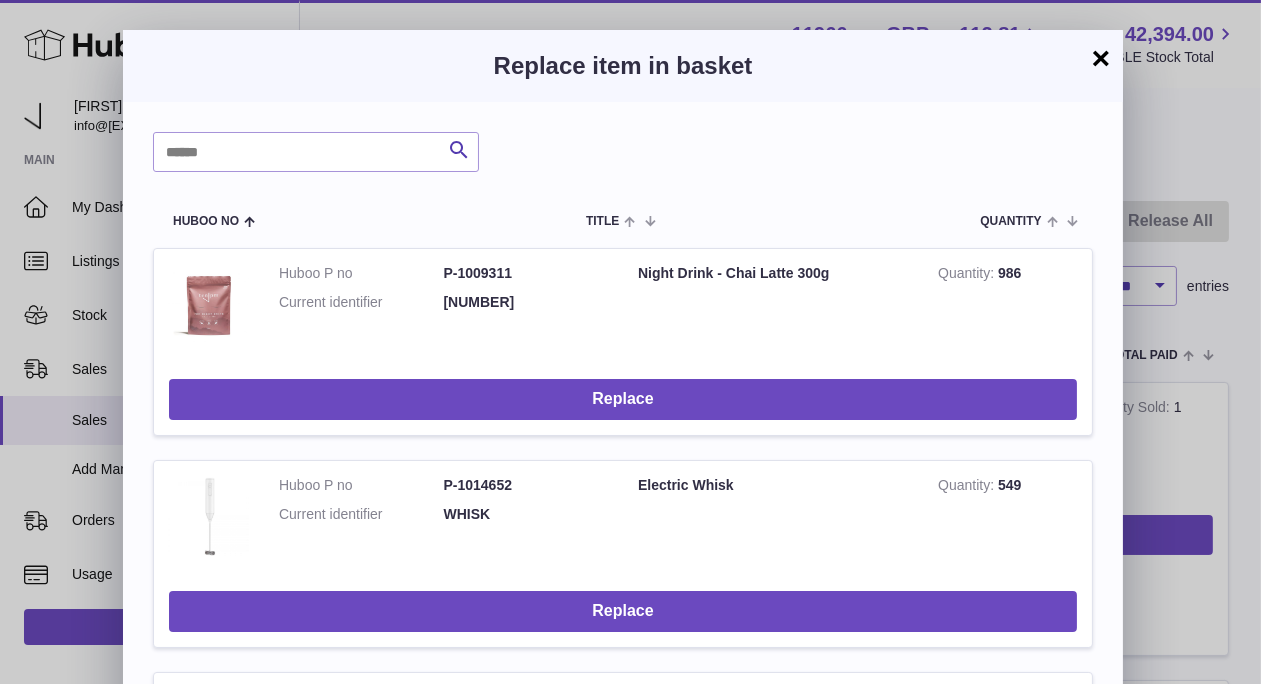 click on "×" at bounding box center [1101, 58] 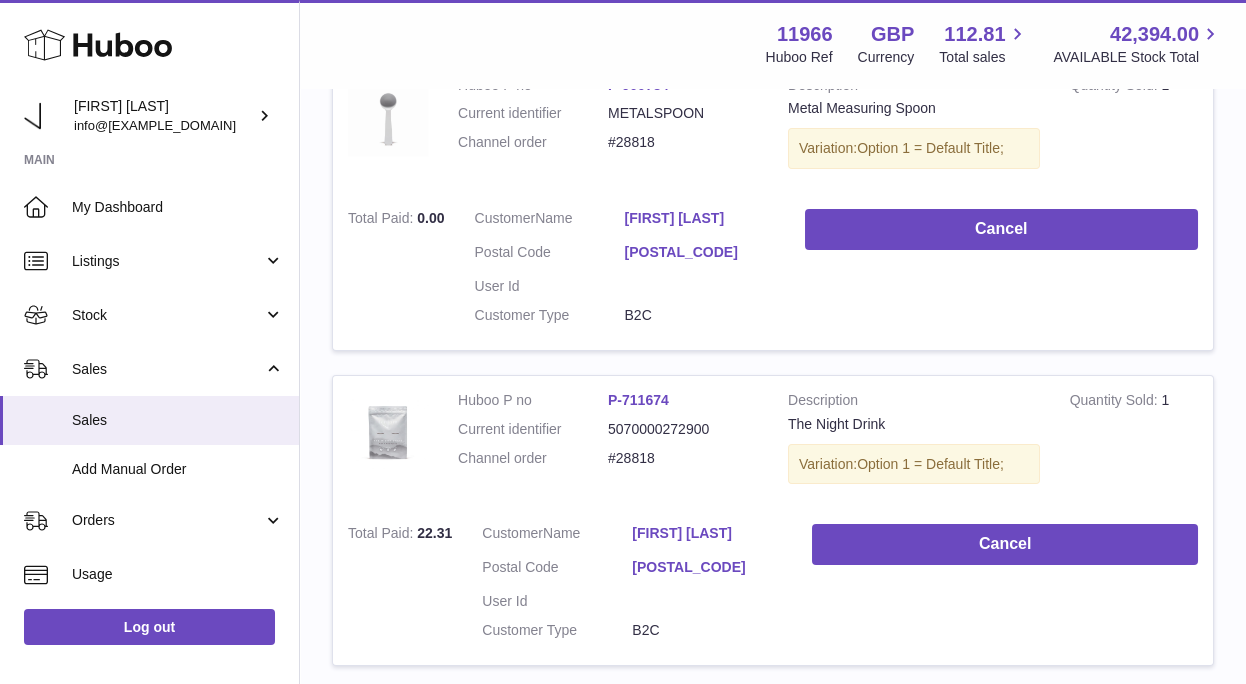 scroll, scrollTop: 1350, scrollLeft: 0, axis: vertical 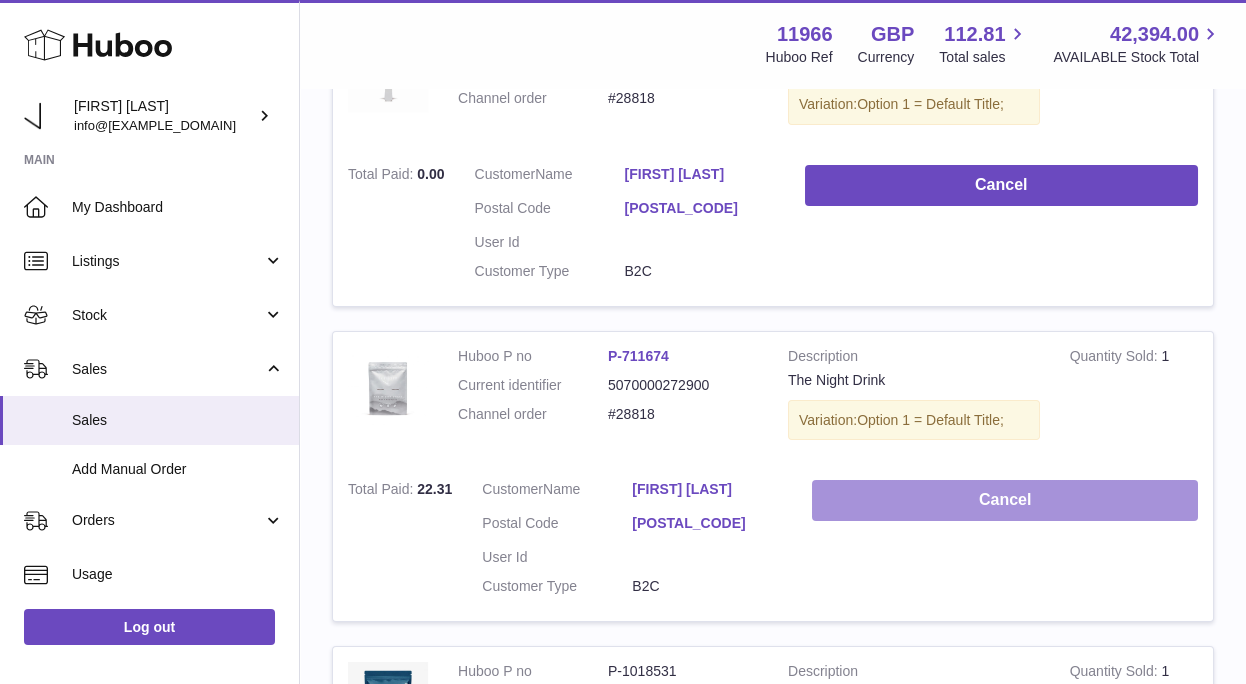click on "Cancel" at bounding box center [1005, 500] 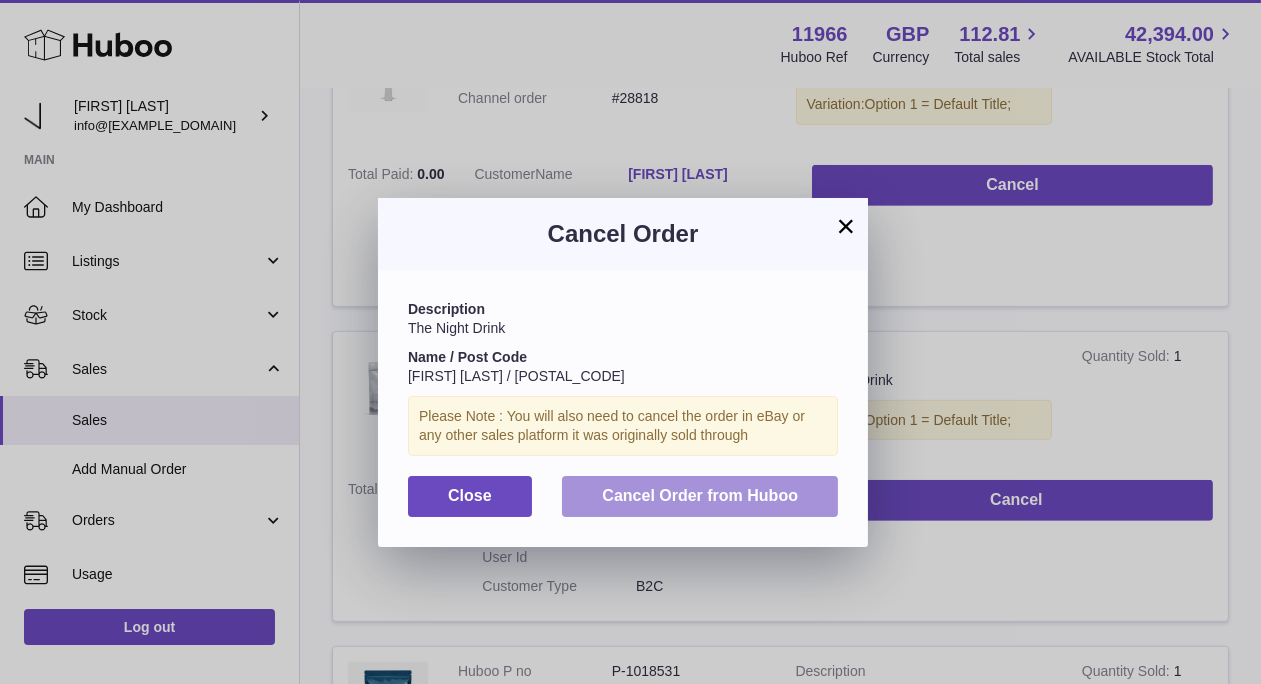 click on "Cancel Order from Huboo" at bounding box center [700, 495] 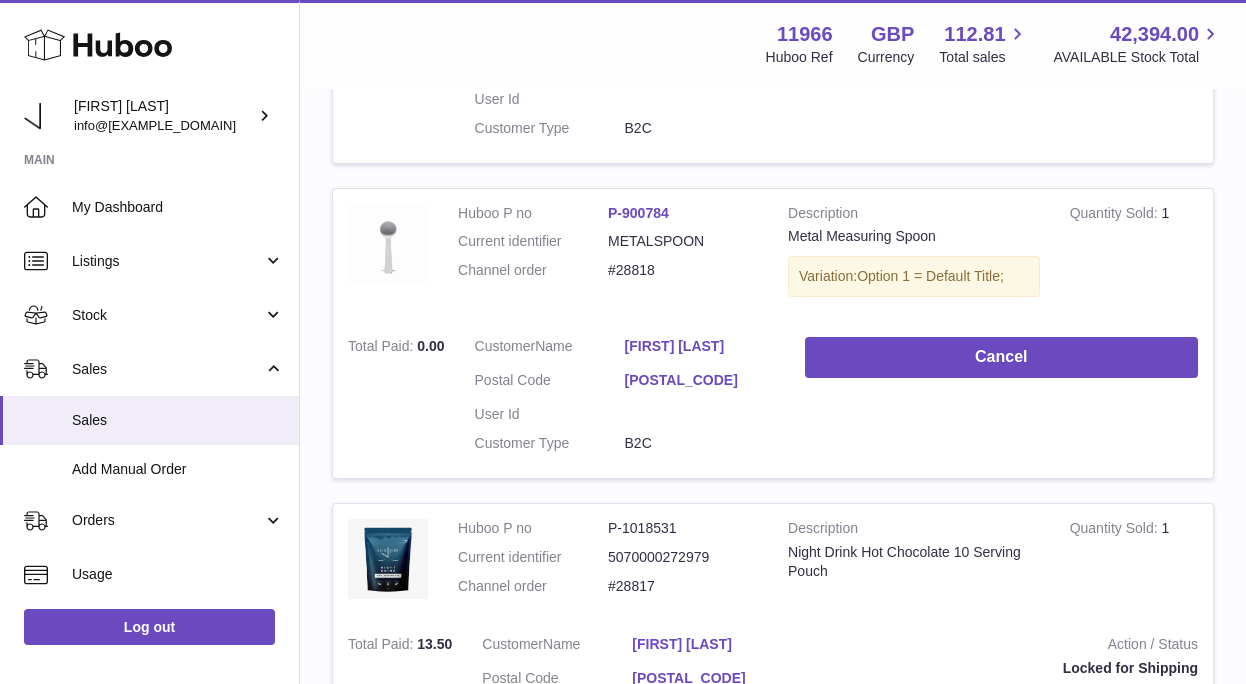 scroll, scrollTop: 1172, scrollLeft: 0, axis: vertical 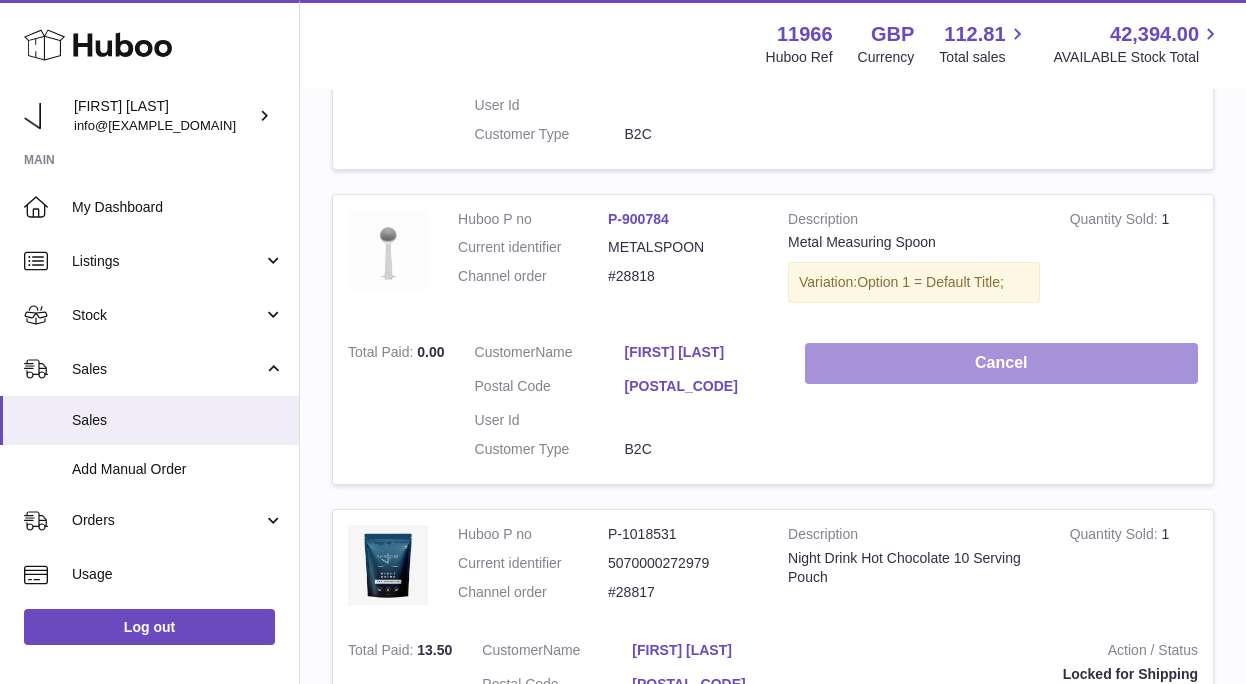 click on "Cancel" at bounding box center (1001, 363) 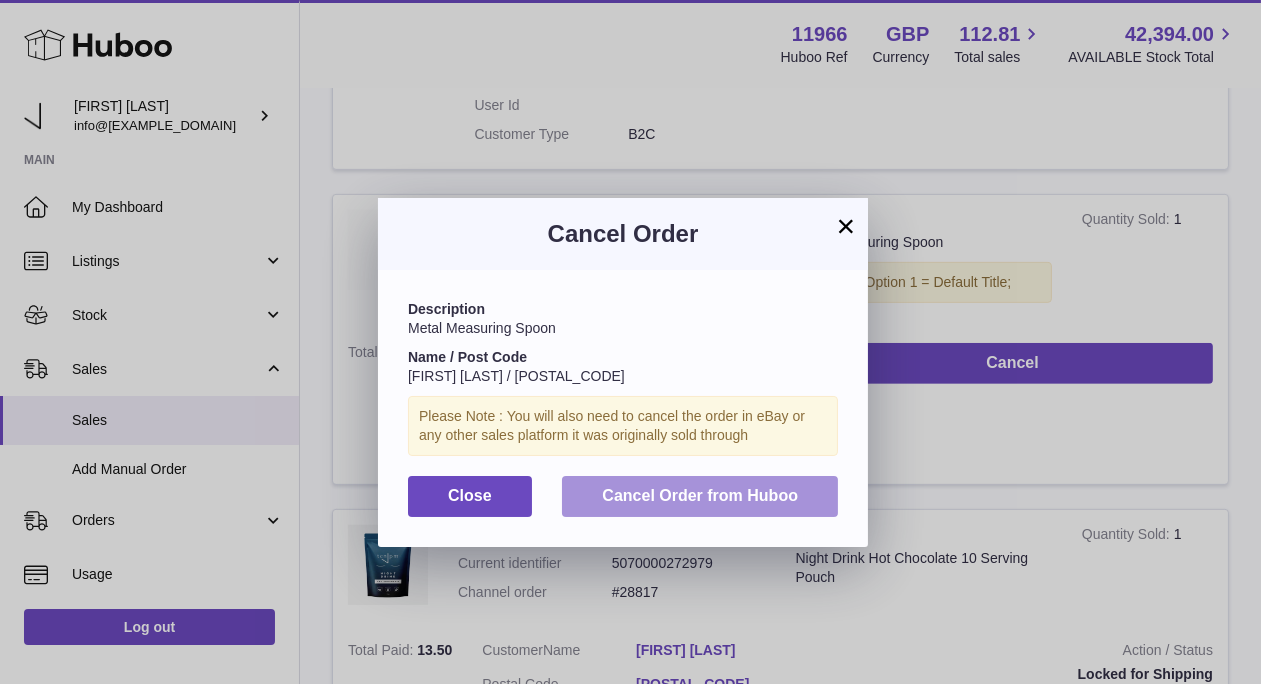 click on "Cancel Order from Huboo" at bounding box center [700, 496] 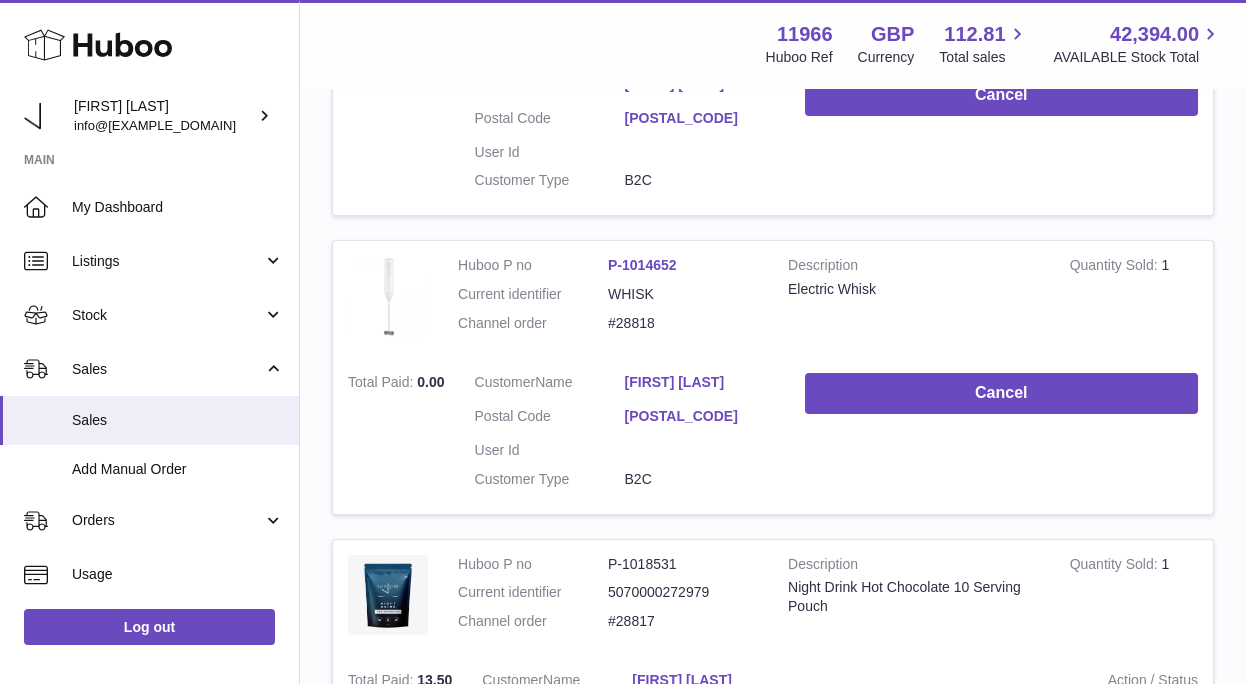 scroll, scrollTop: 824, scrollLeft: 0, axis: vertical 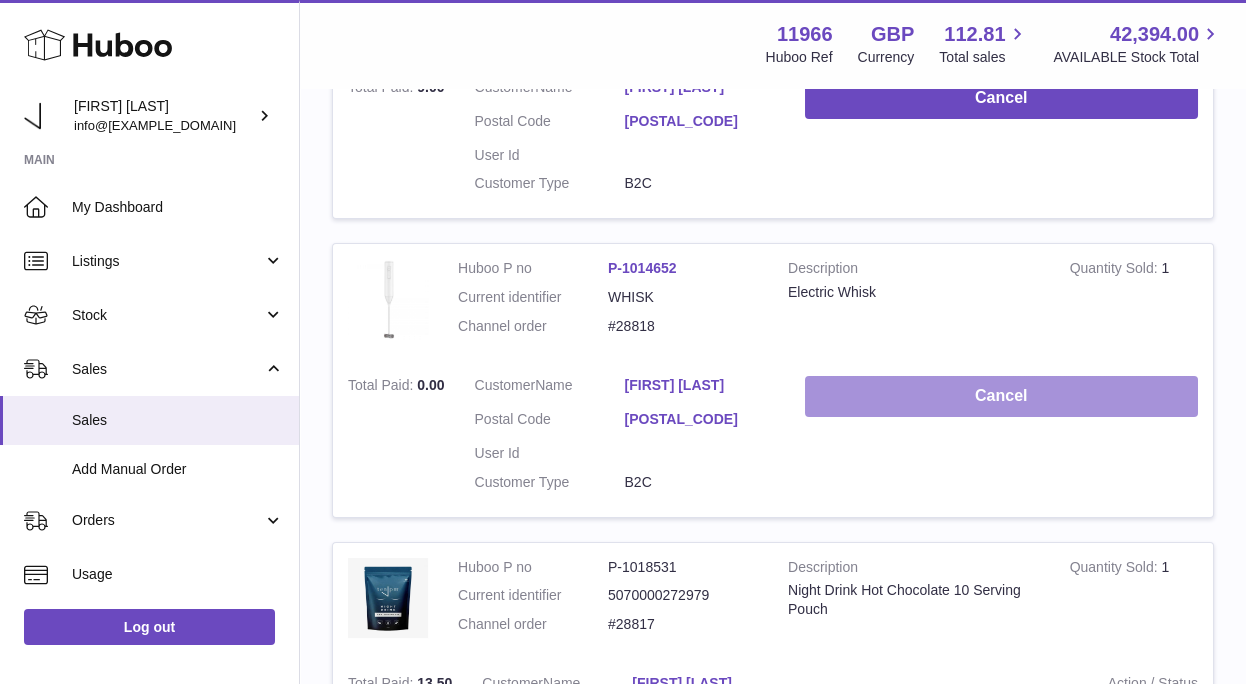 click on "Cancel" at bounding box center [1001, 396] 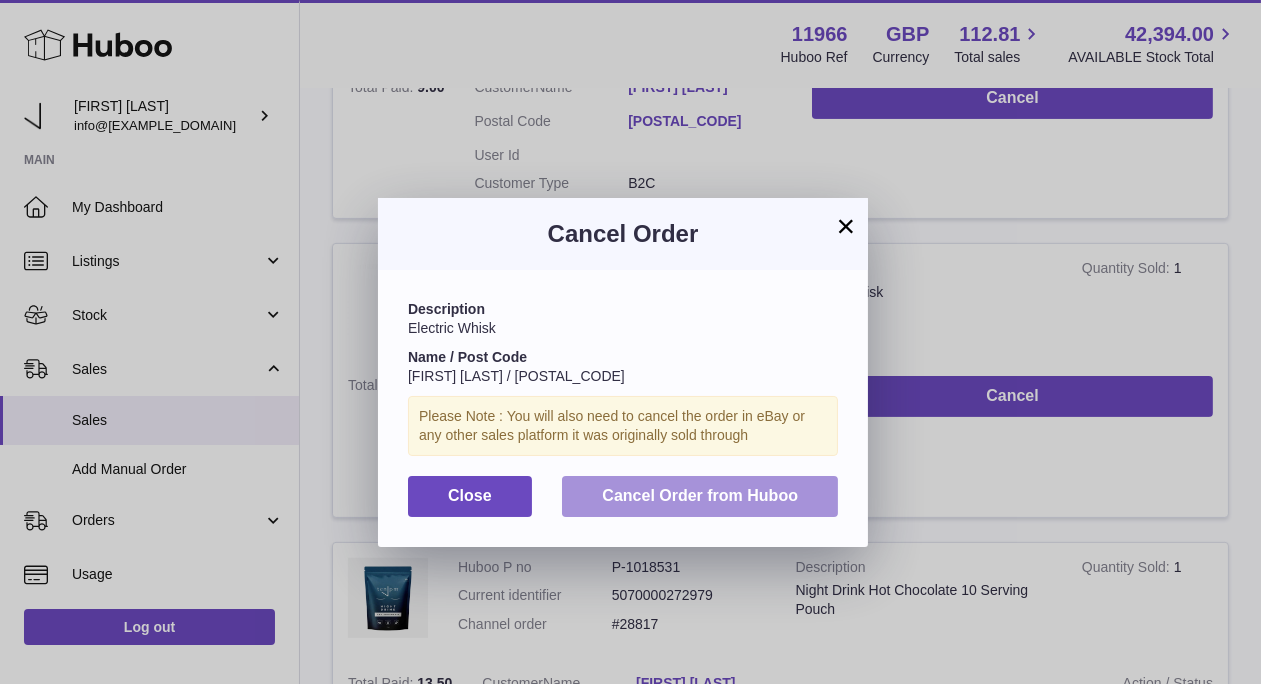 click on "Cancel Order from Huboo" at bounding box center (700, 496) 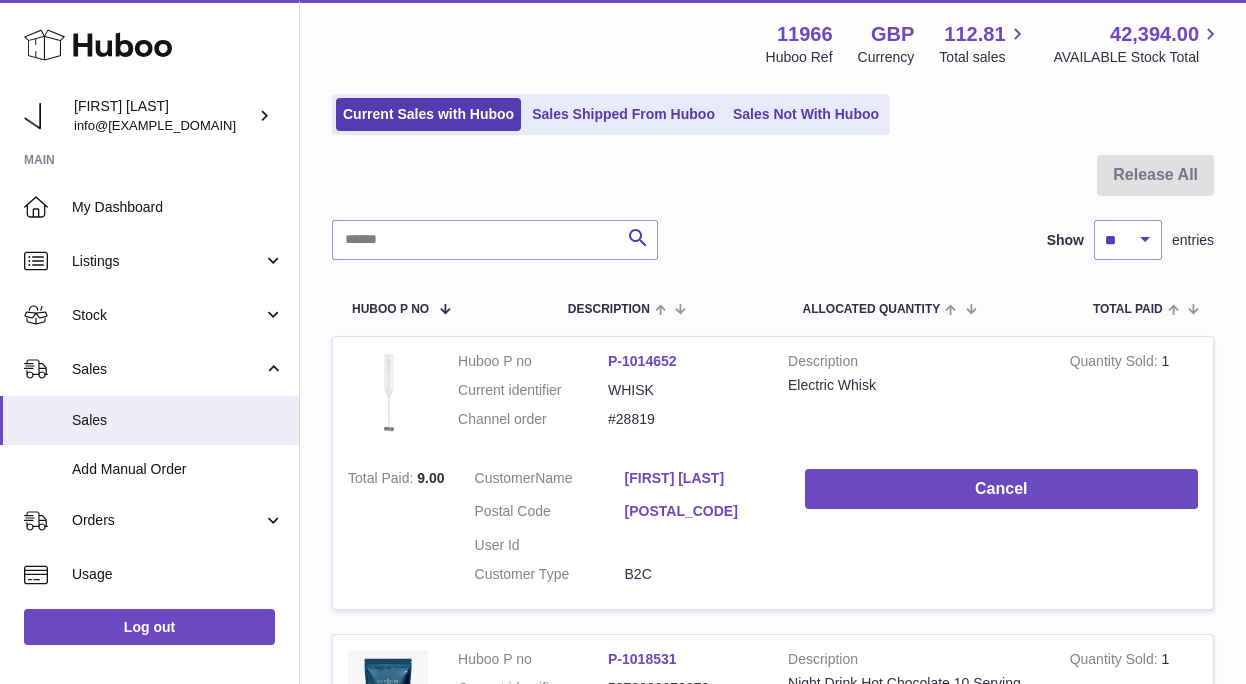 scroll, scrollTop: 133, scrollLeft: 0, axis: vertical 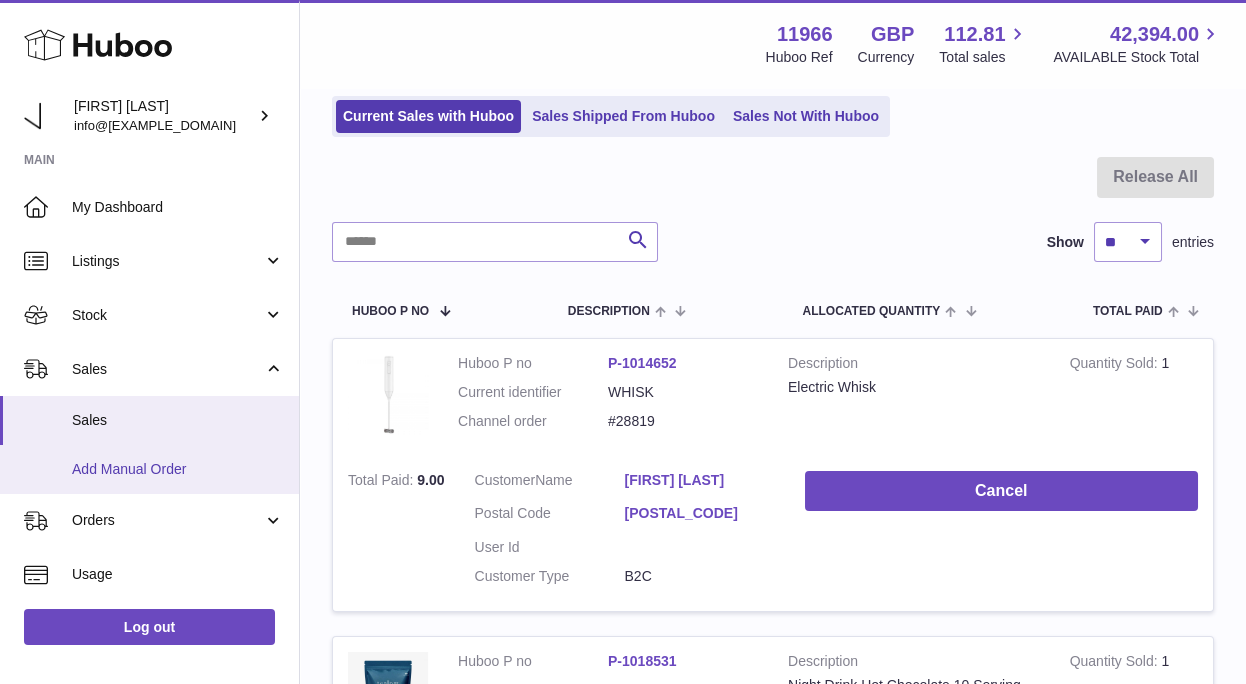 click on "Add Manual Order" at bounding box center [149, 469] 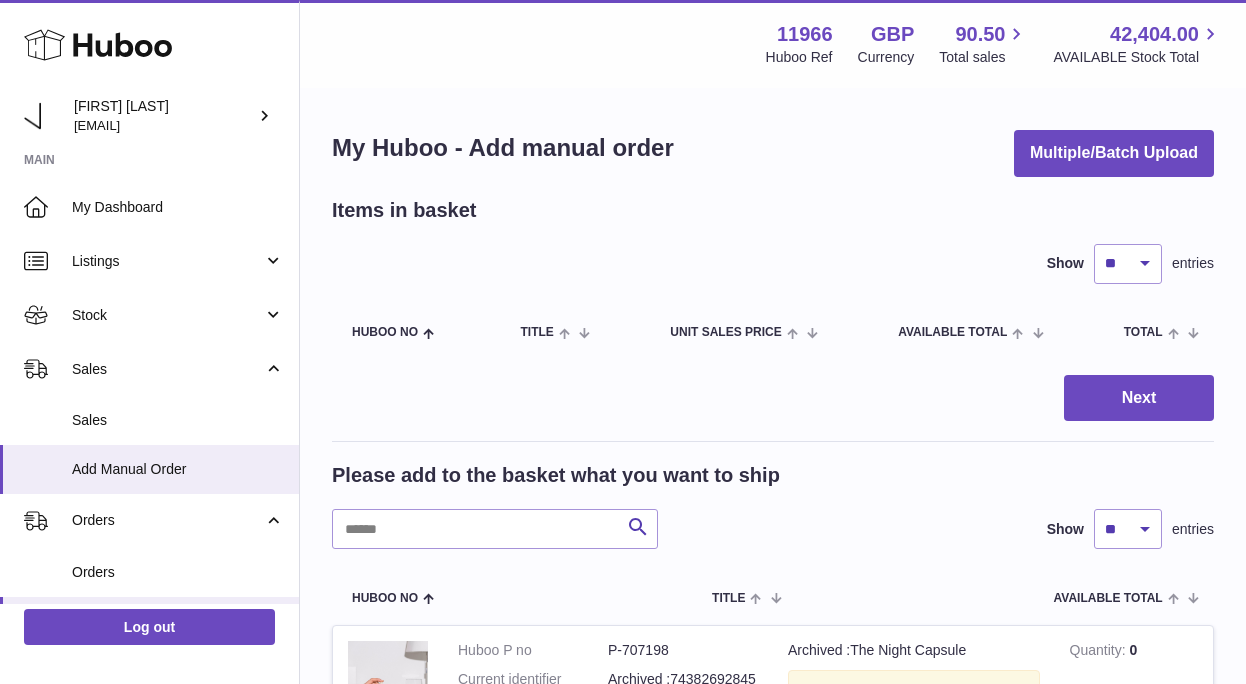 scroll, scrollTop: 0, scrollLeft: 0, axis: both 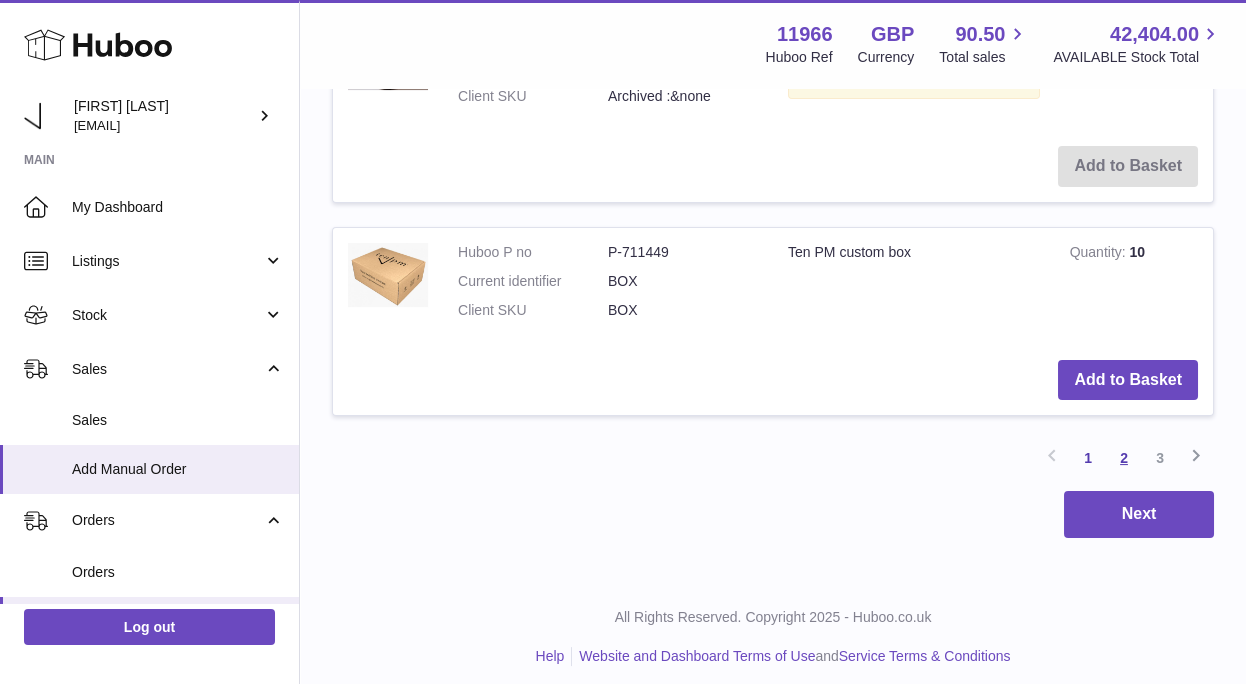 click on "2" at bounding box center [1124, 458] 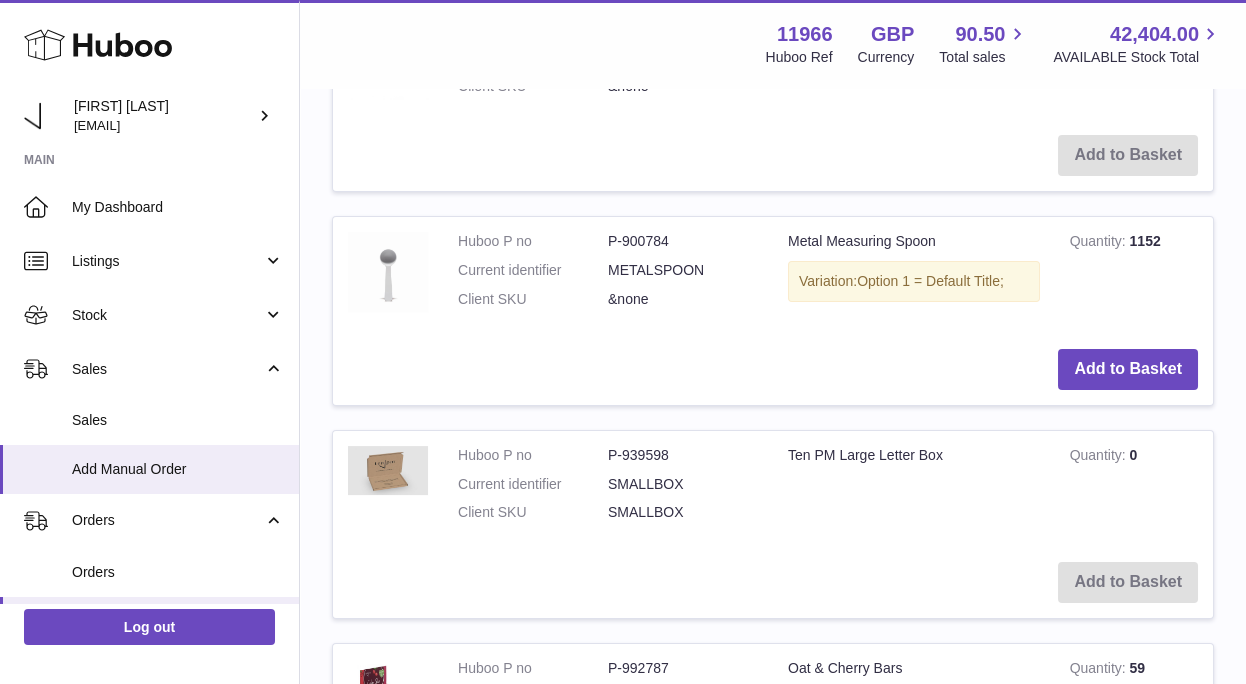 scroll, scrollTop: 1966, scrollLeft: 0, axis: vertical 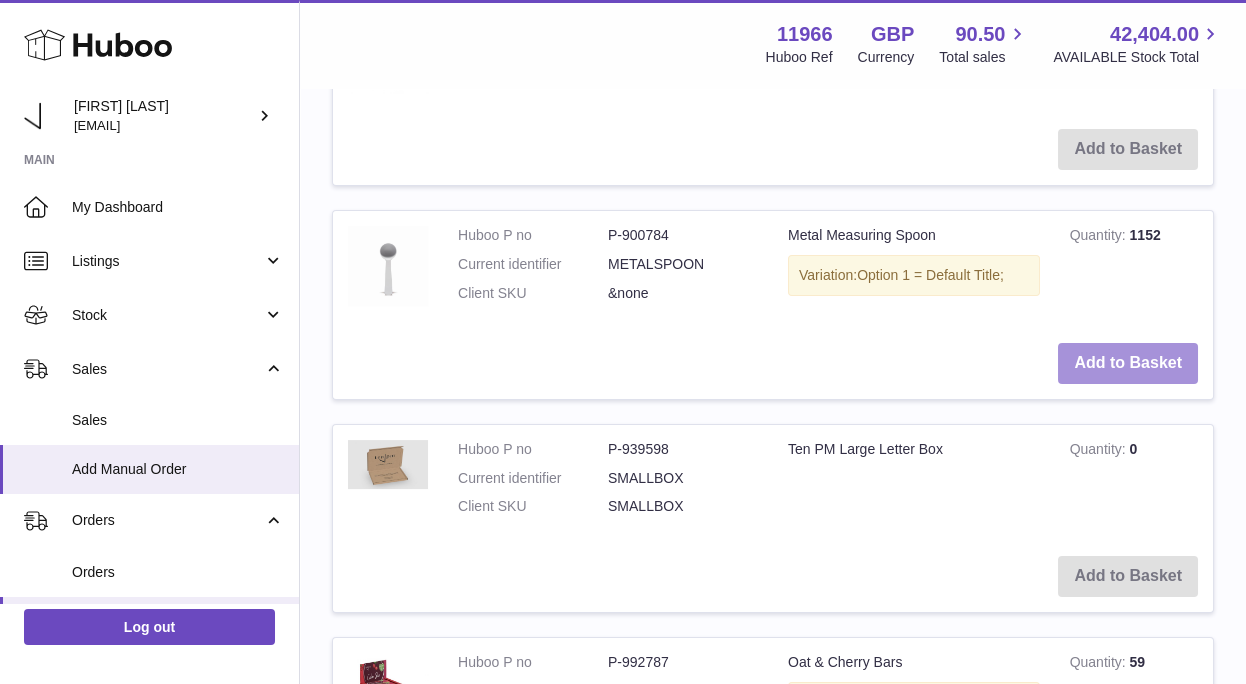 click on "Add to Basket" at bounding box center [1128, 363] 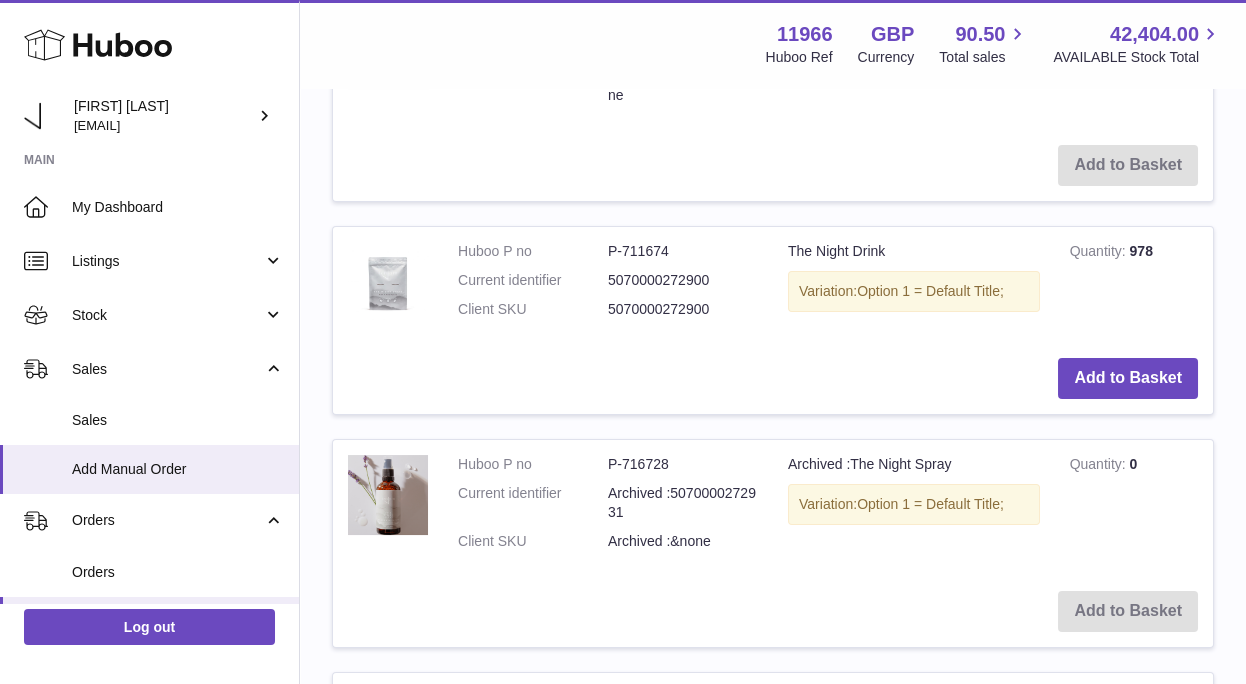 scroll, scrollTop: 1321, scrollLeft: 0, axis: vertical 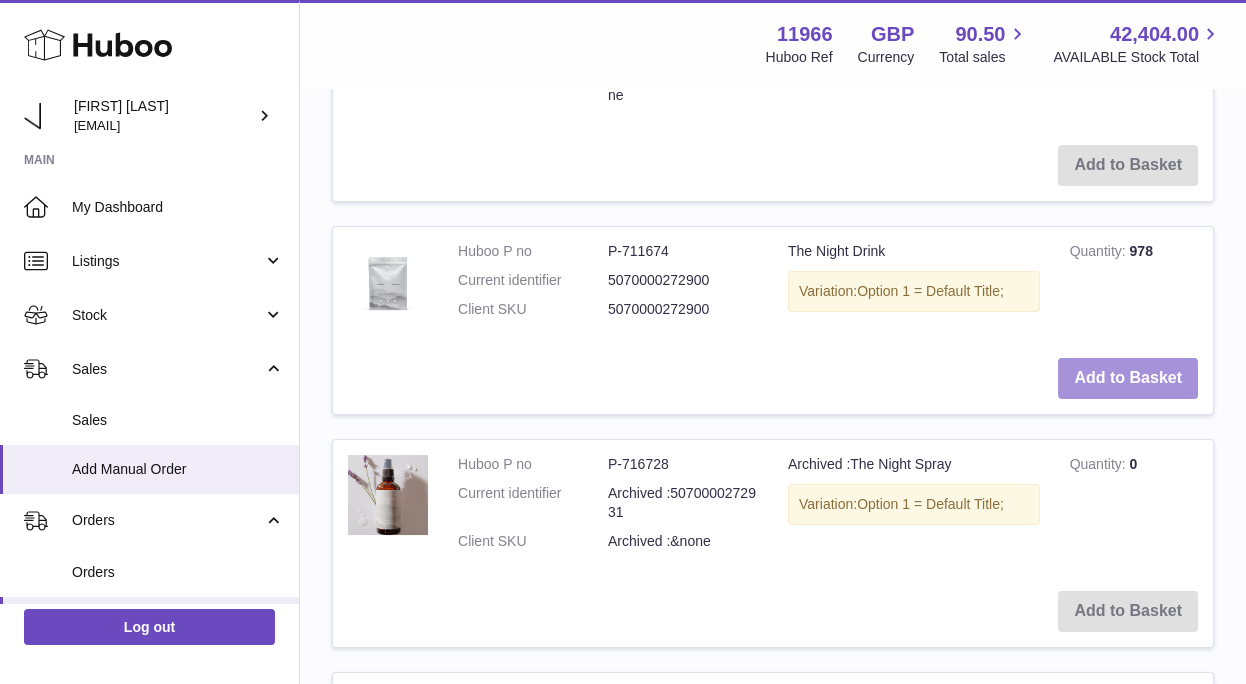 click on "Add to Basket" at bounding box center [1128, 378] 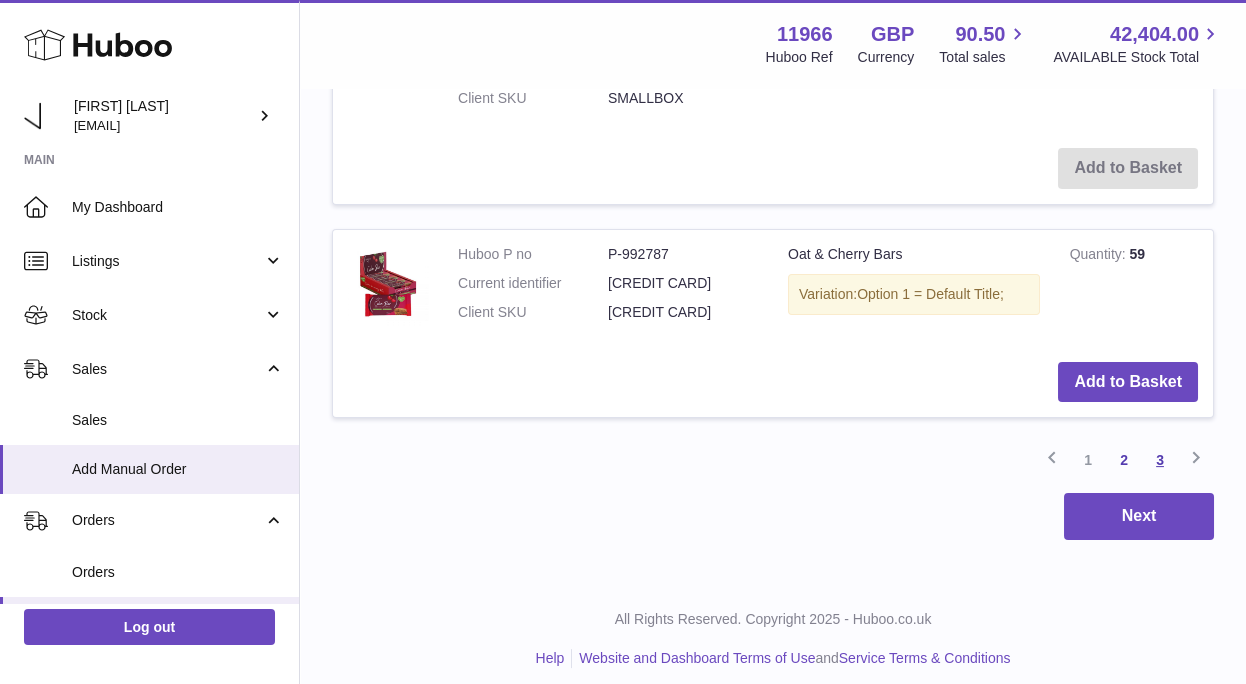 click on "3" at bounding box center [1160, 460] 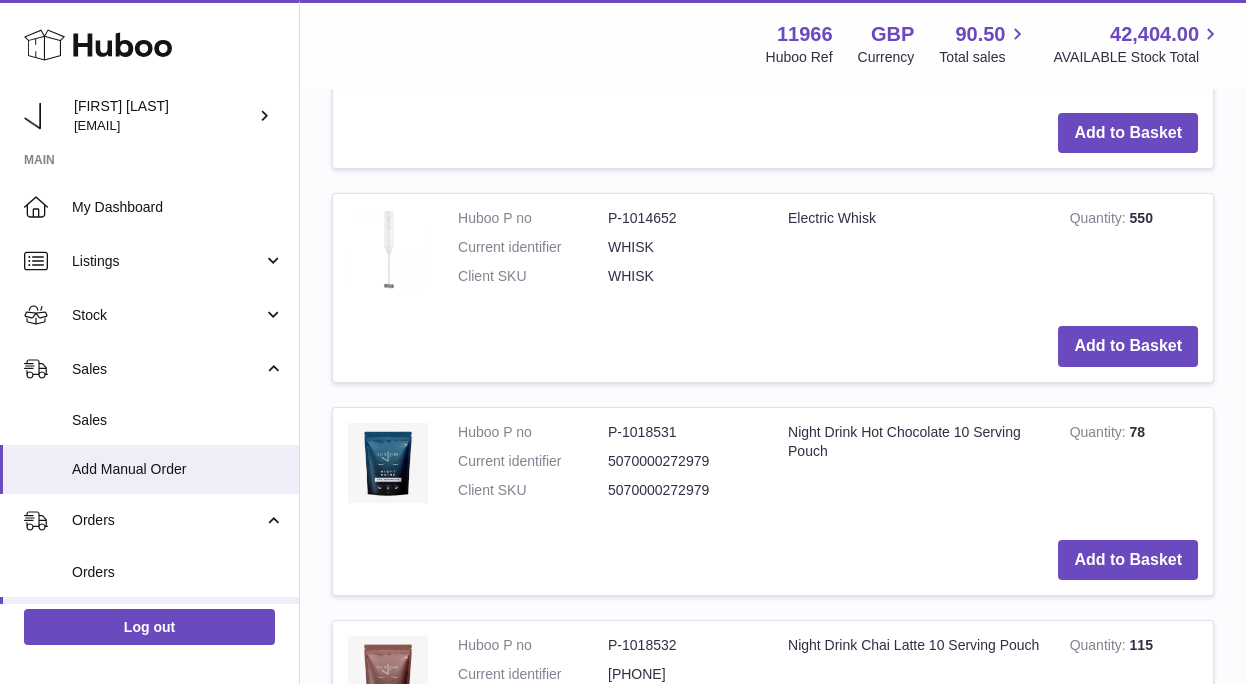 scroll, scrollTop: 1131, scrollLeft: 0, axis: vertical 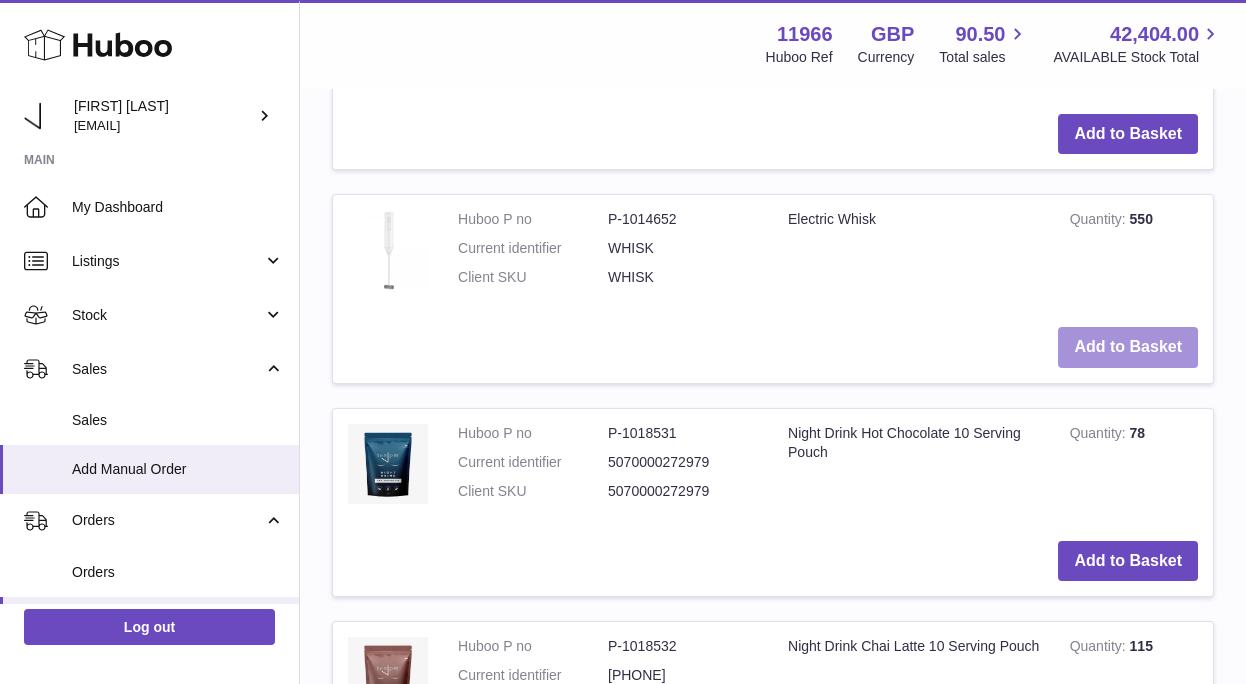 click on "Add to Basket" at bounding box center (1128, 347) 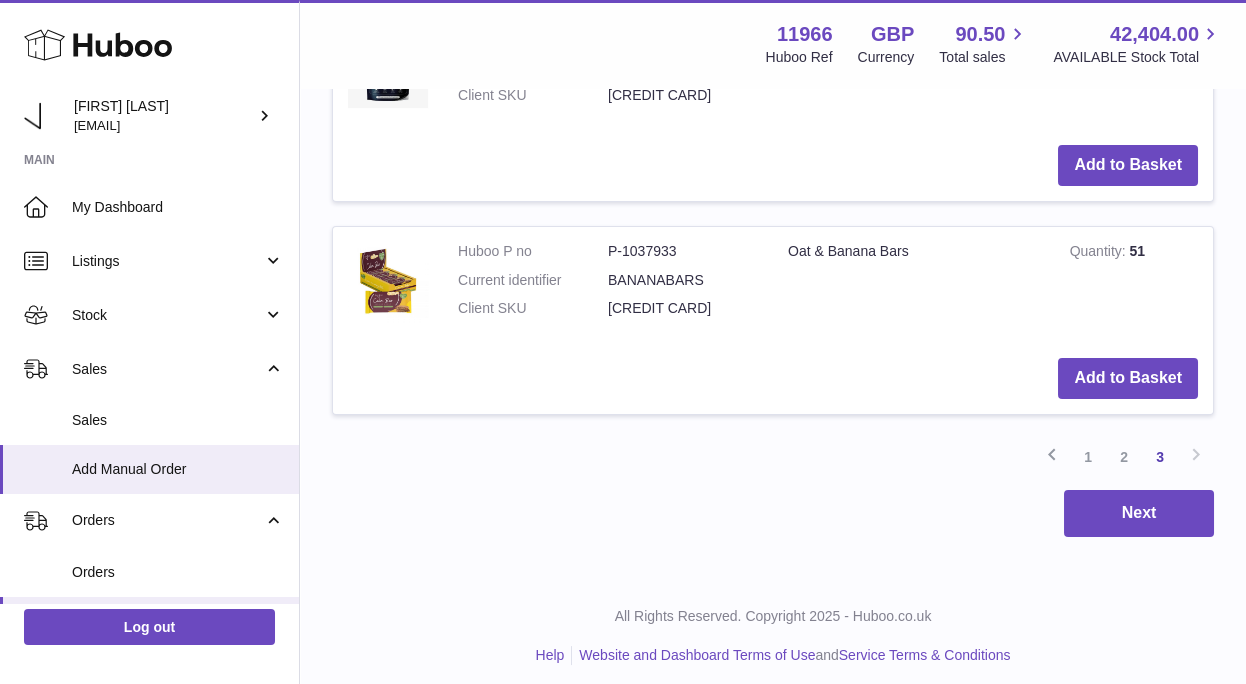 click on "Add to Basket" at bounding box center (773, 378) 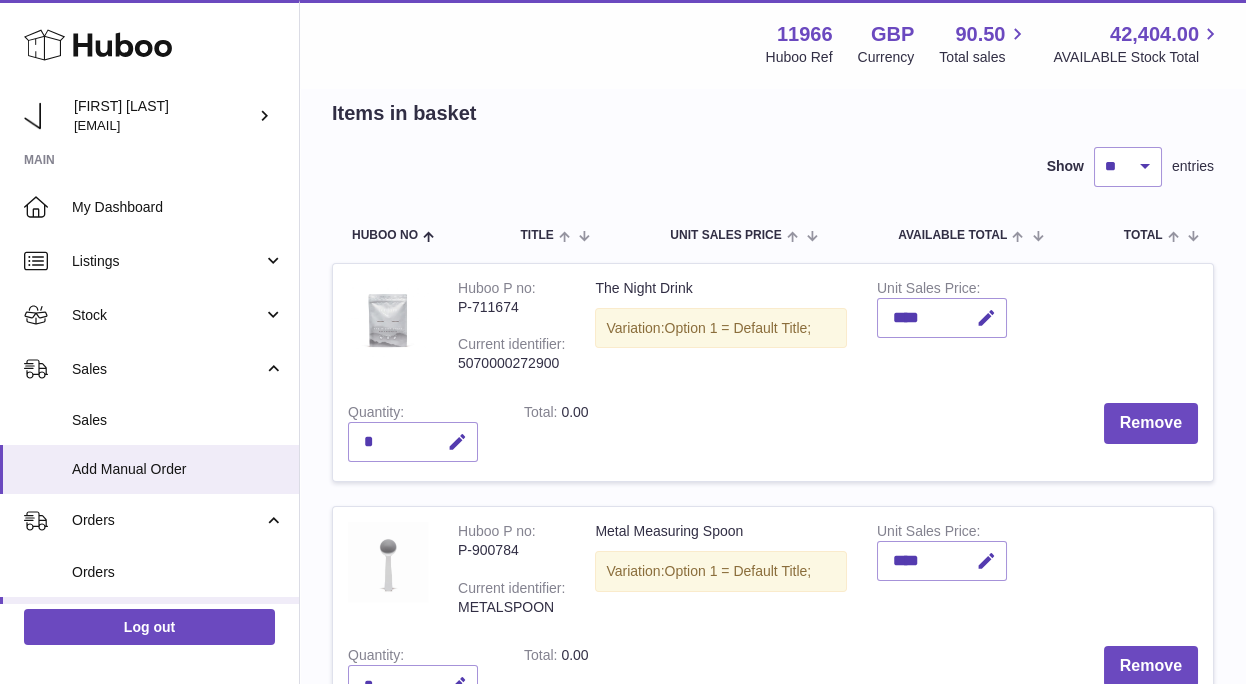scroll, scrollTop: 152, scrollLeft: 0, axis: vertical 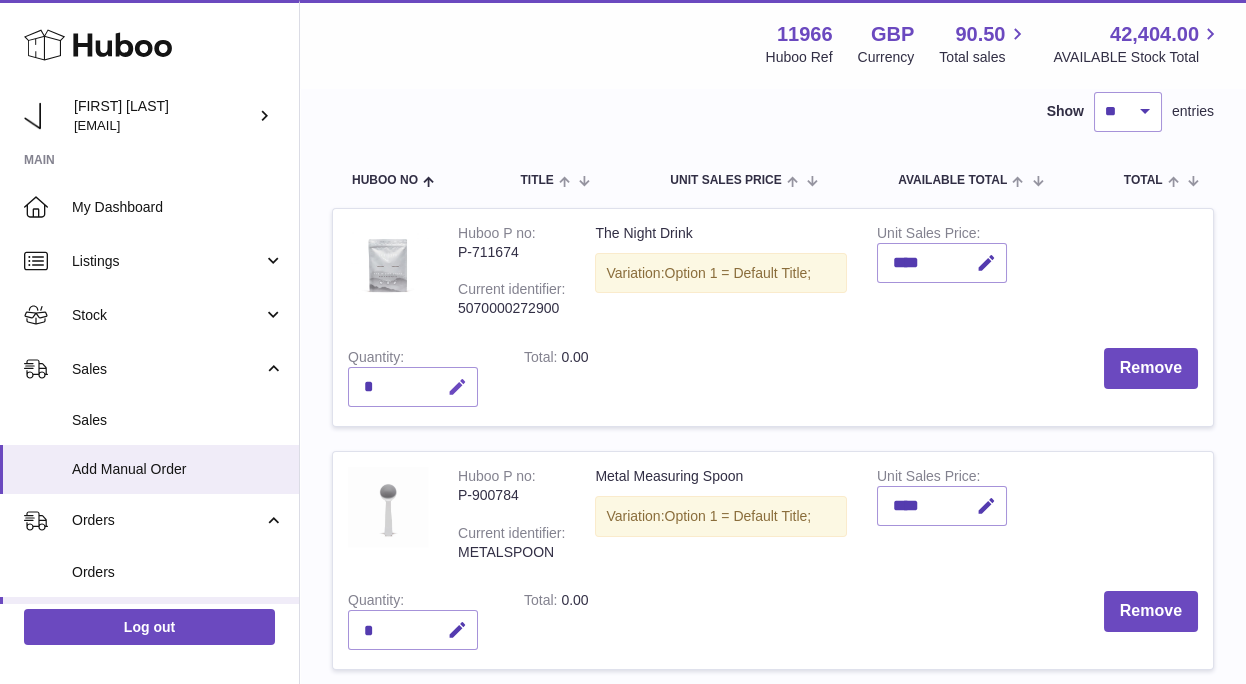 click at bounding box center (457, 387) 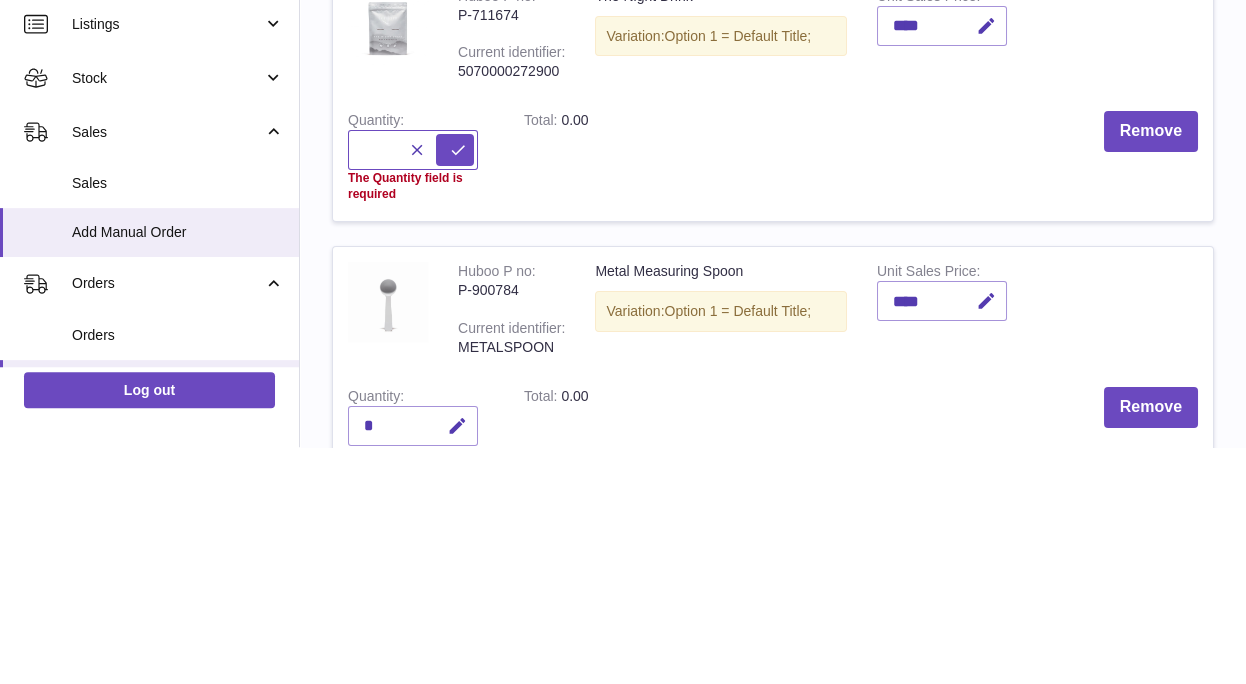 scroll, scrollTop: 152, scrollLeft: 0, axis: vertical 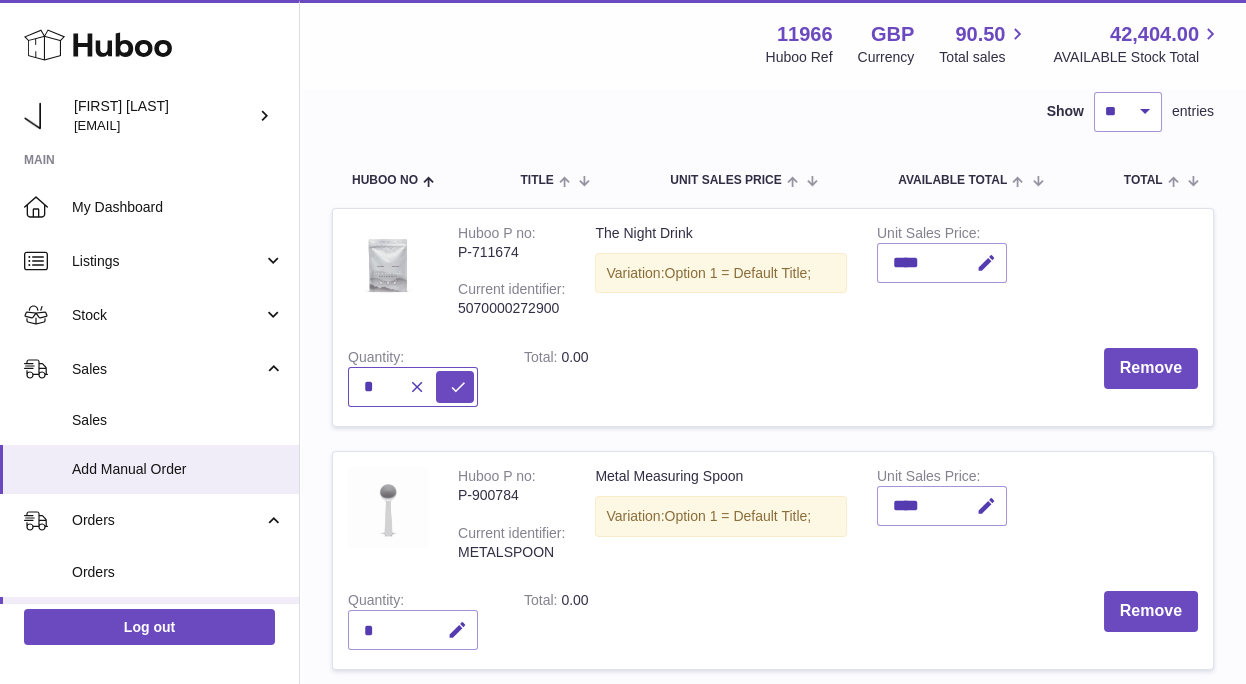 type on "*" 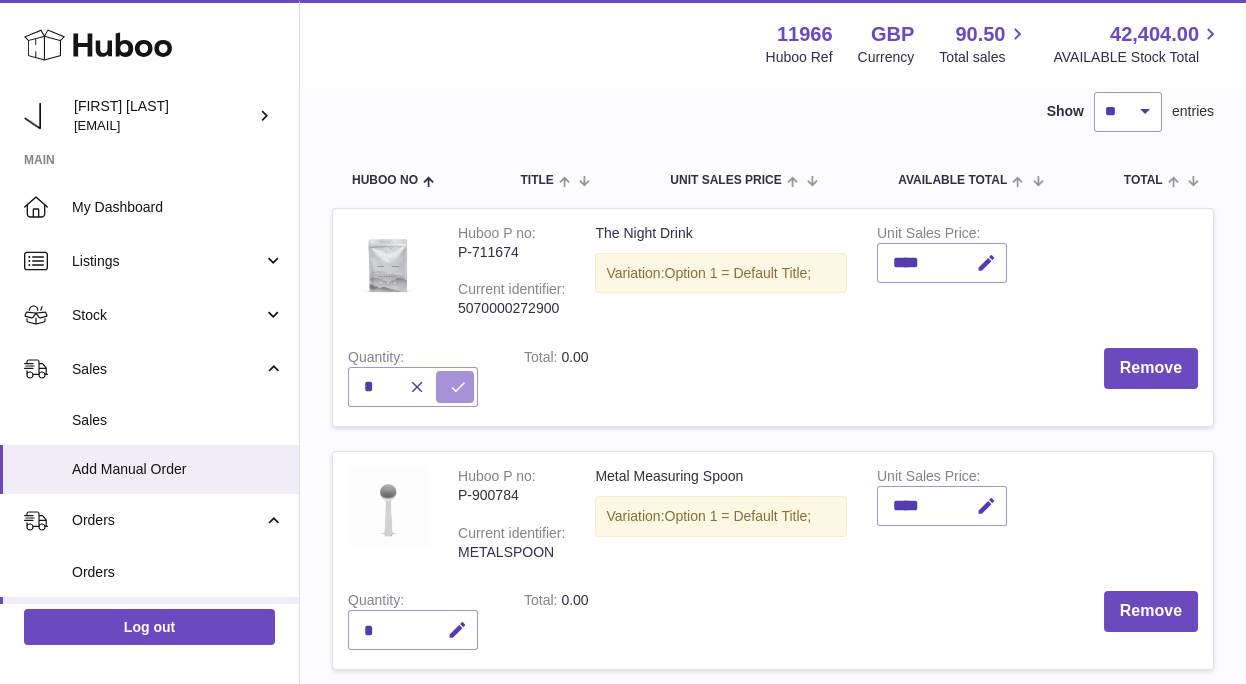click at bounding box center [458, 387] 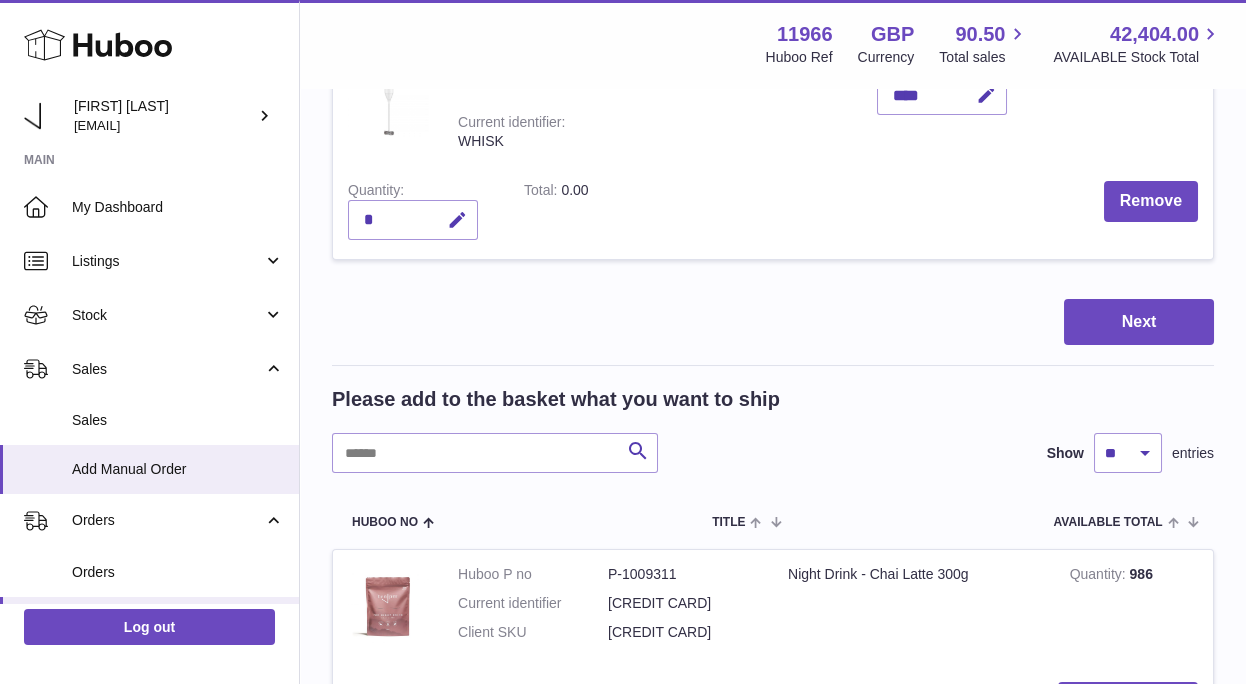 scroll, scrollTop: 797, scrollLeft: 0, axis: vertical 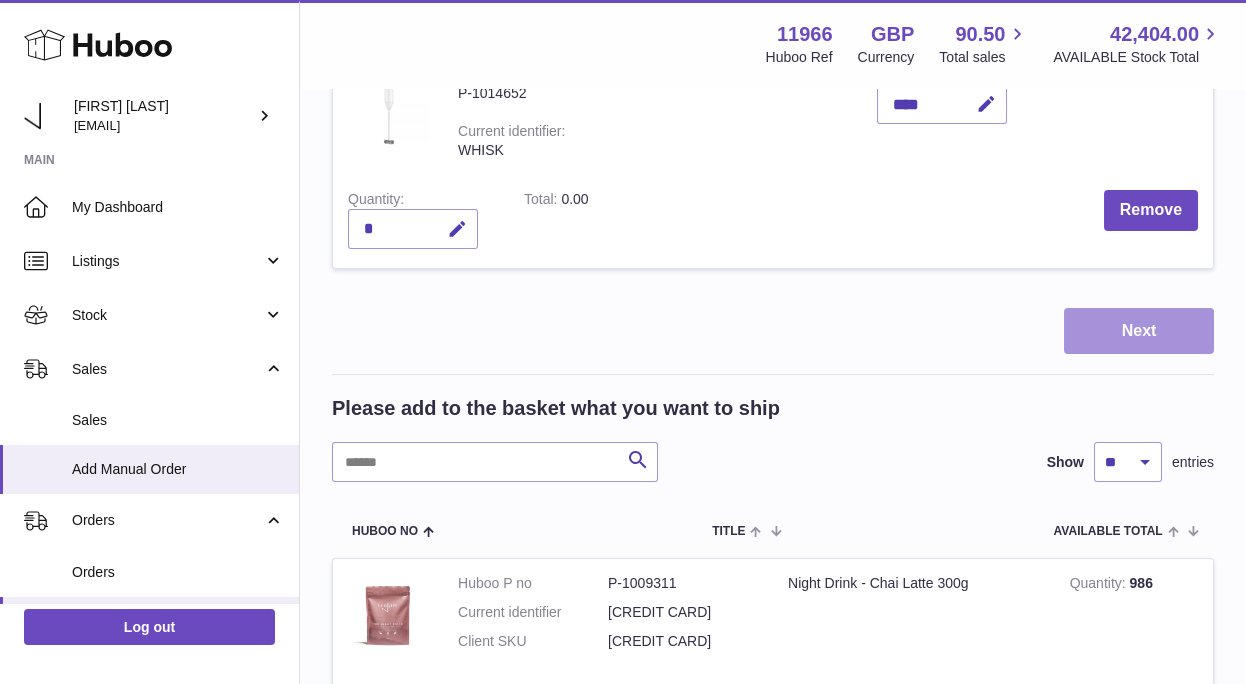 click on "Next" at bounding box center [1139, 331] 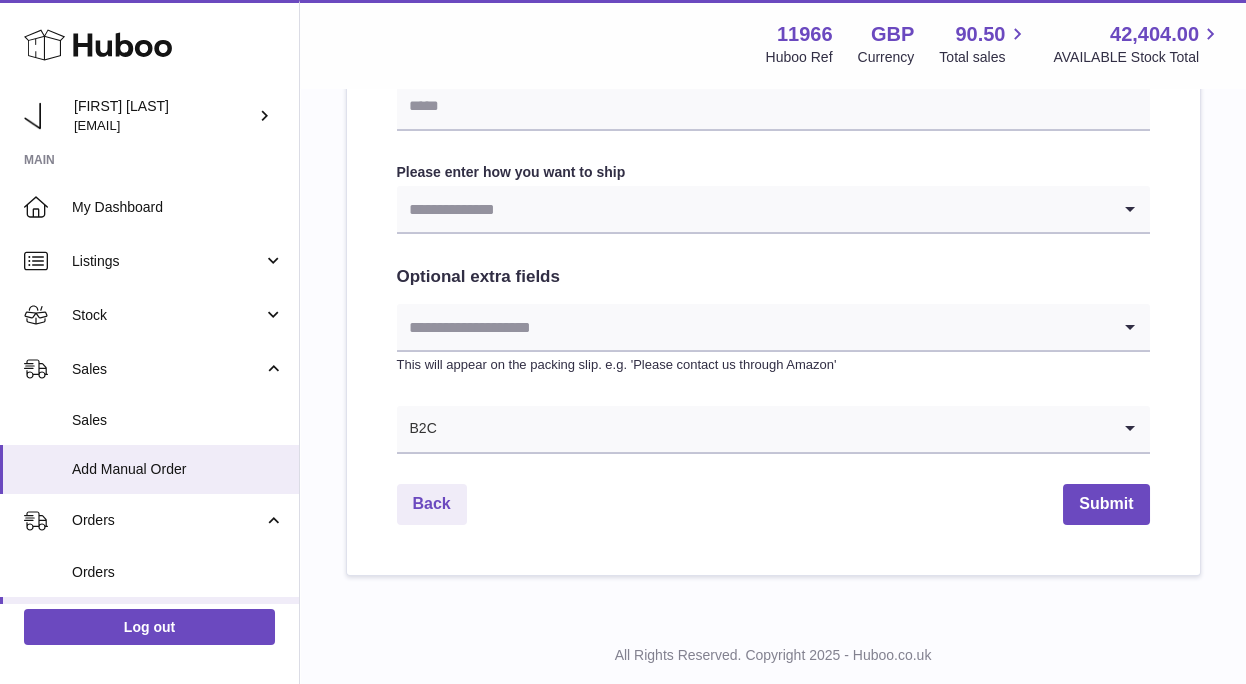 scroll, scrollTop: 1018, scrollLeft: 0, axis: vertical 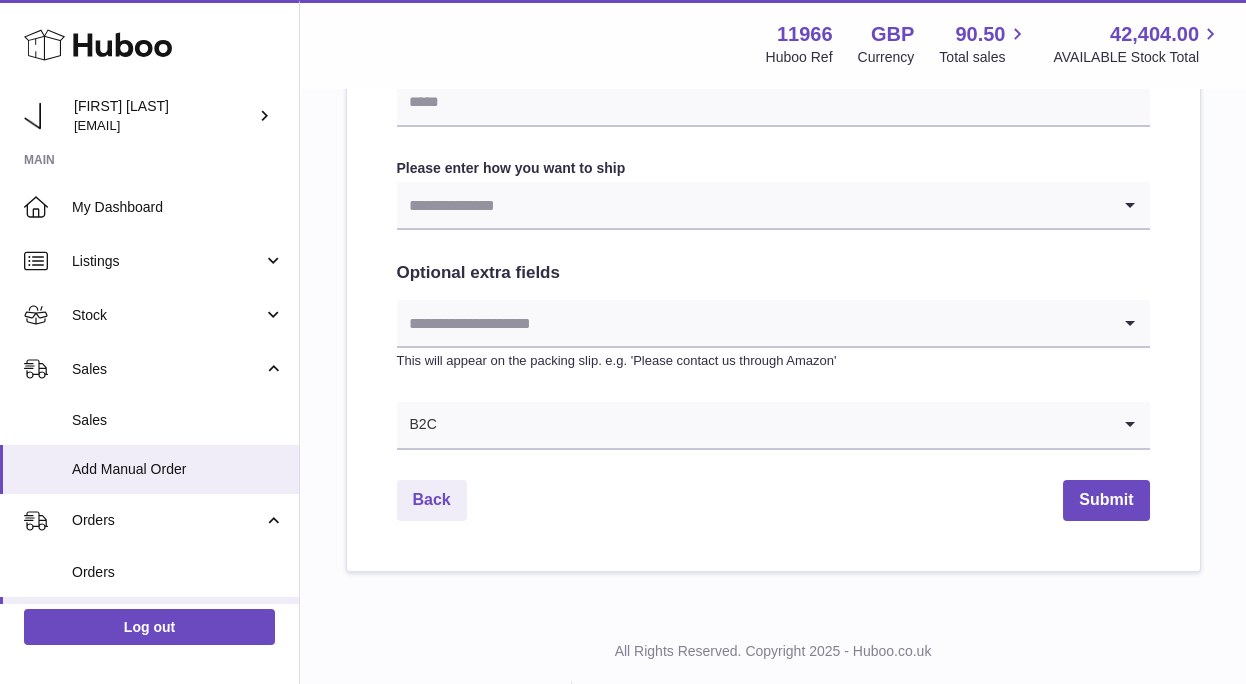 click at bounding box center [753, 205] 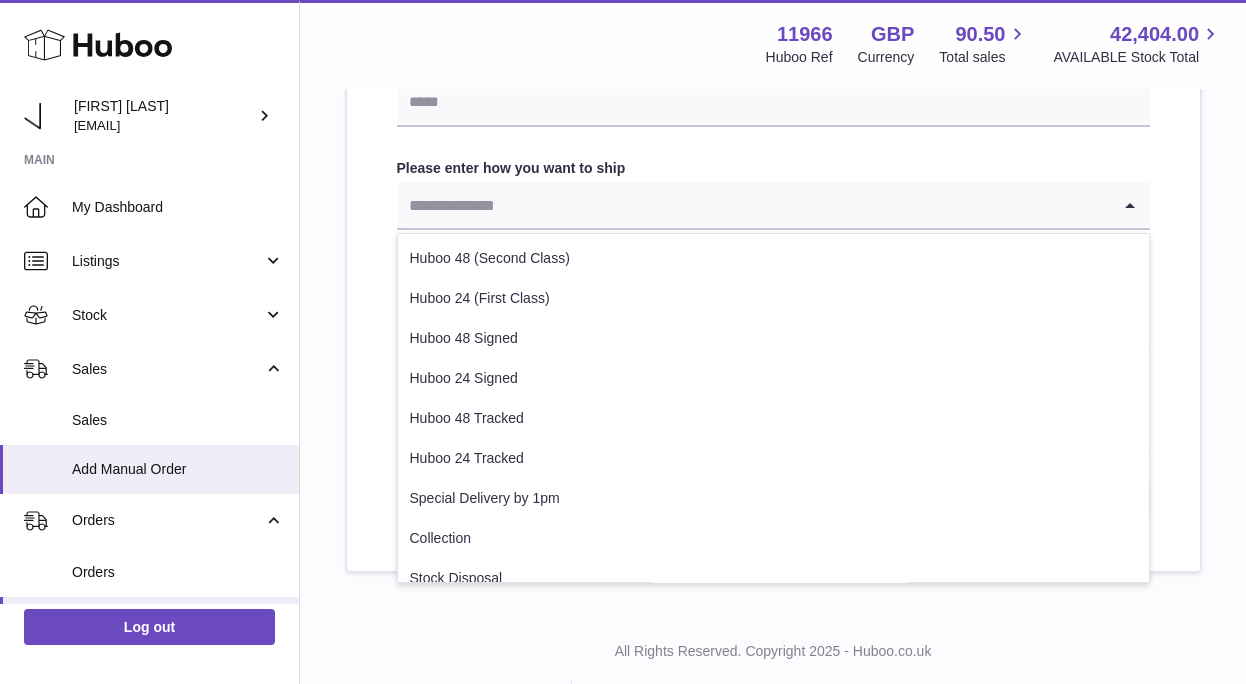 click at bounding box center [753, 205] 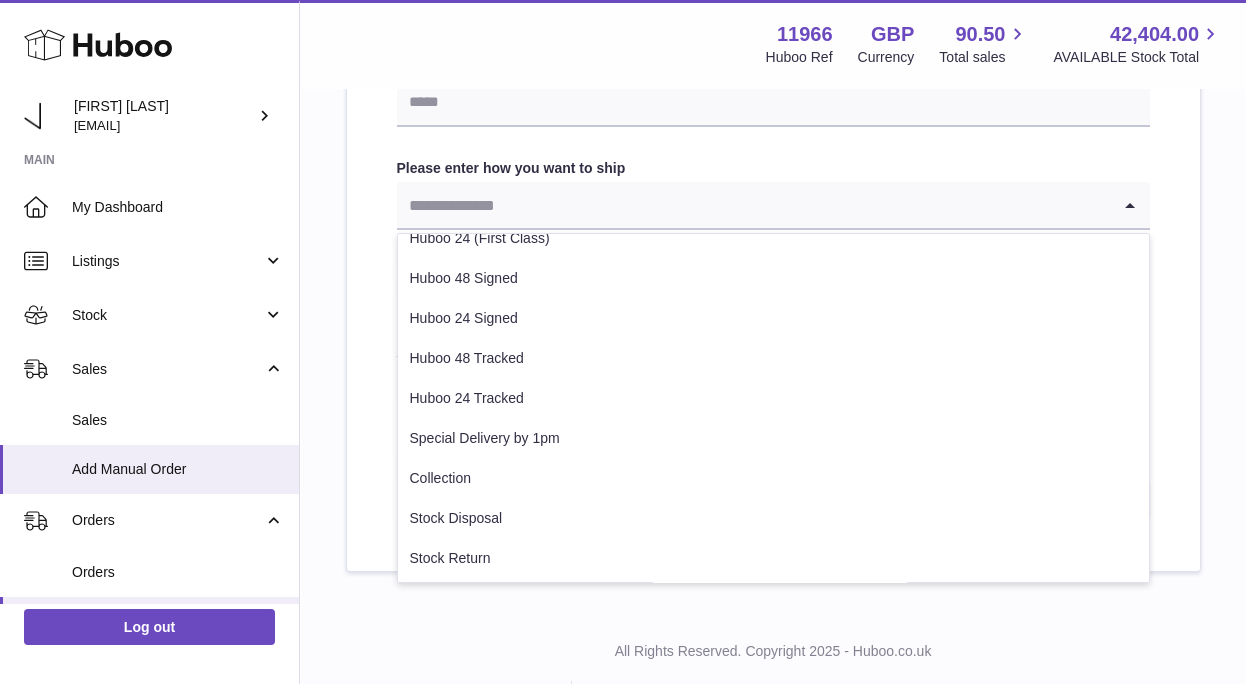 click on "Huboo 48 Tracked" at bounding box center (773, 359) 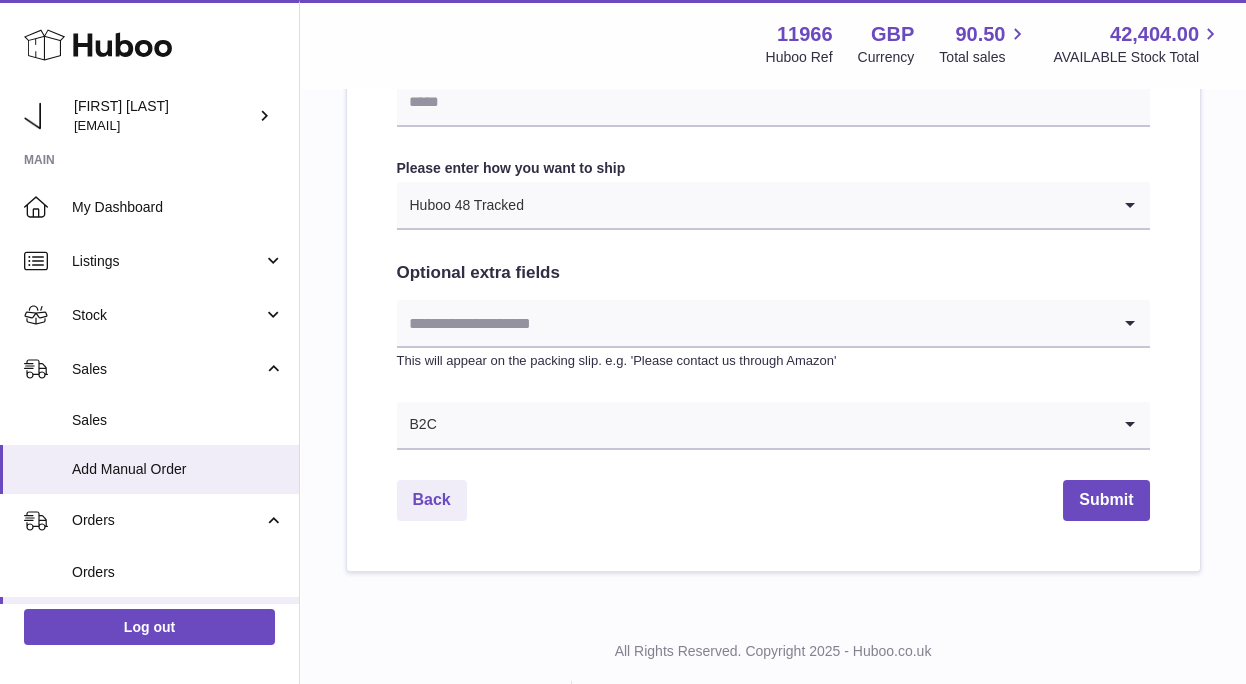 click at bounding box center (817, 205) 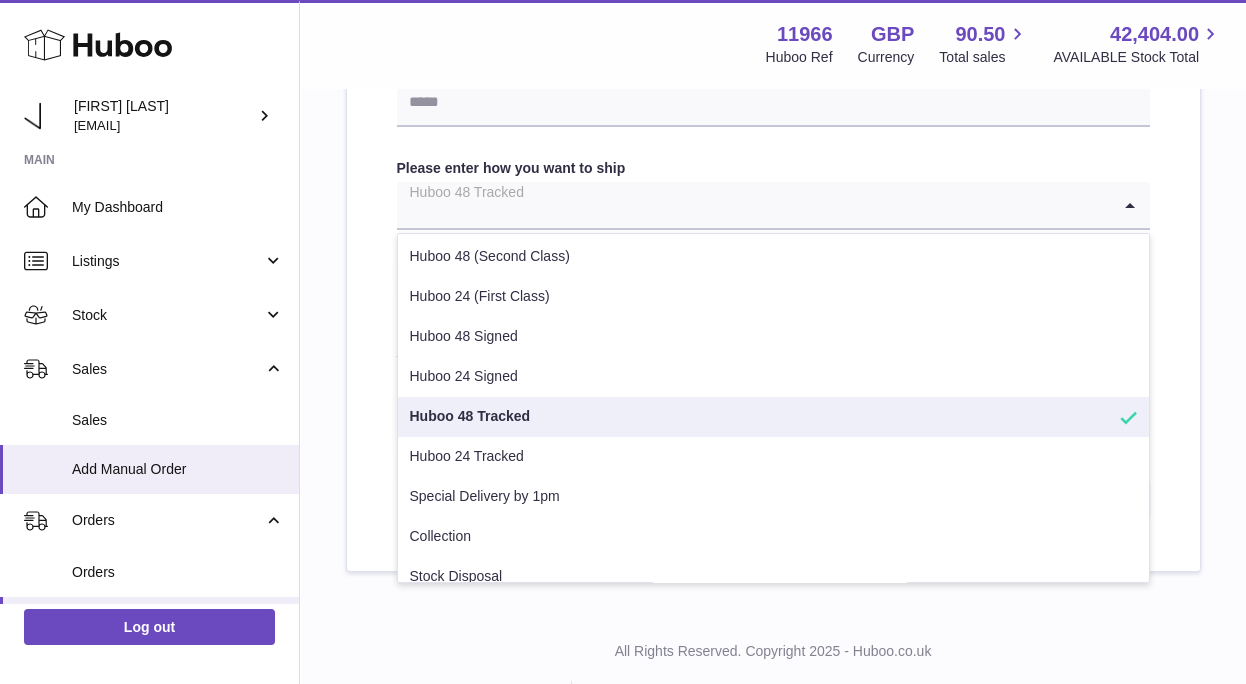 scroll, scrollTop: 0, scrollLeft: 0, axis: both 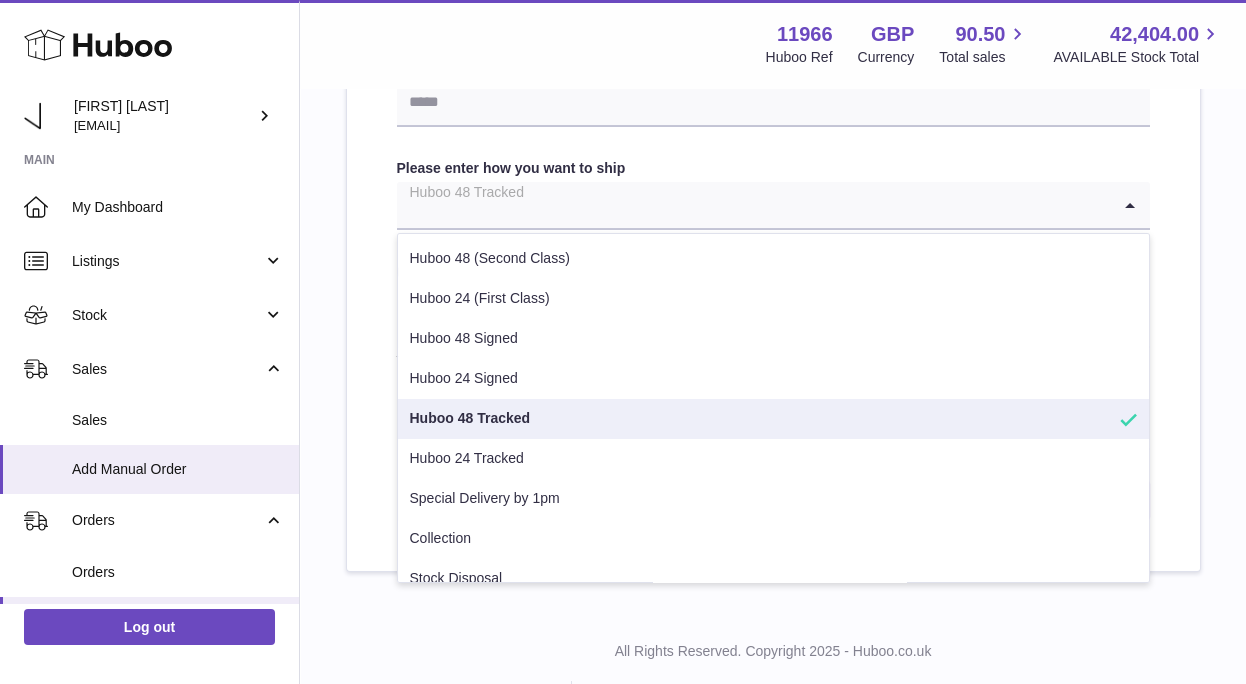 click on "Huboo 48 Tracked" at bounding box center (773, 419) 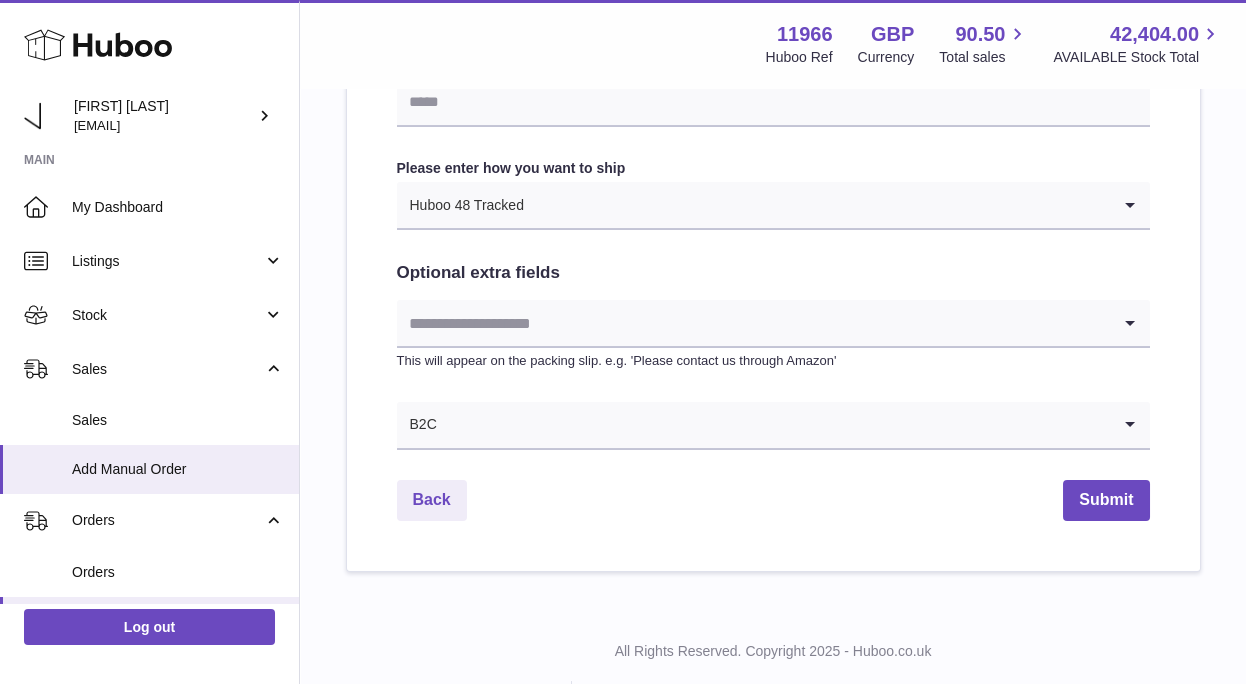 click at bounding box center (753, 323) 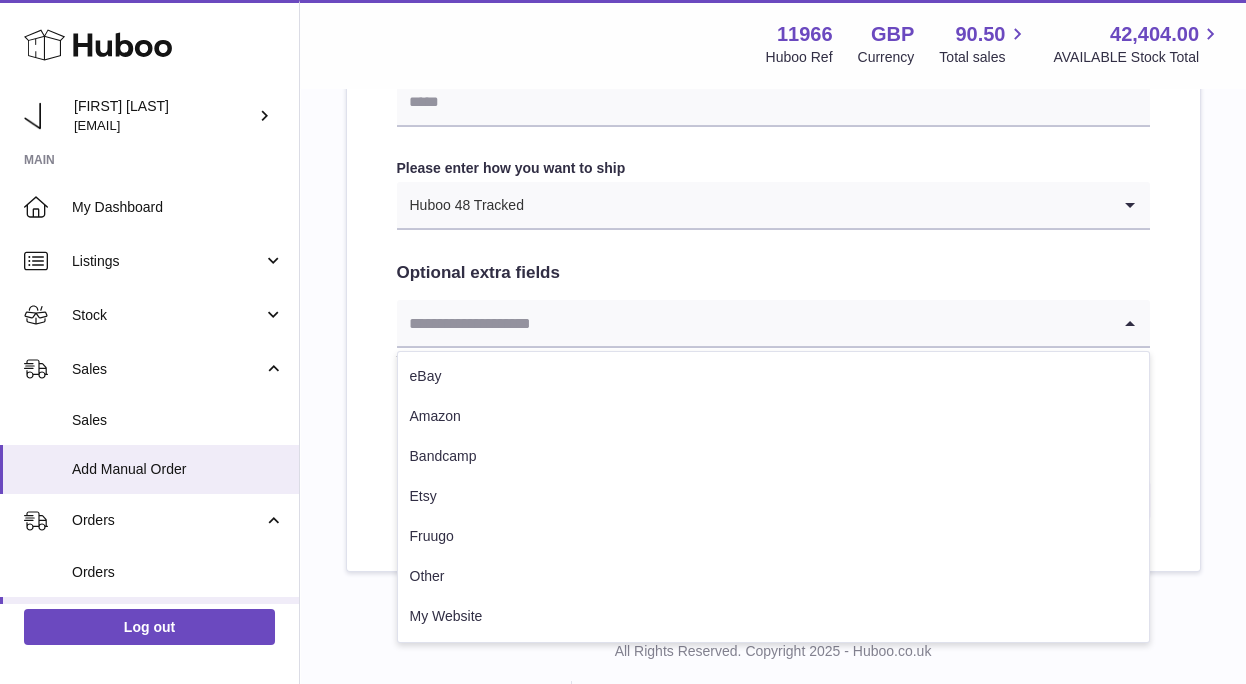 click on "Find Address
Please enter how you want to ship
Huboo 48 Tracked
Loading...
You require an order to be fulfilled which is going directly to another business or retailer rather than directly to a consumer. Please ensure you have contacted our customer service department for further information relating to any associated costs and (order completion) timescales, before proceeding.
Optional extra fields             Loading...
eBay
Amazon
Bandcamp
Etsy
Fruugo
Other
My Website" at bounding box center (773, -60) 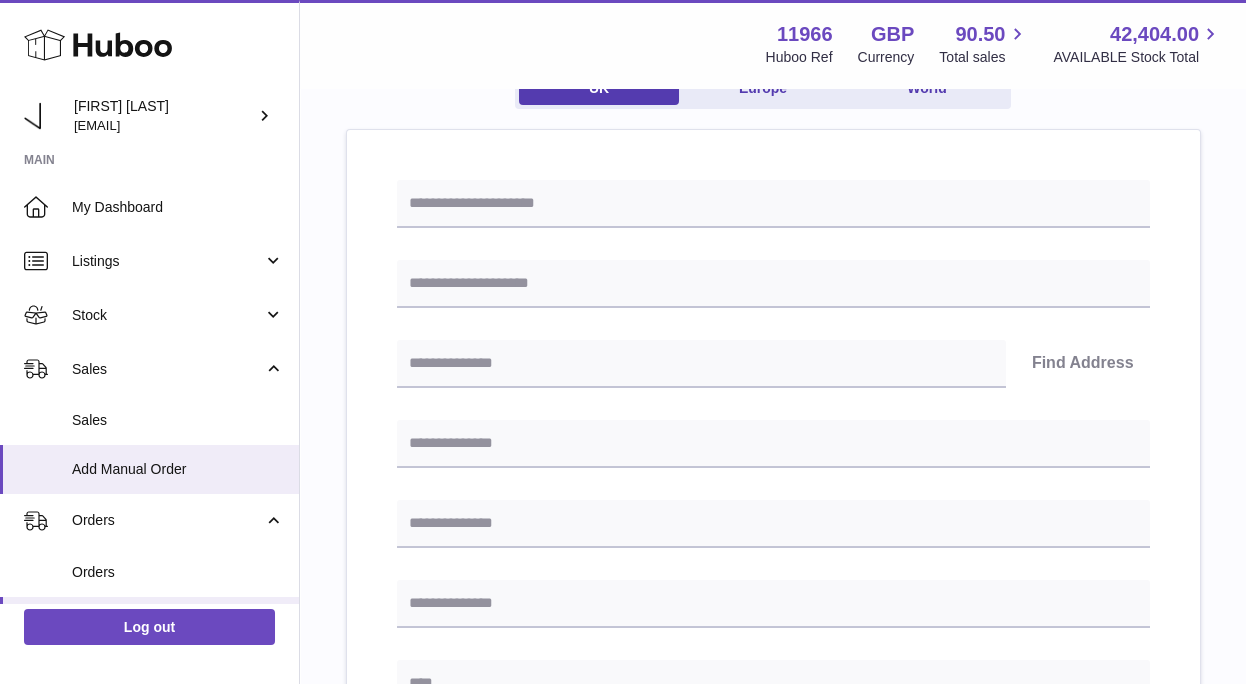 scroll, scrollTop: 197, scrollLeft: 0, axis: vertical 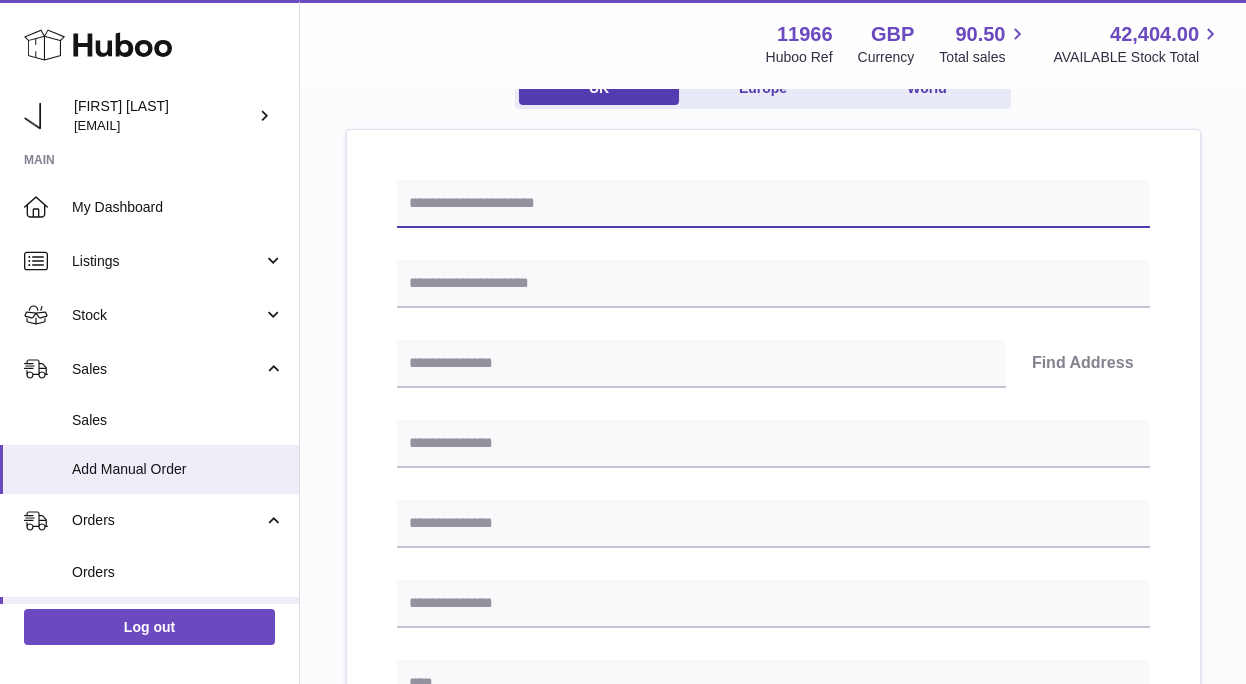 click at bounding box center (773, 204) 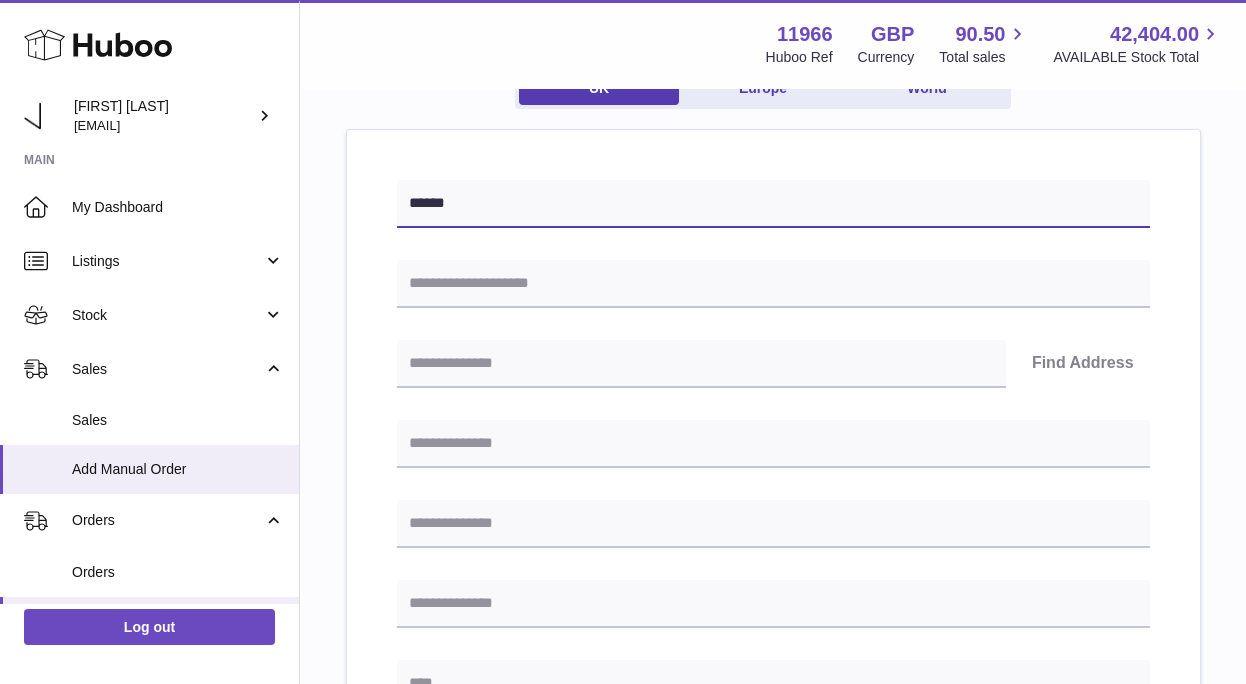 type on "******" 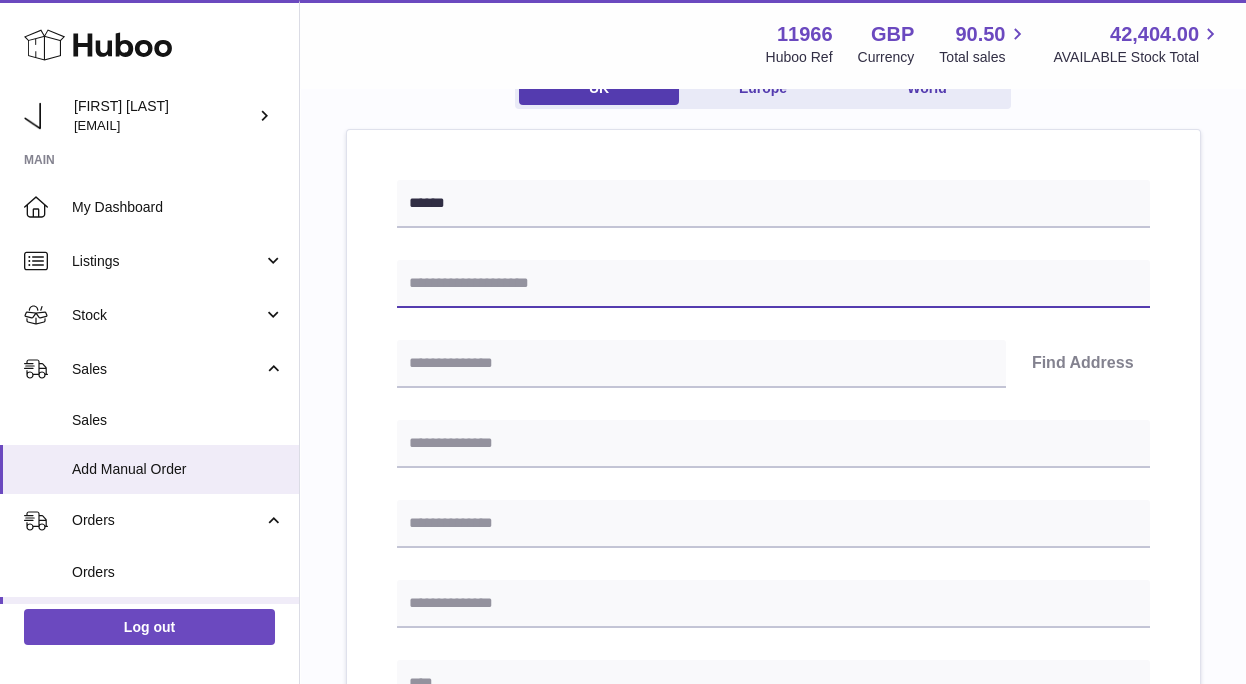 click at bounding box center (773, 284) 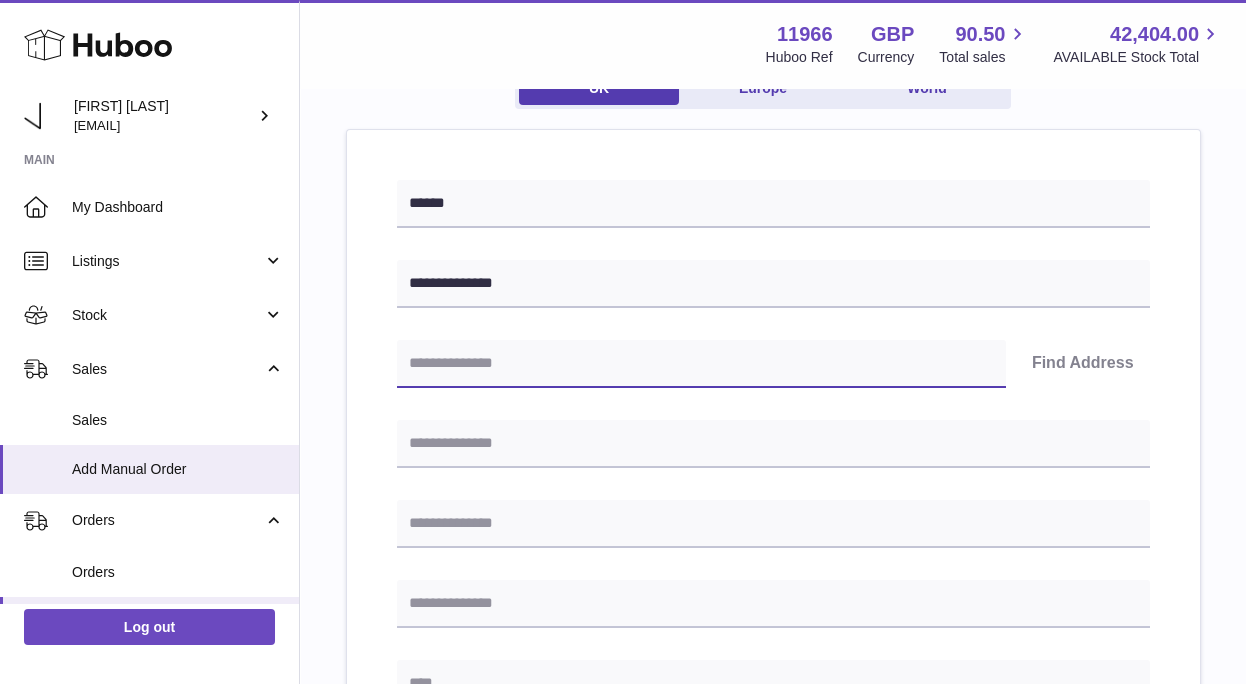 click at bounding box center (701, 364) 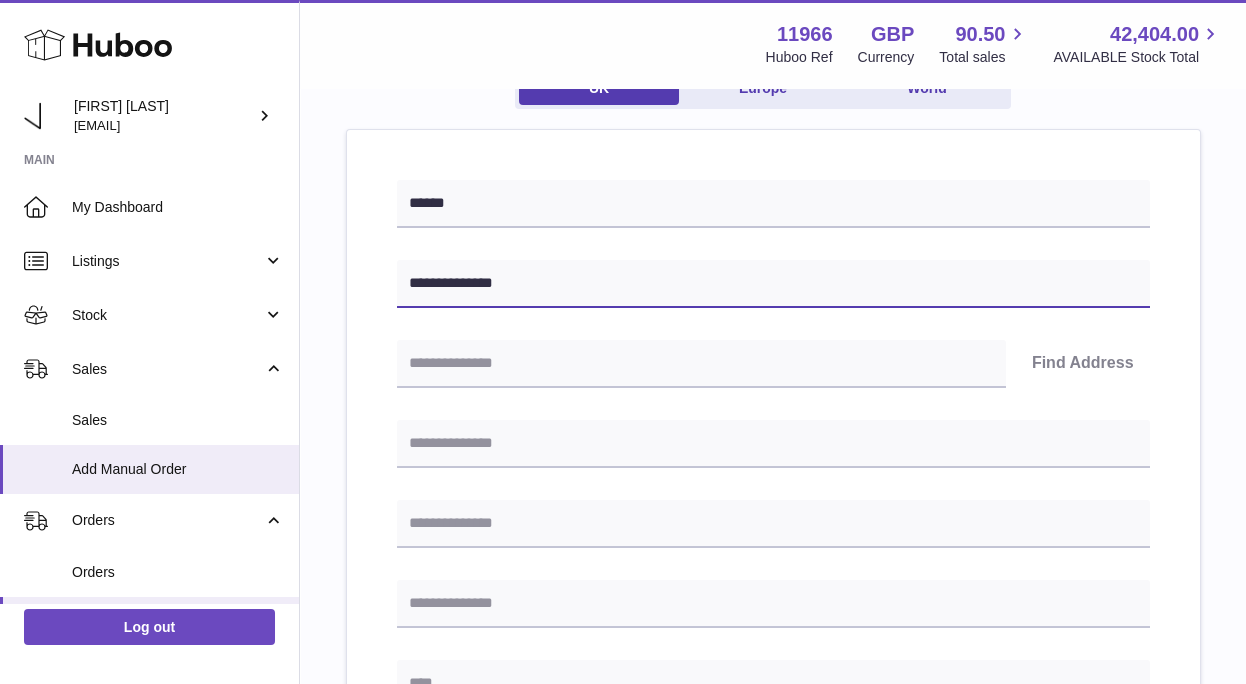 click on "**********" at bounding box center [773, 284] 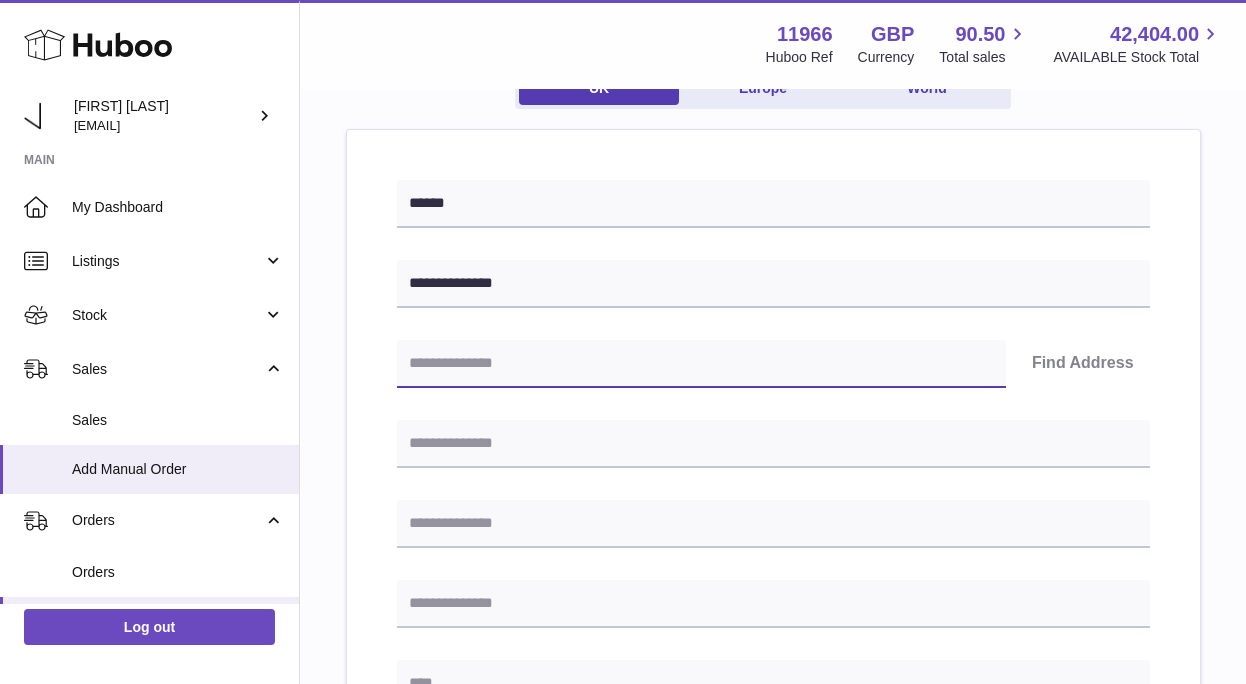click at bounding box center [701, 364] 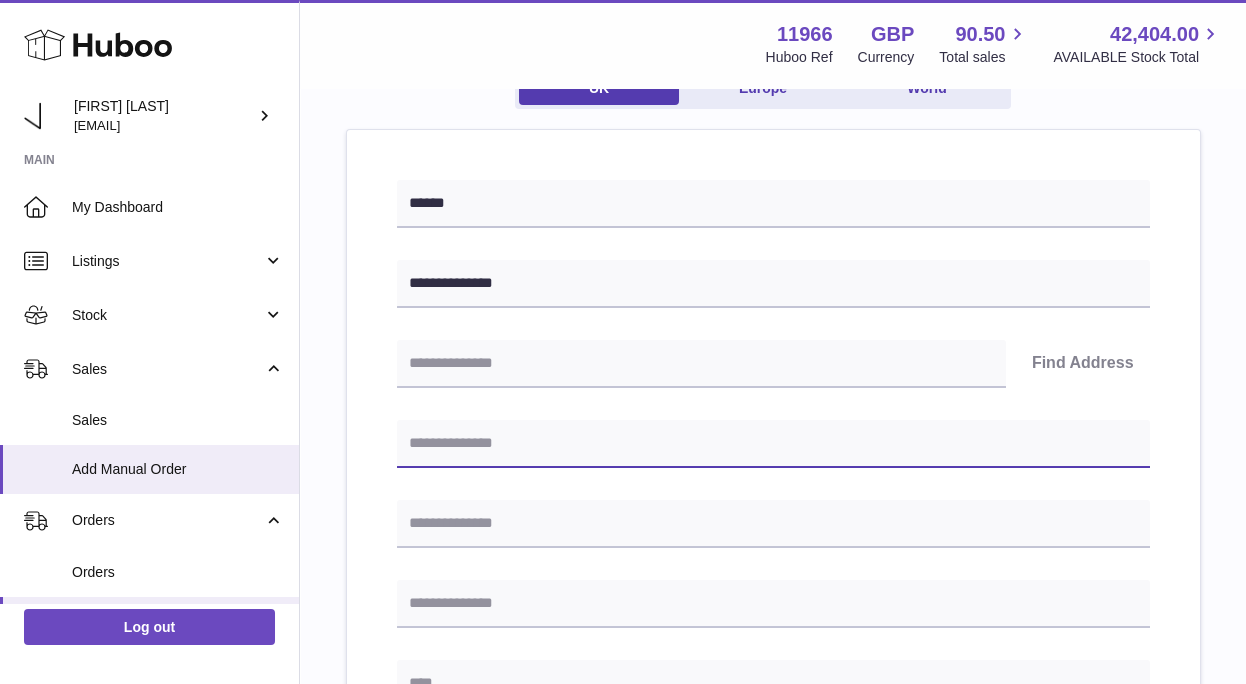 click at bounding box center (773, 444) 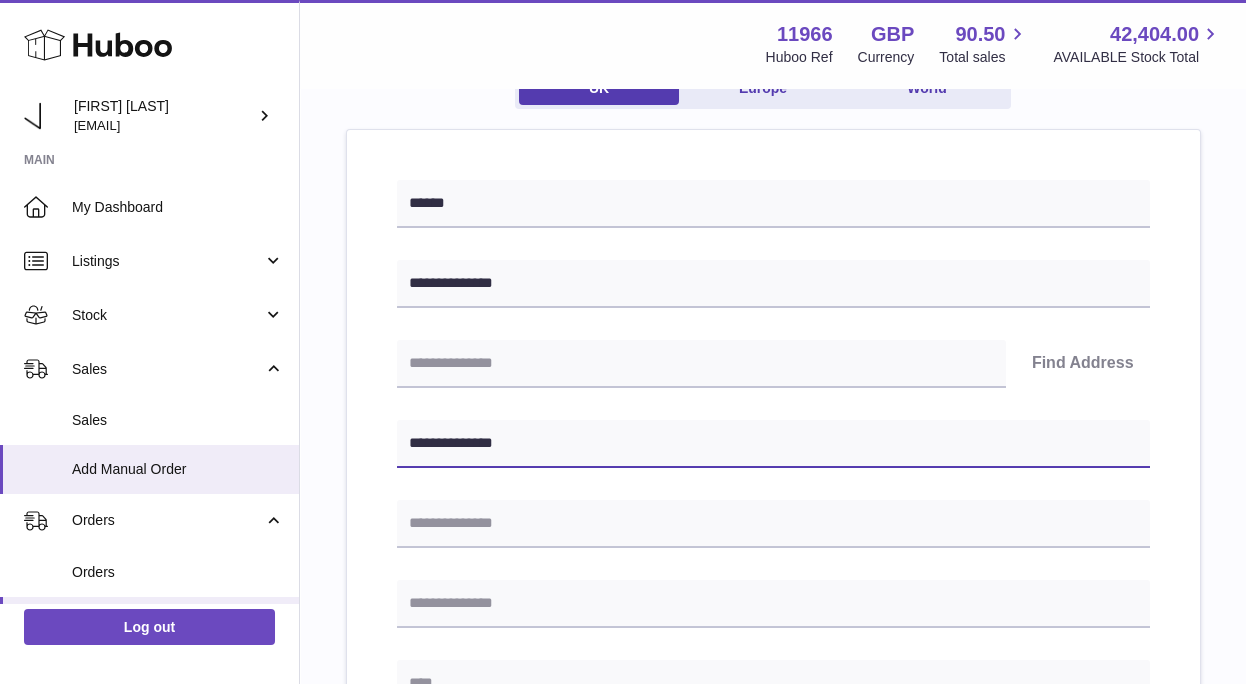 type on "**********" 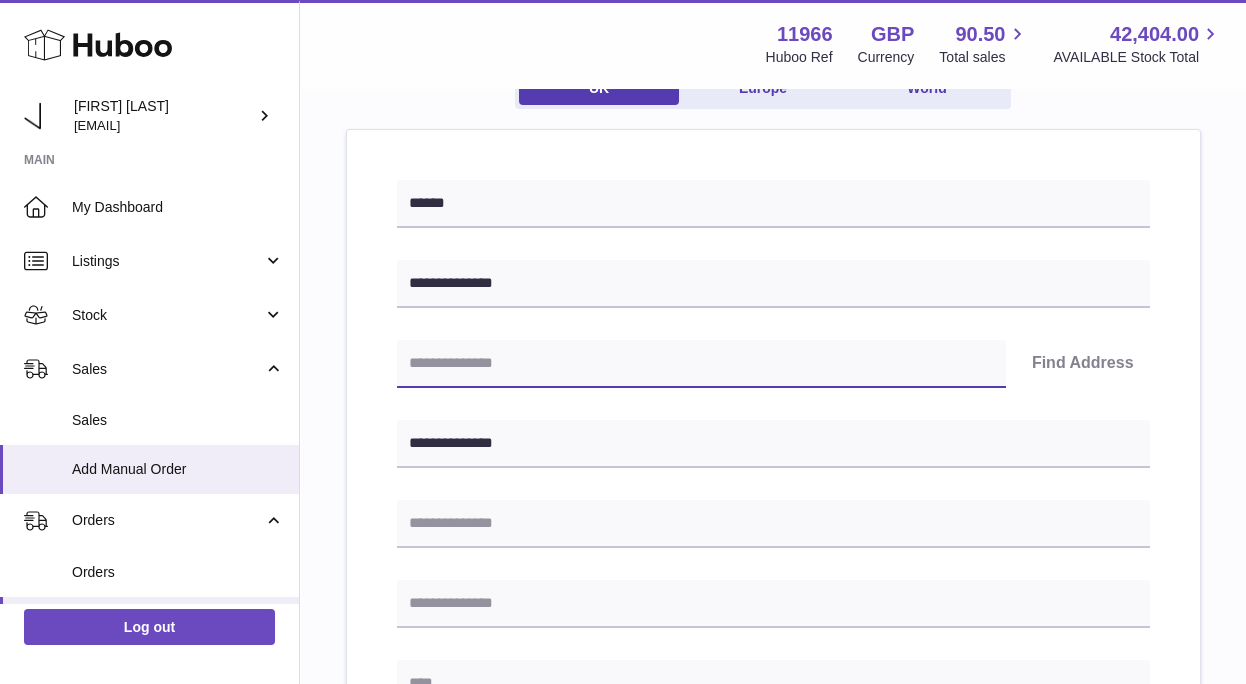 click at bounding box center [701, 364] 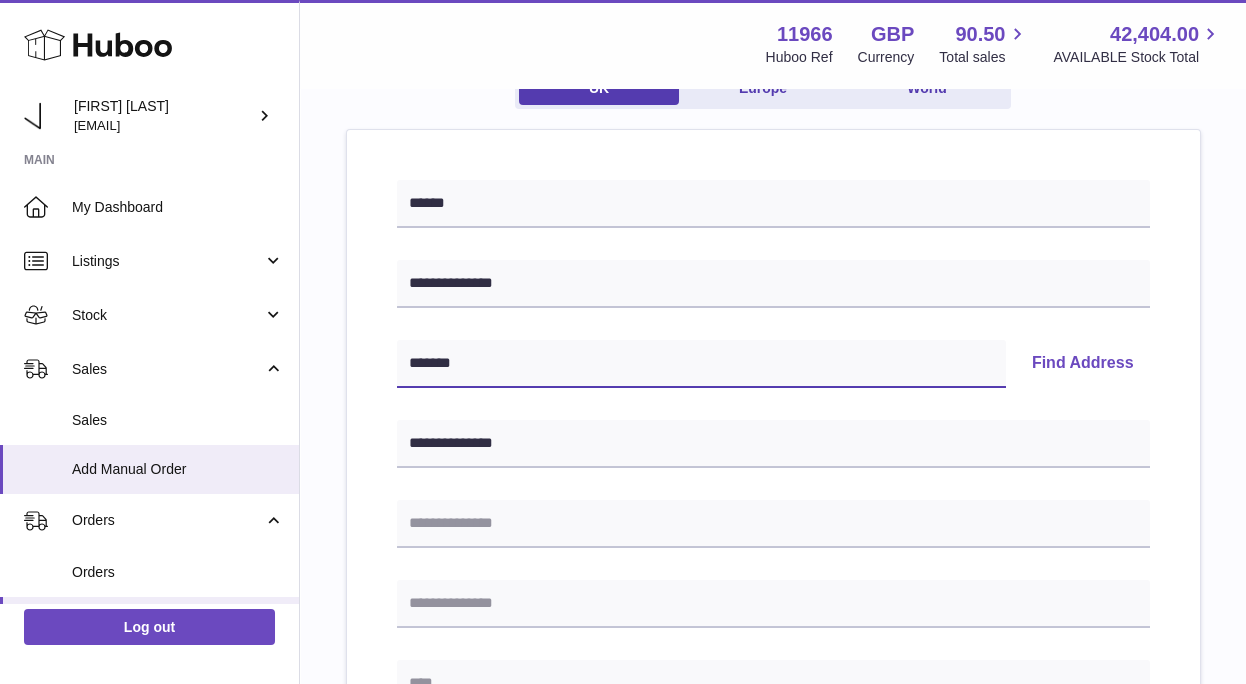 type on "*******" 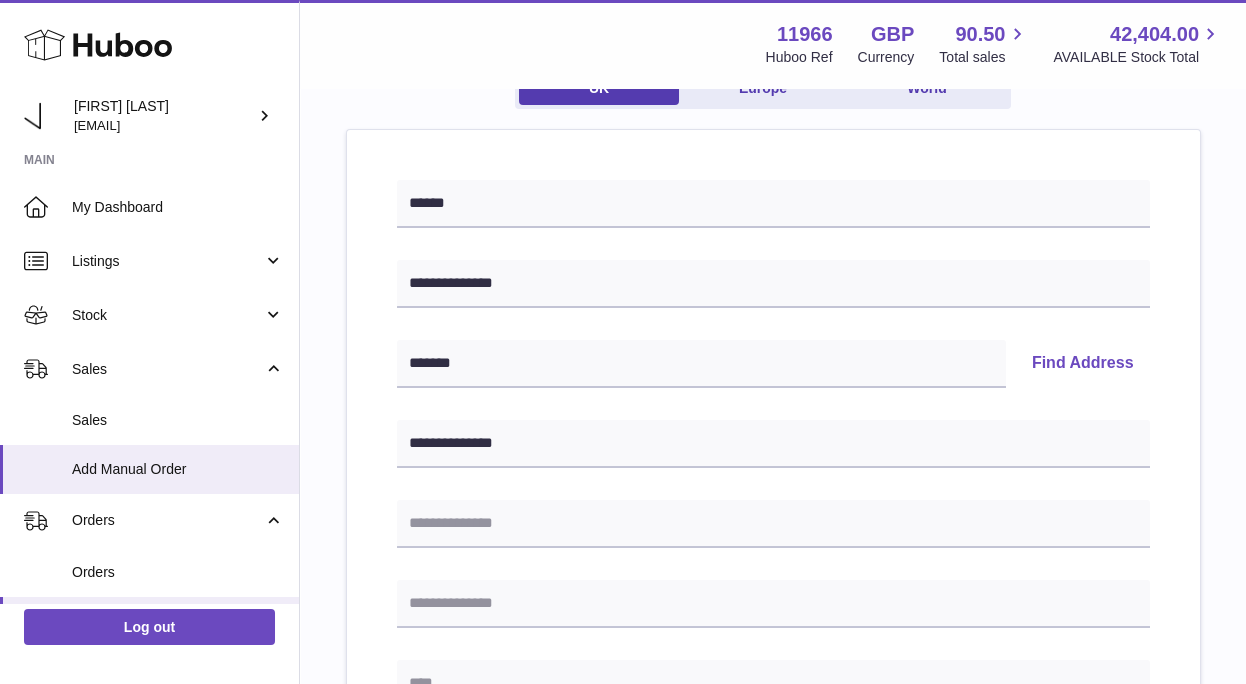 click on "Find Address" at bounding box center (1083, 364) 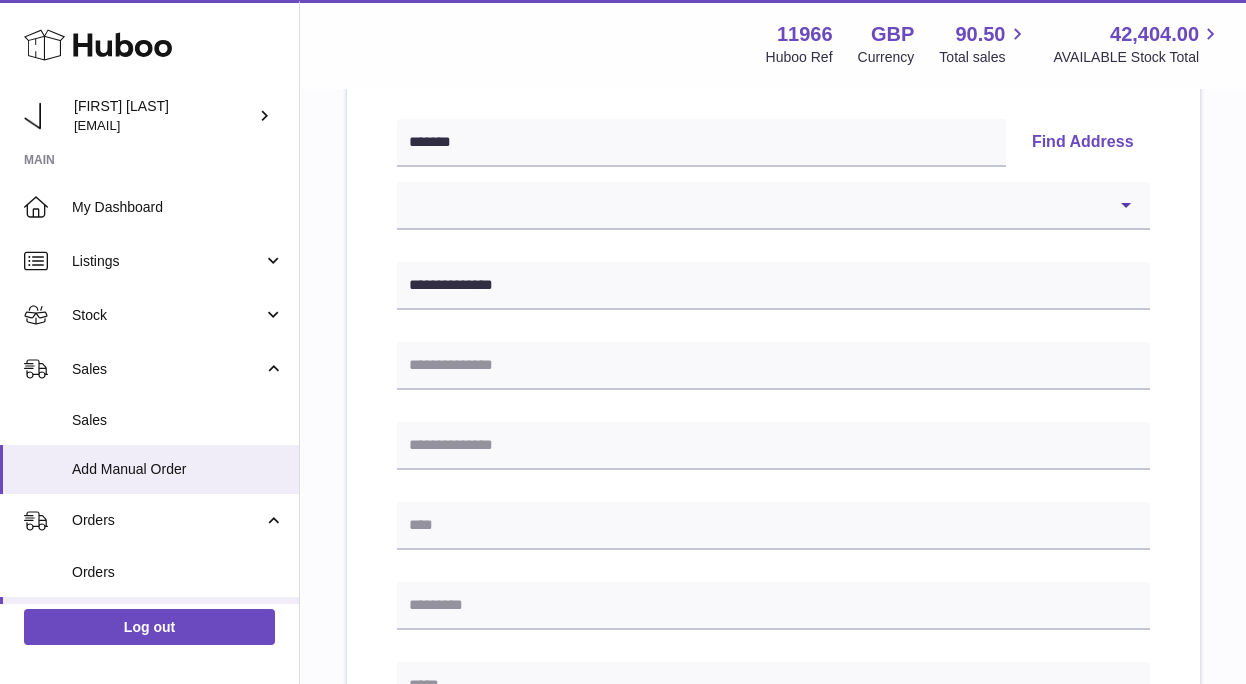 scroll, scrollTop: 419, scrollLeft: 0, axis: vertical 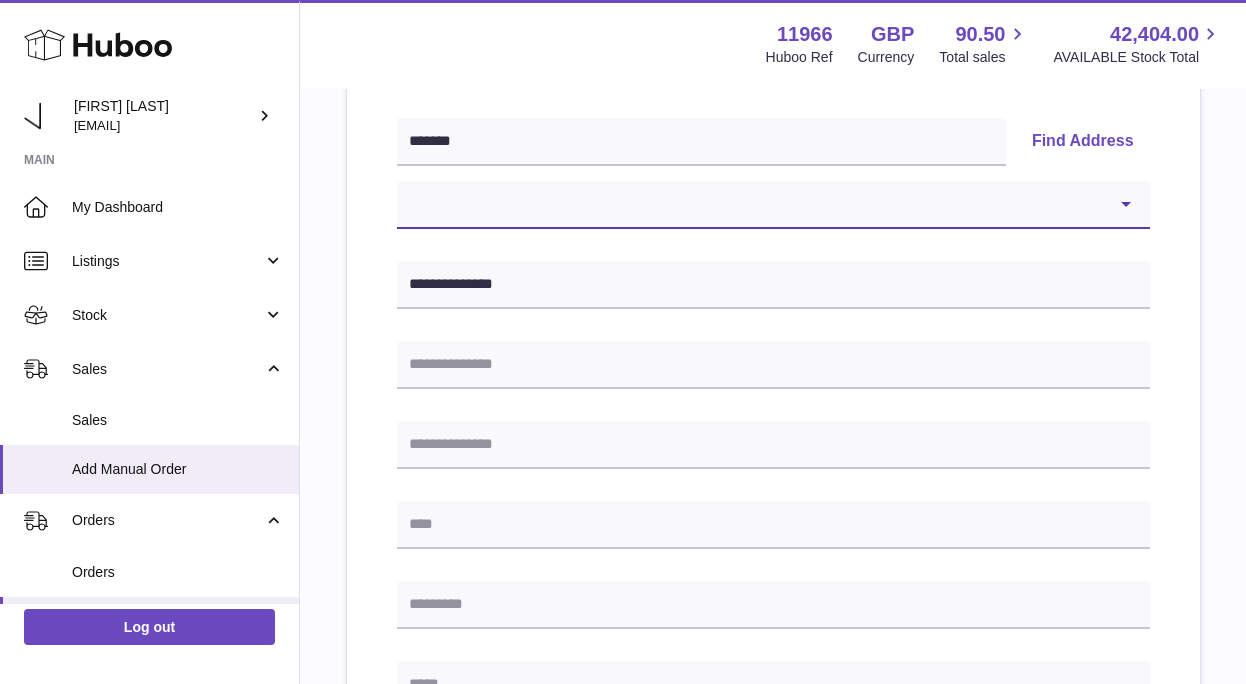 click on "**********" at bounding box center [773, 205] 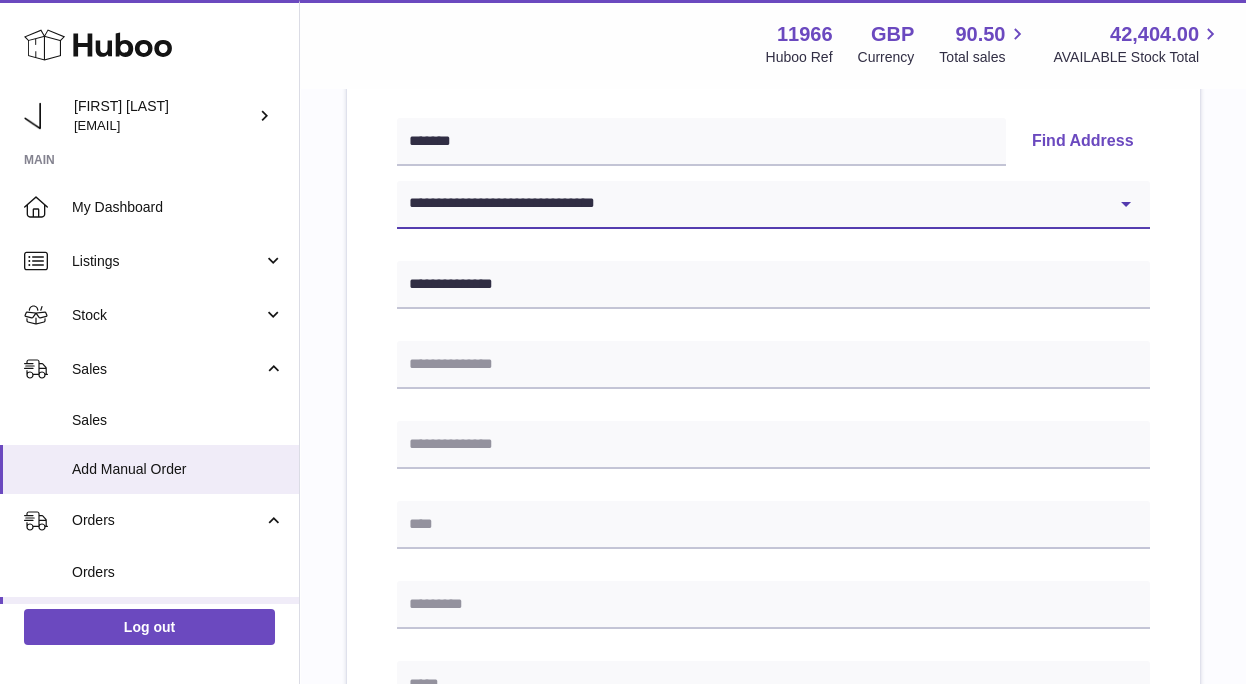 click on "**********" at bounding box center (773, 205) 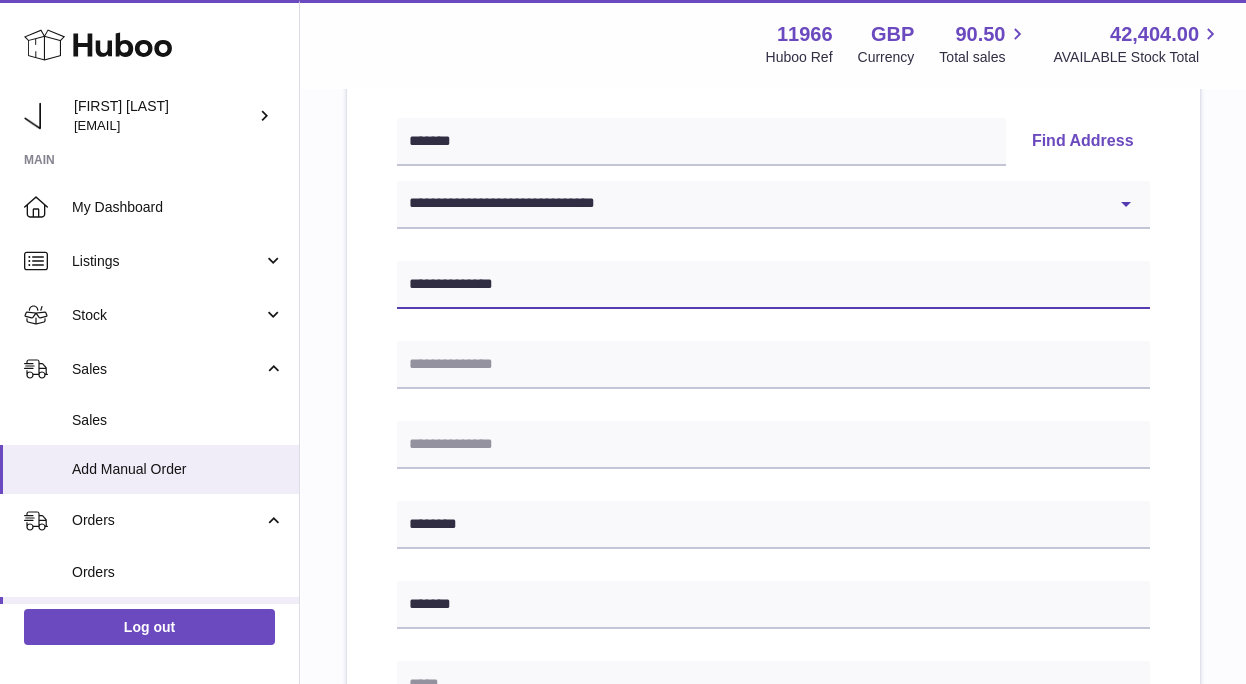 drag, startPoint x: 533, startPoint y: 284, endPoint x: 391, endPoint y: 277, distance: 142.17242 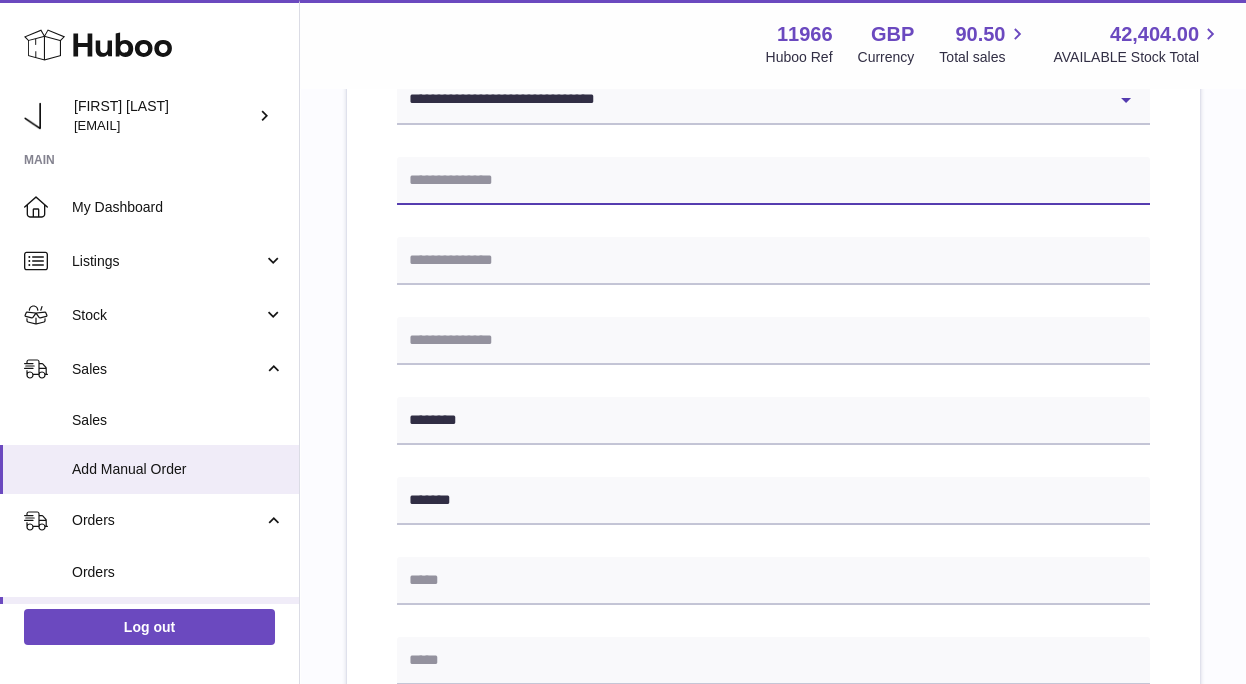 scroll, scrollTop: 431, scrollLeft: 0, axis: vertical 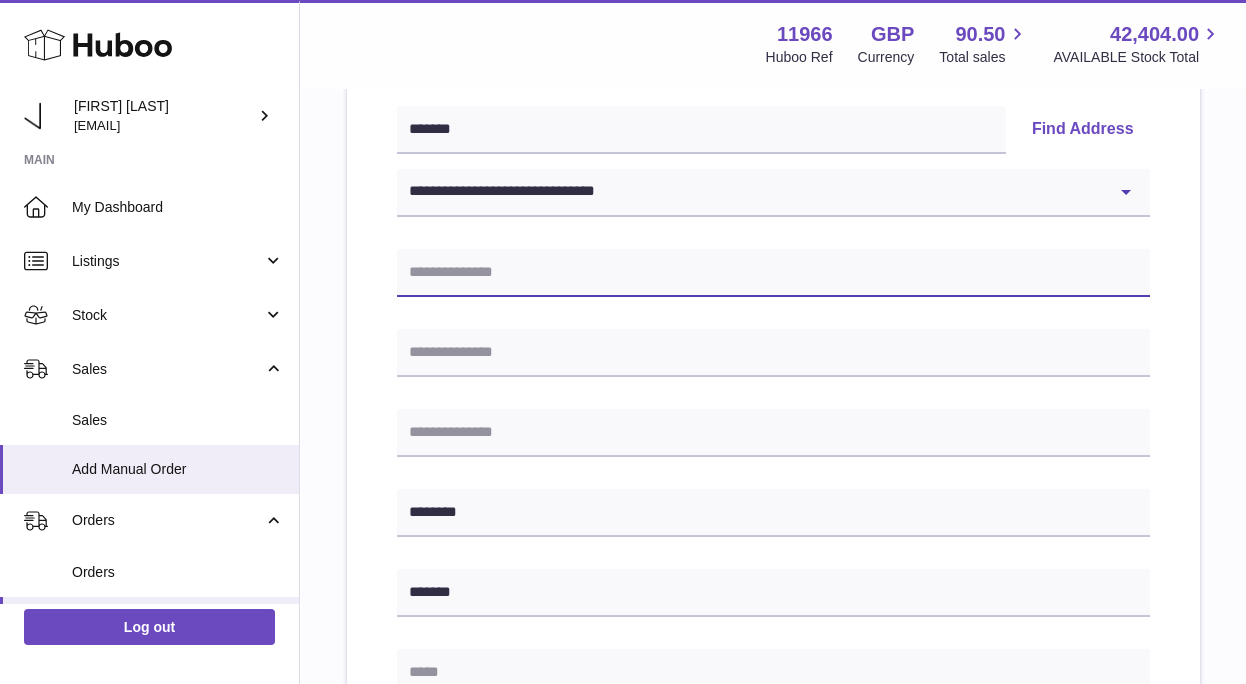 type 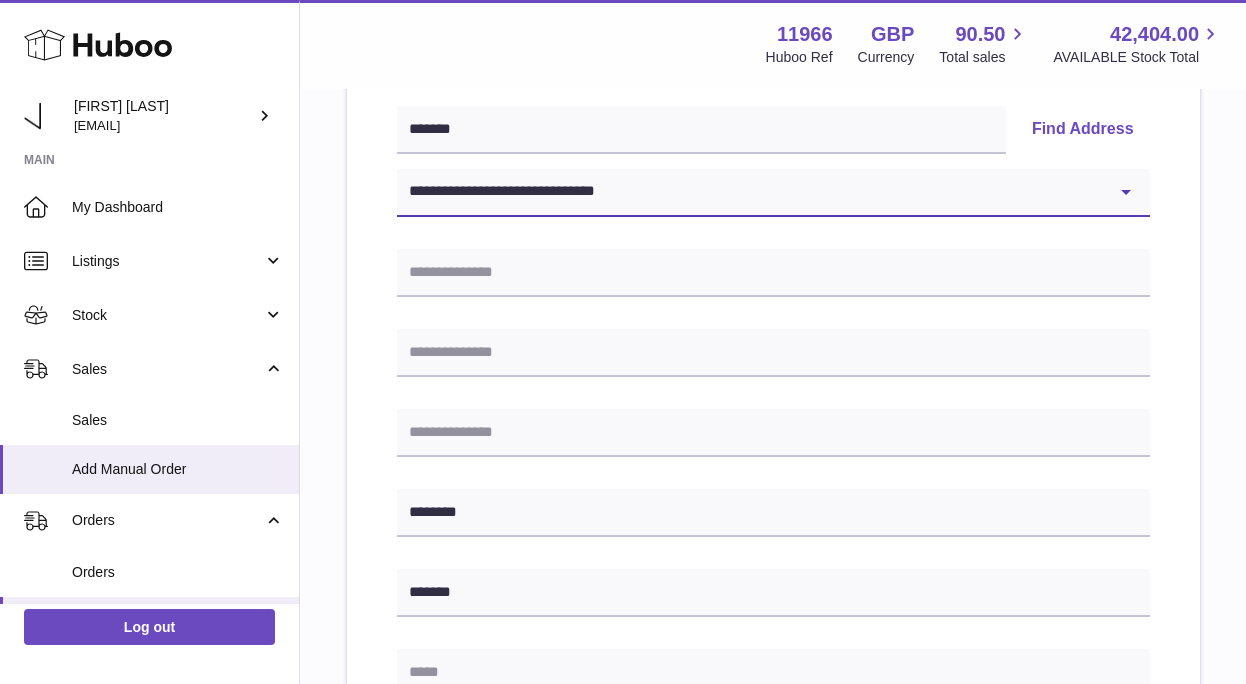 click on "**********" at bounding box center (773, 193) 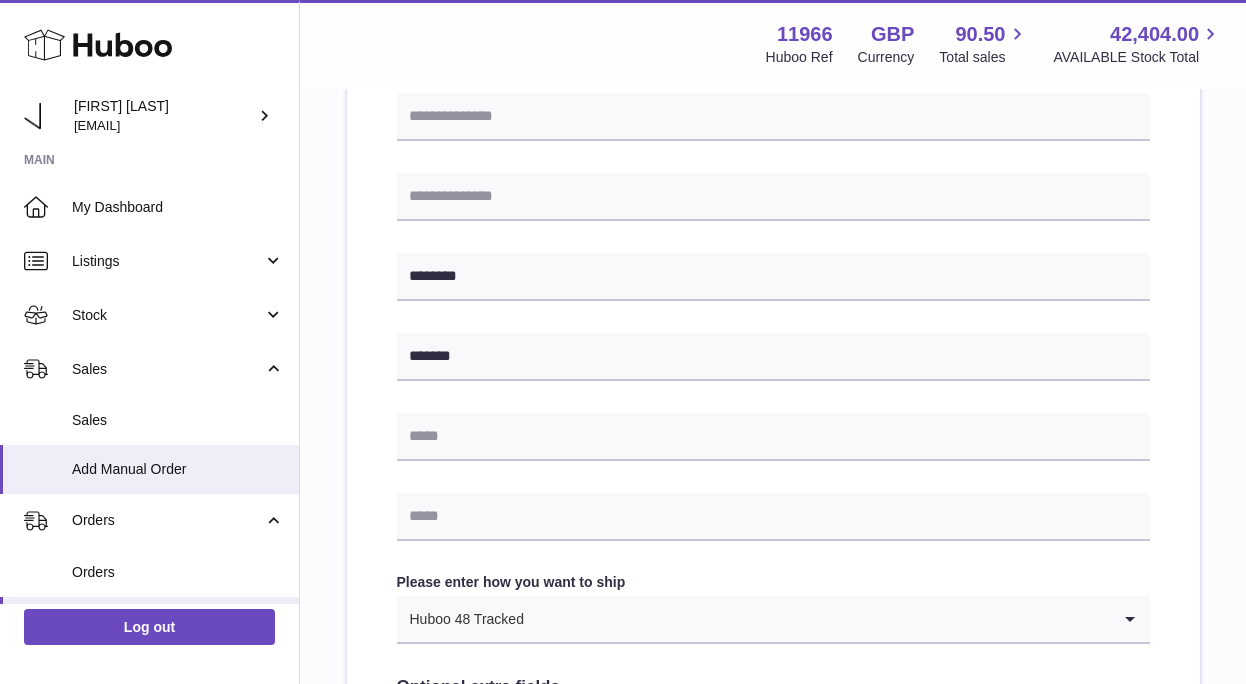 scroll, scrollTop: 669, scrollLeft: 0, axis: vertical 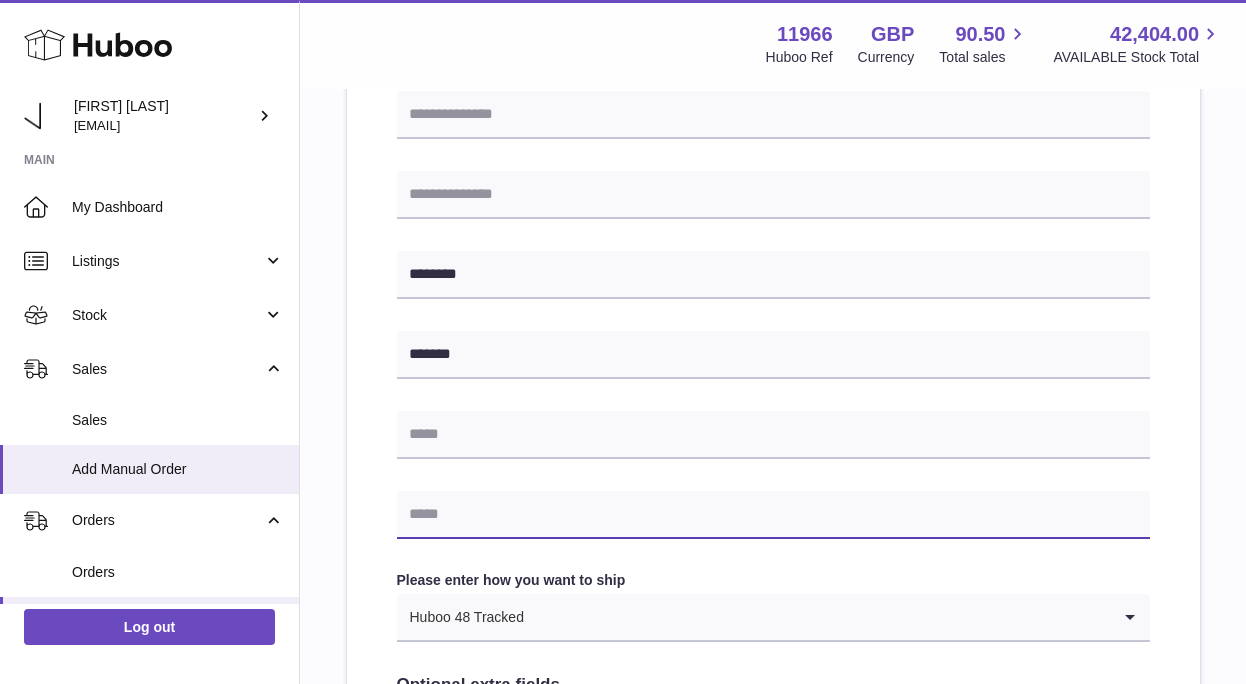 click at bounding box center [773, 515] 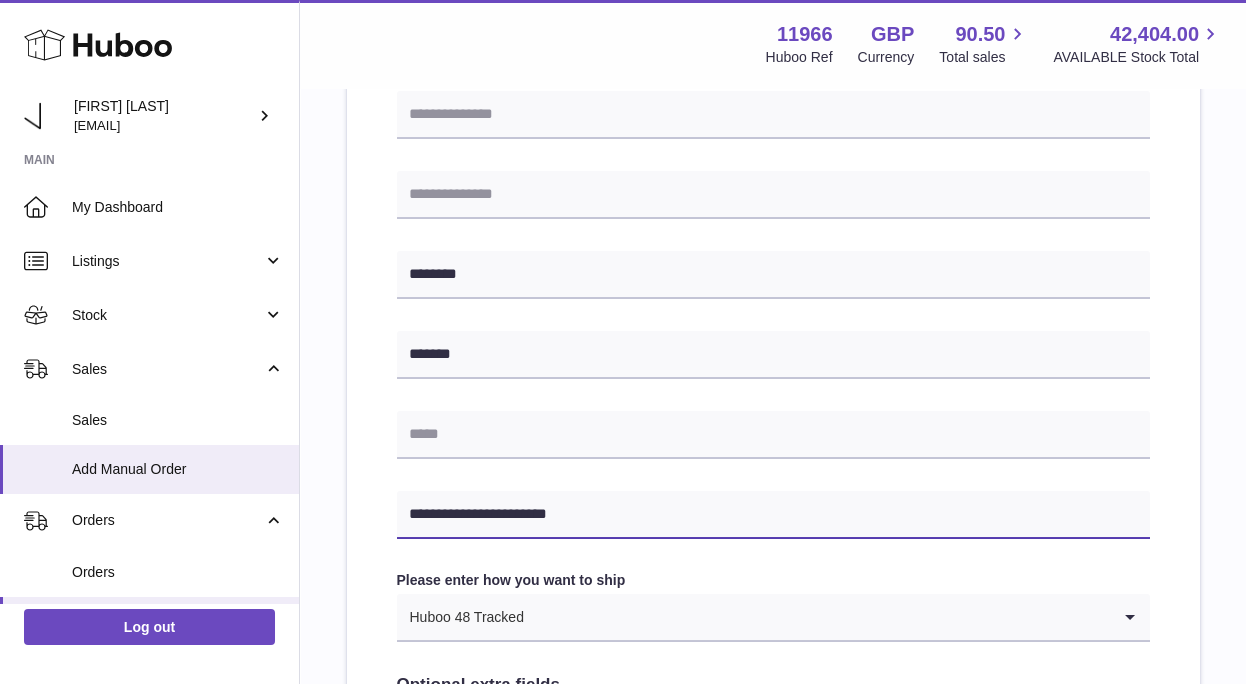 type on "**********" 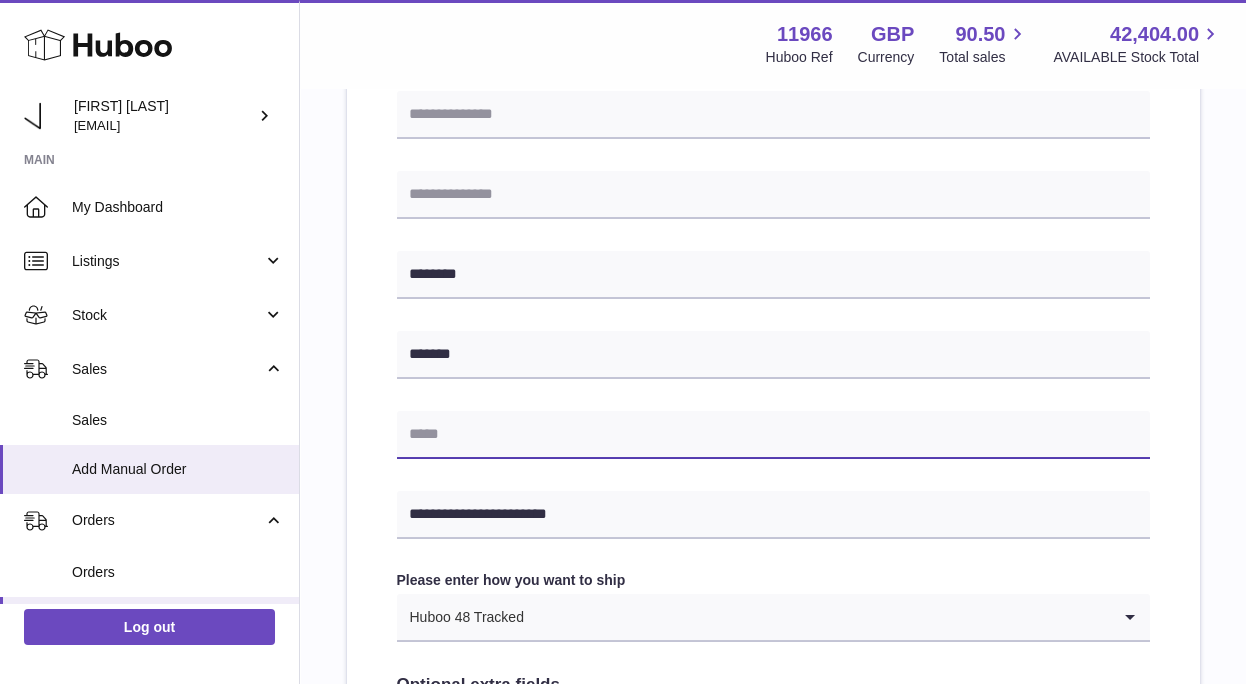 click at bounding box center (773, 435) 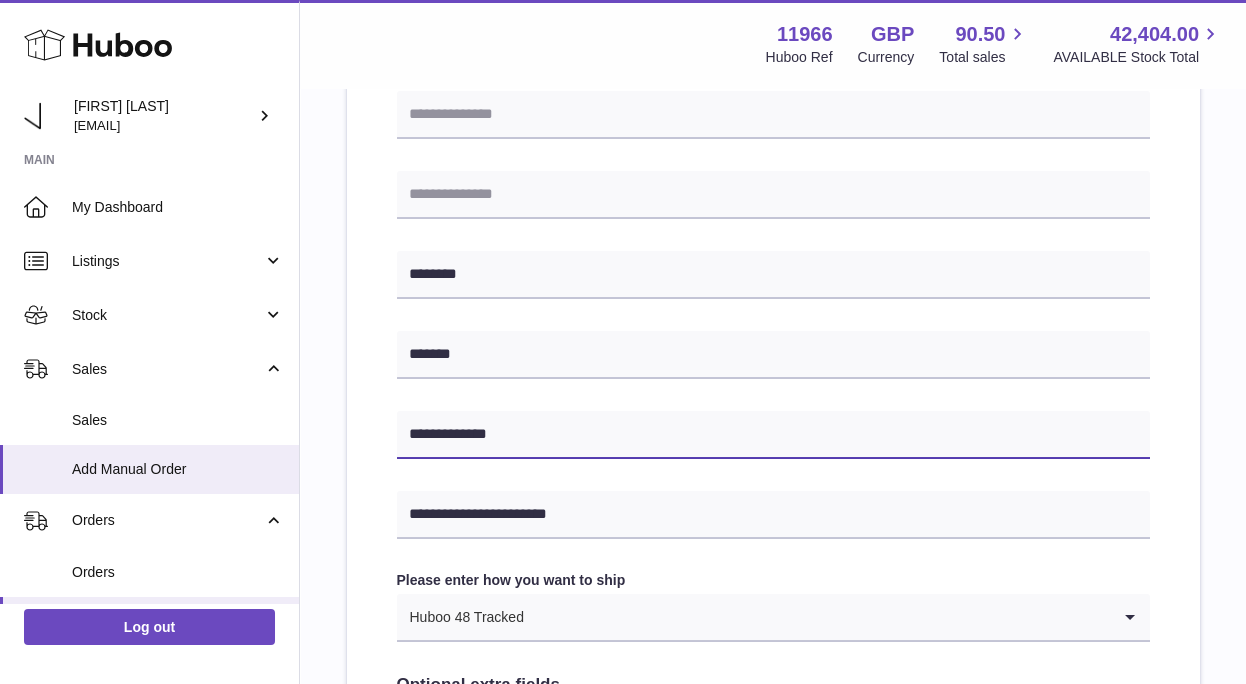 drag, startPoint x: 431, startPoint y: 432, endPoint x: 388, endPoint y: 432, distance: 43 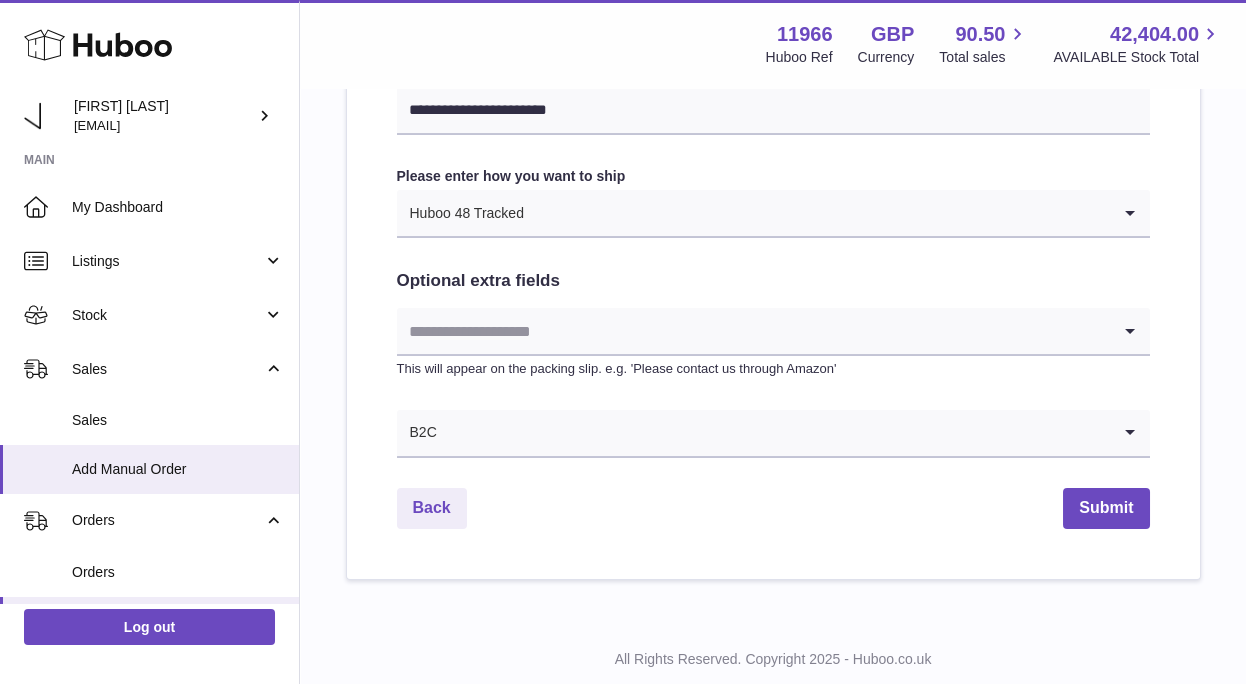 scroll, scrollTop: 1075, scrollLeft: 0, axis: vertical 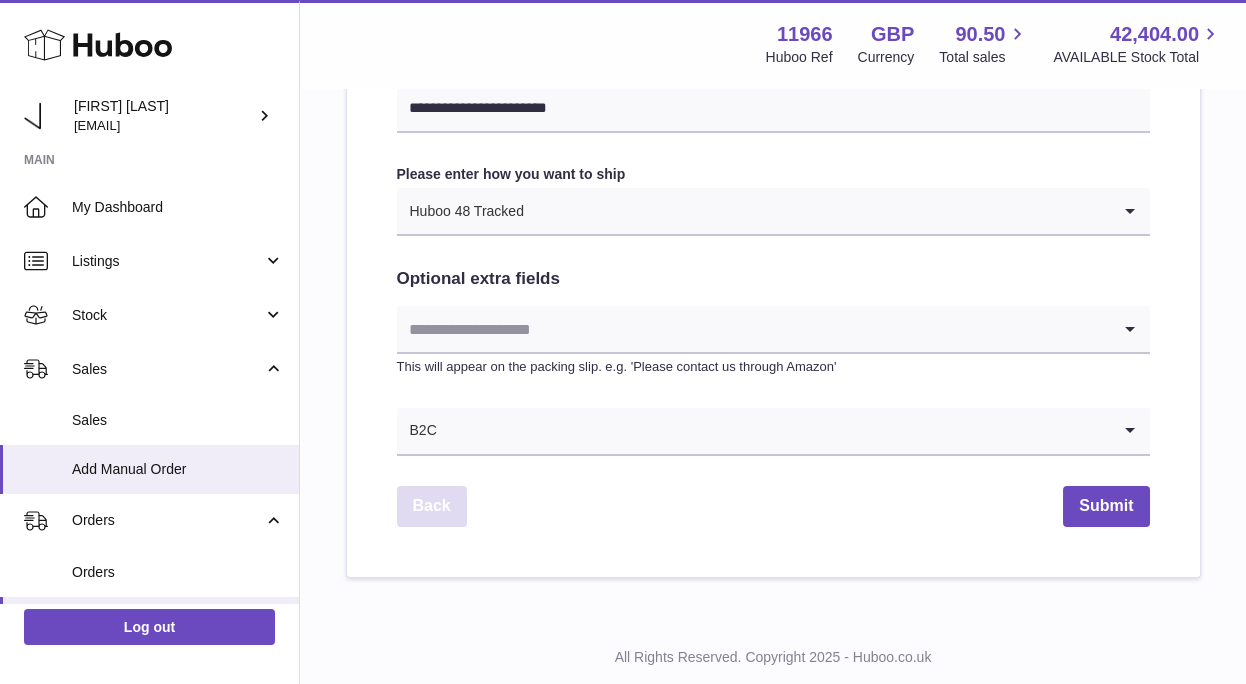 type on "**********" 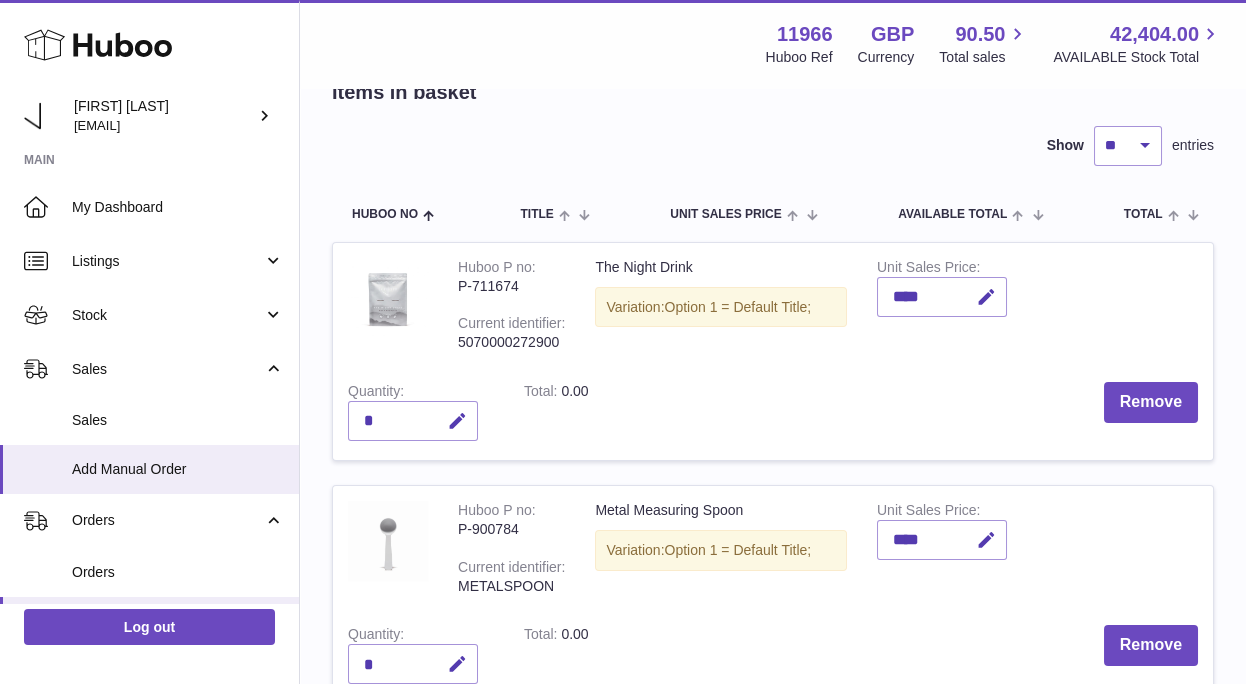 scroll, scrollTop: 112, scrollLeft: 0, axis: vertical 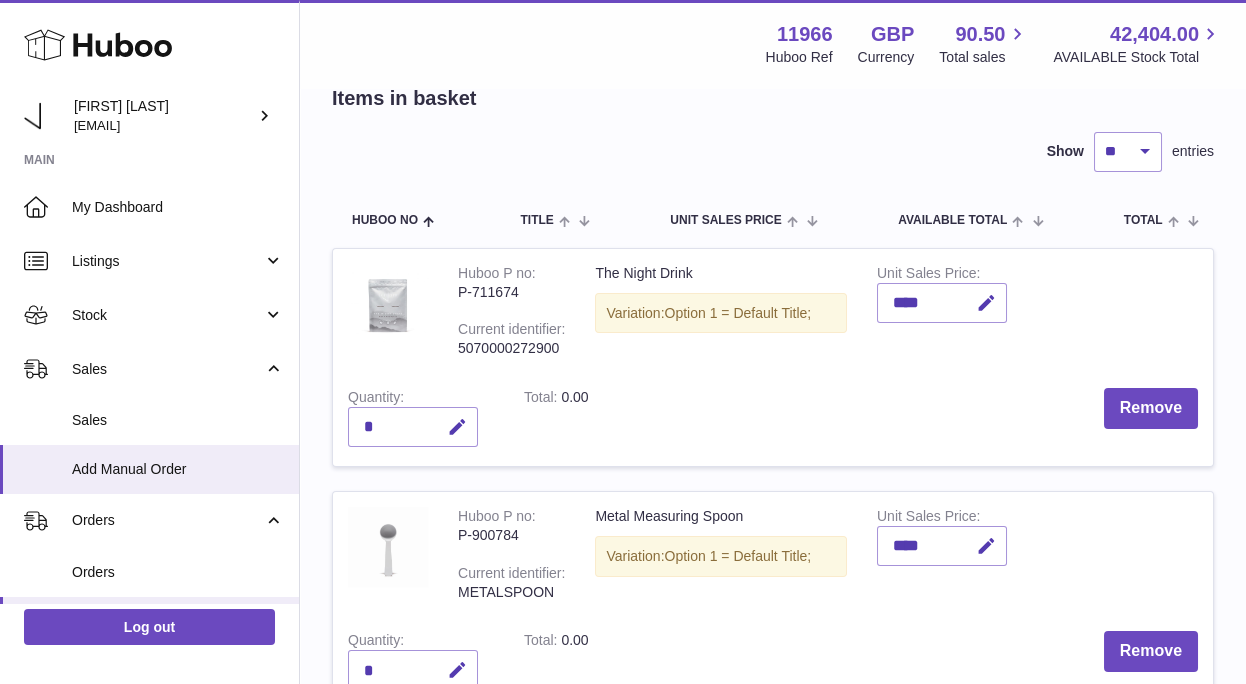 click on "*" at bounding box center (413, 427) 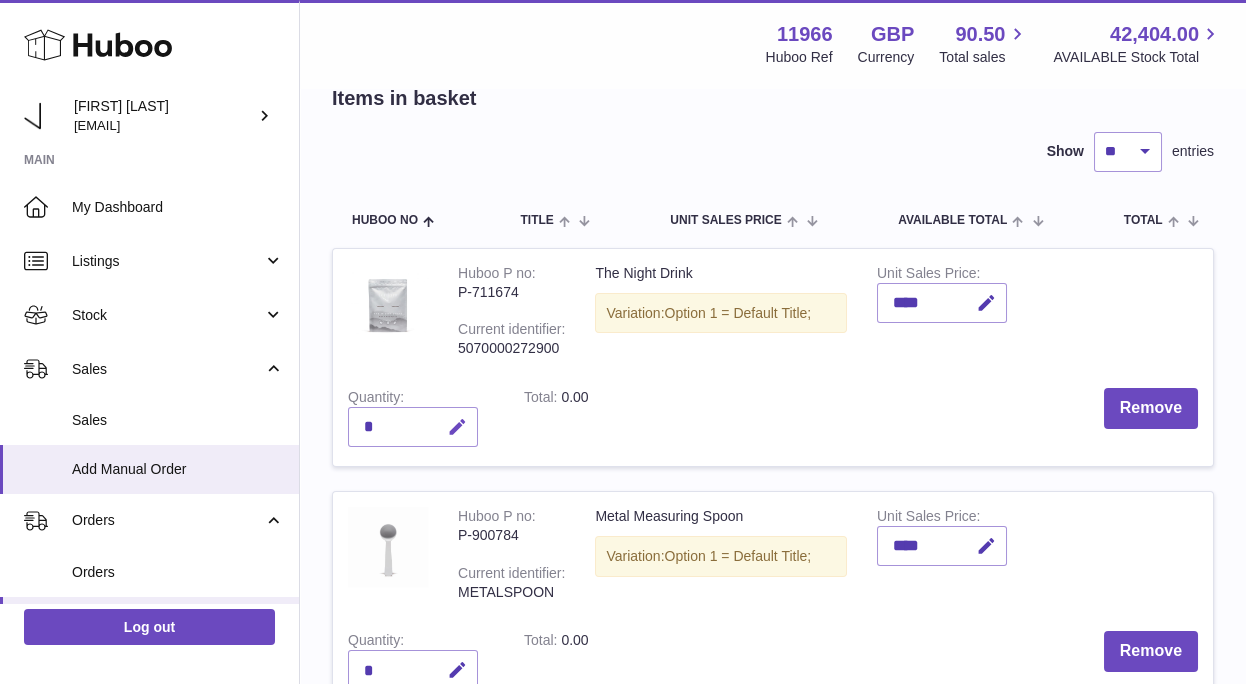 click at bounding box center (457, 427) 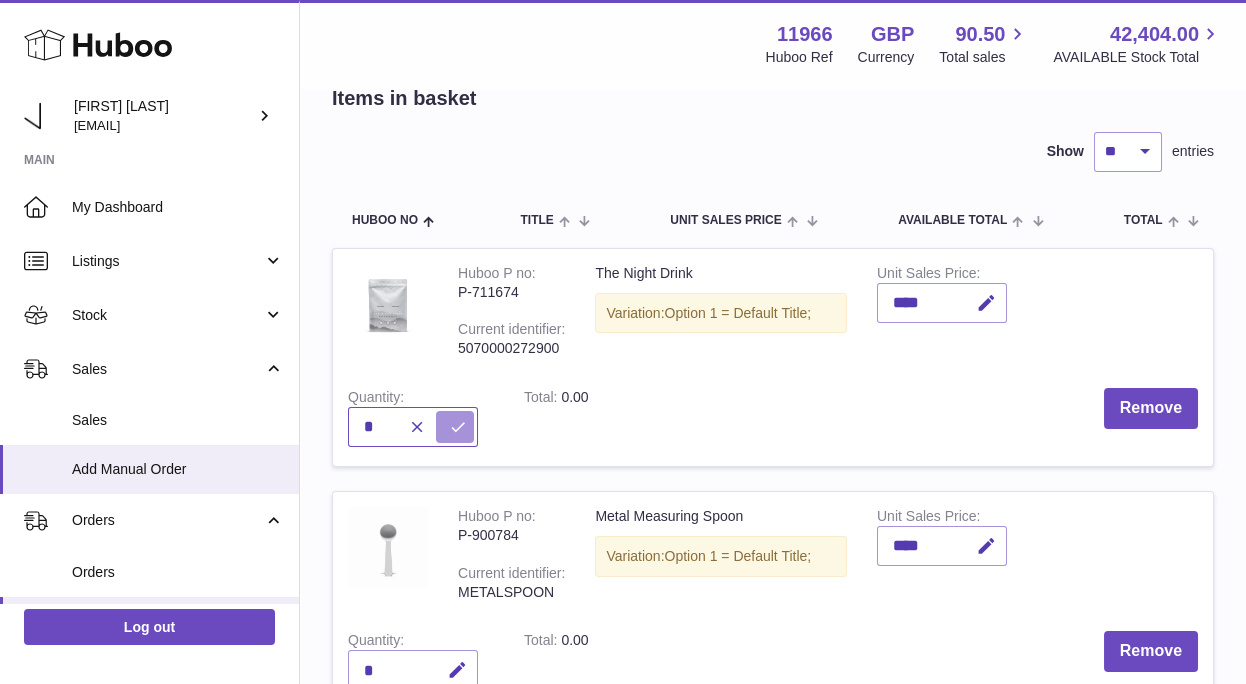 type on "*" 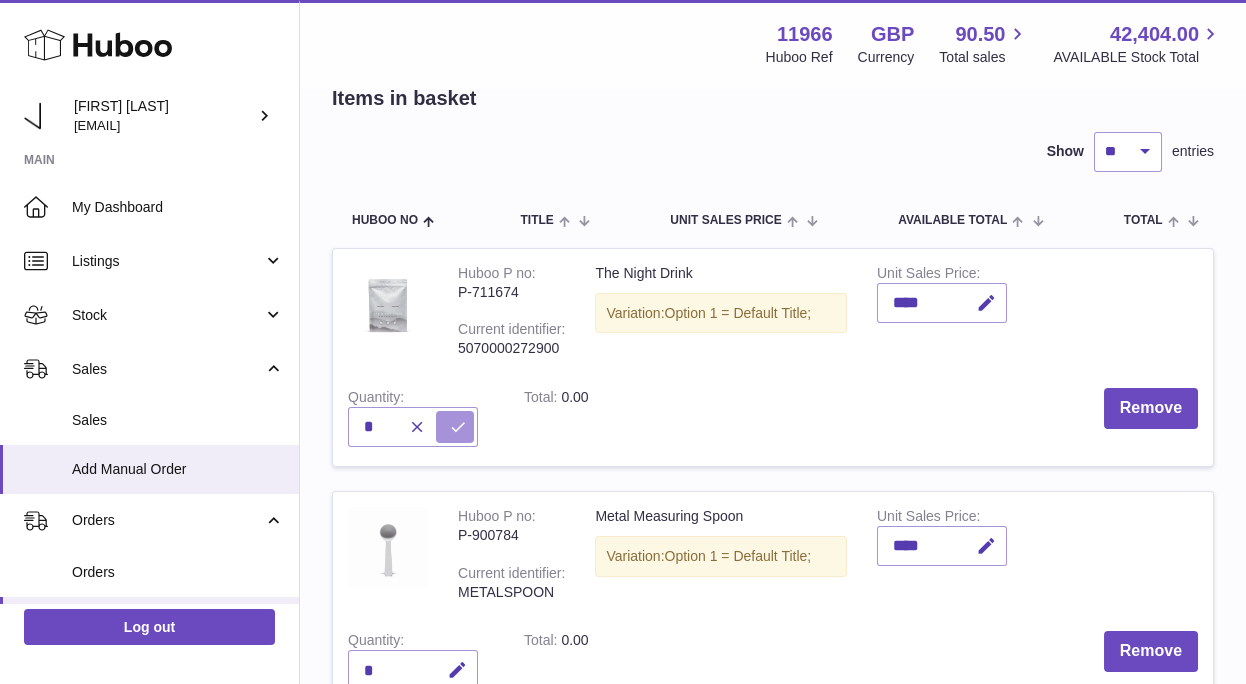 click at bounding box center [458, 427] 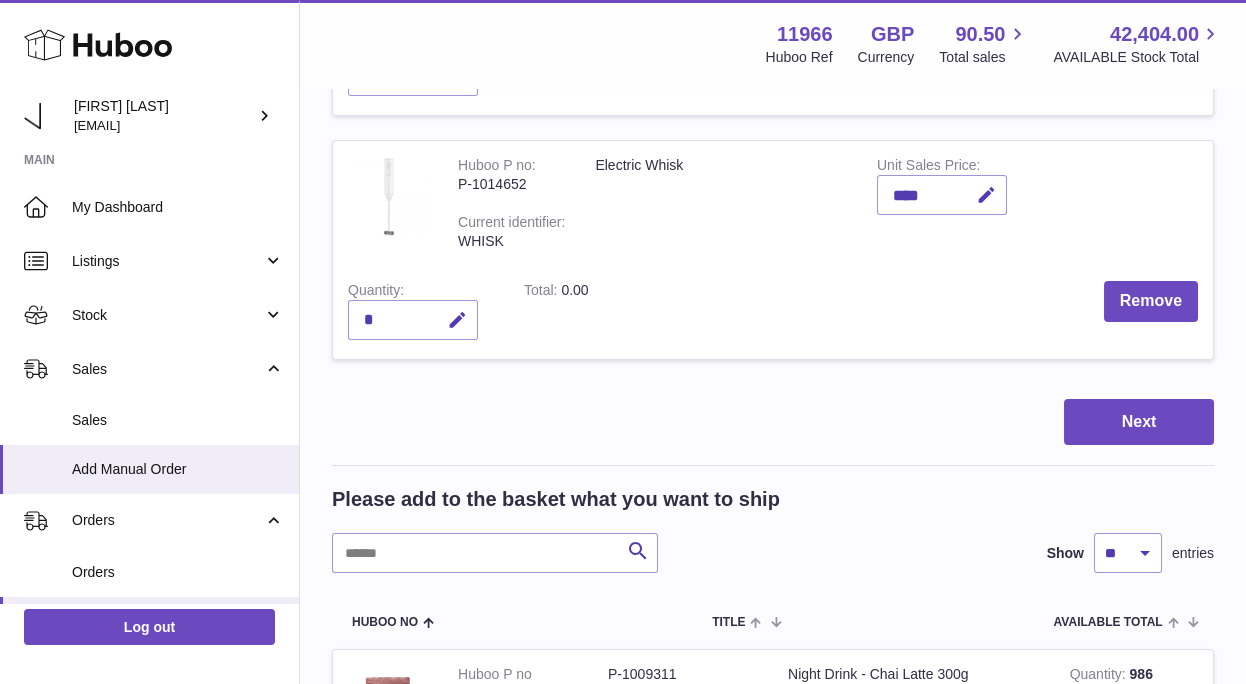 scroll, scrollTop: 675, scrollLeft: 0, axis: vertical 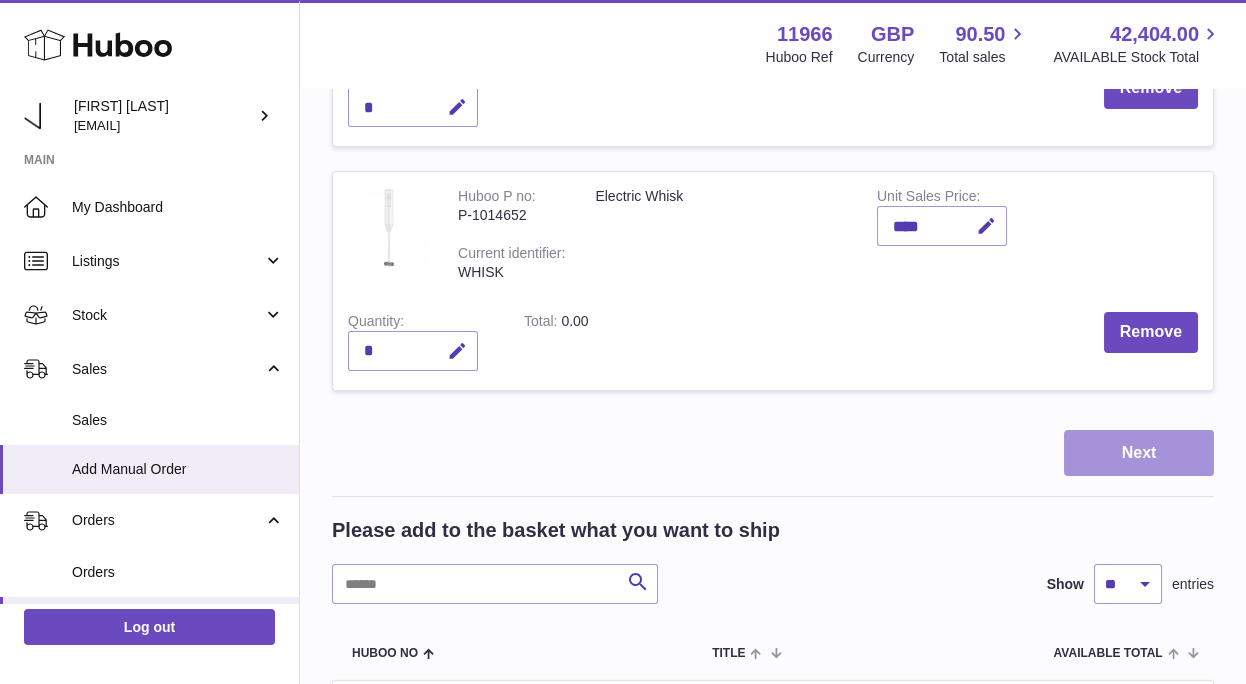 click on "Next" at bounding box center (1139, 453) 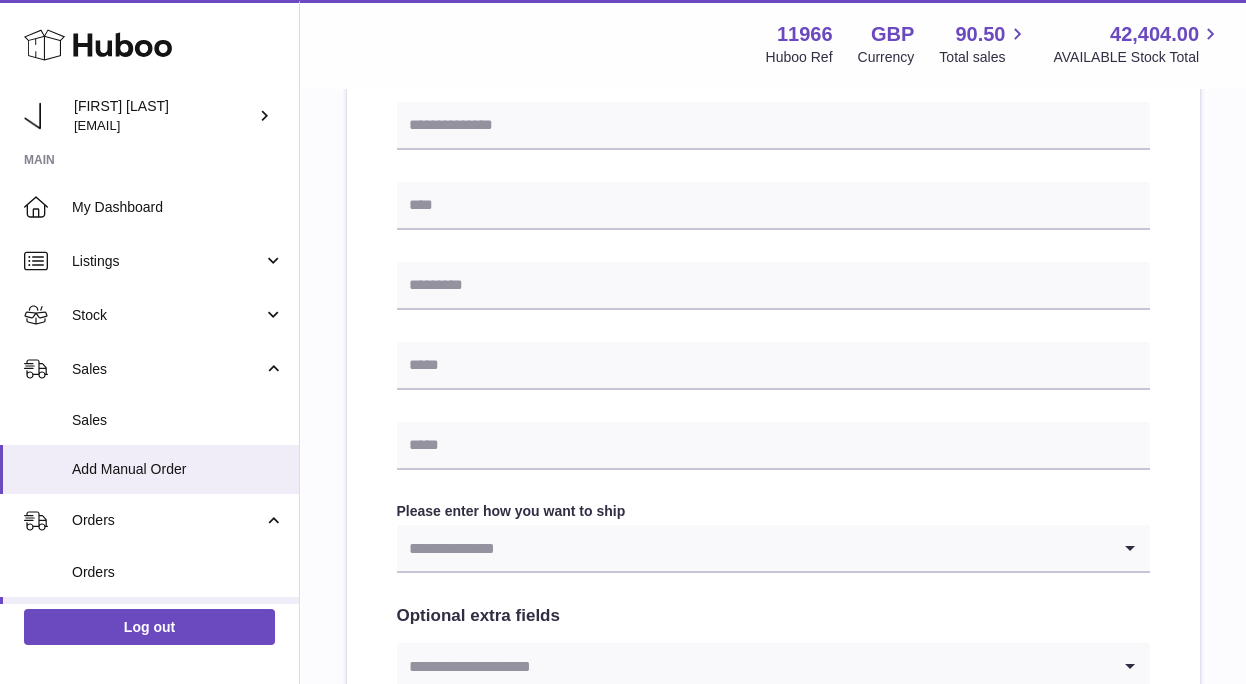 scroll, scrollTop: 1061, scrollLeft: 0, axis: vertical 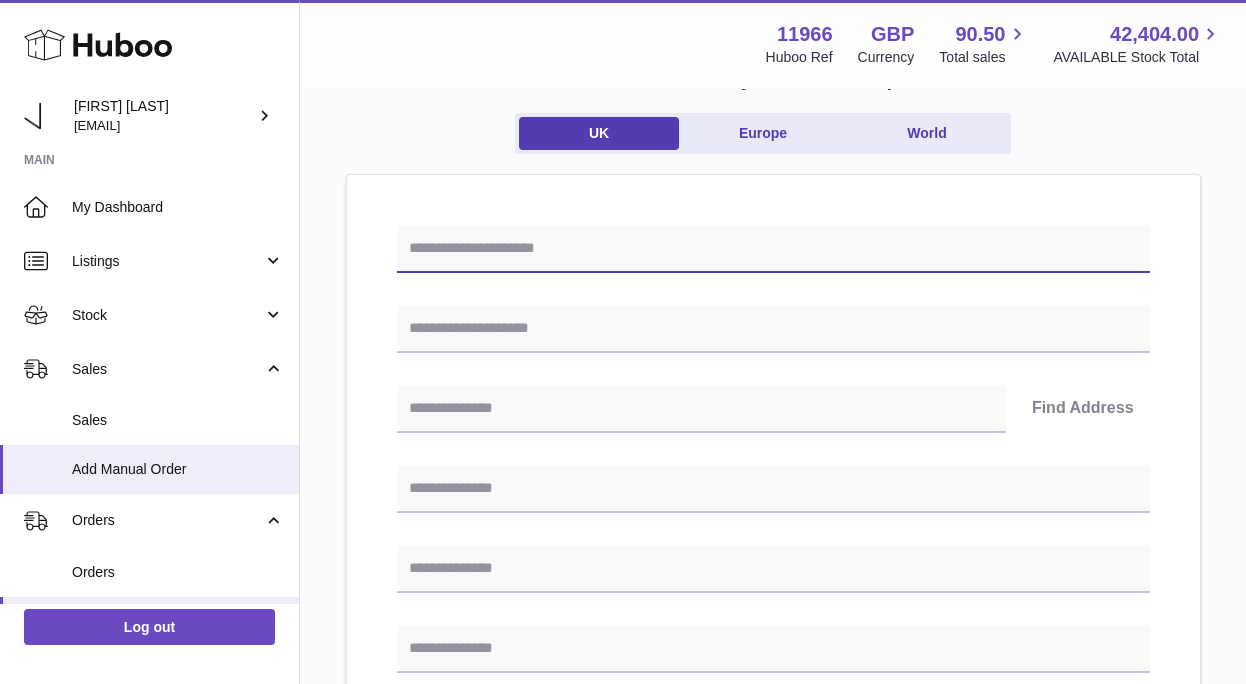 click at bounding box center [773, 249] 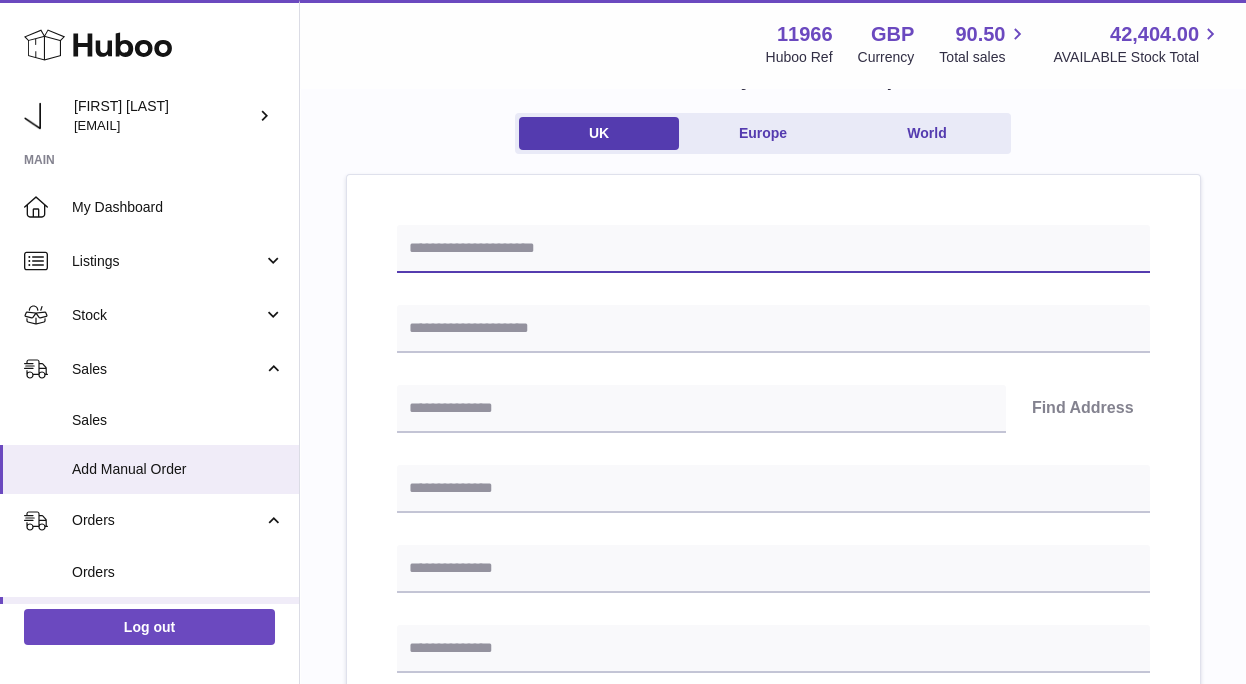 type on "******" 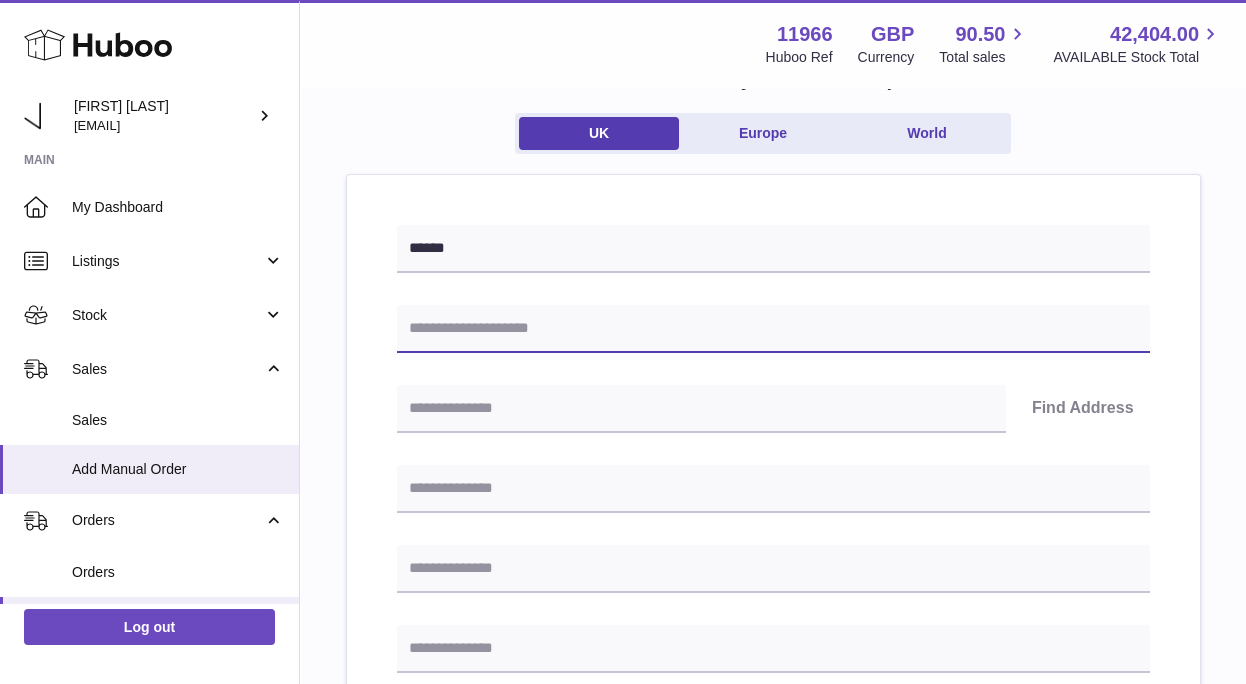 click at bounding box center [773, 329] 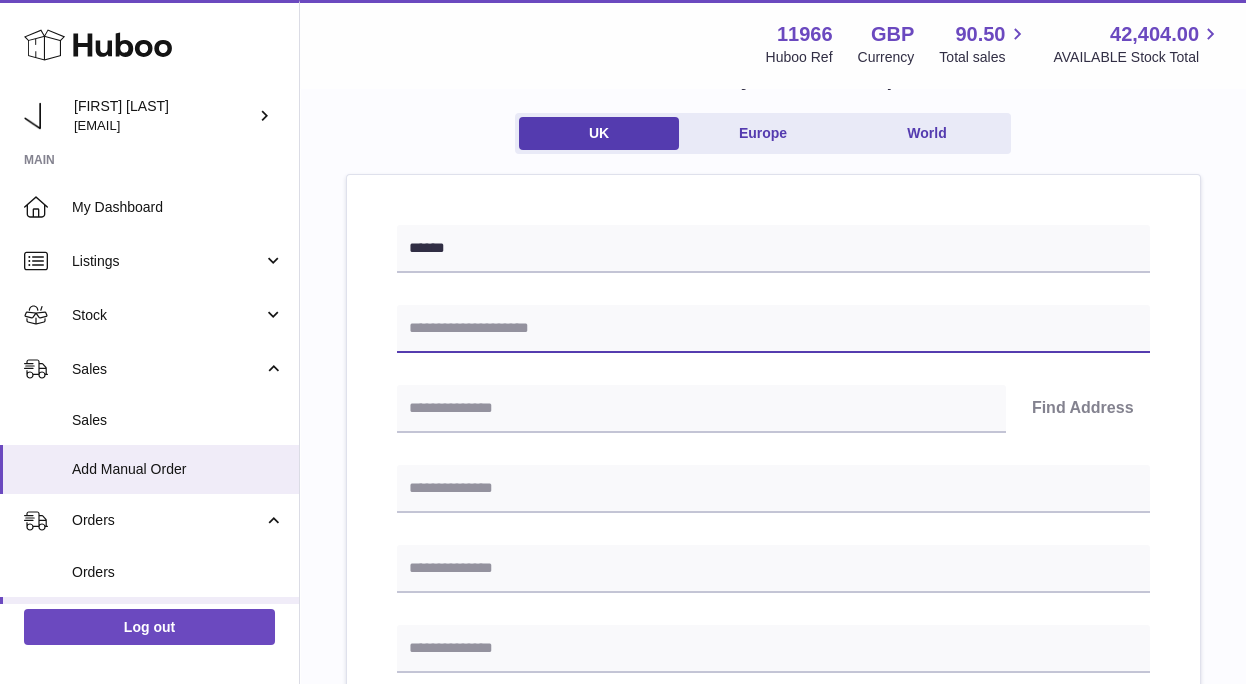 type on "**********" 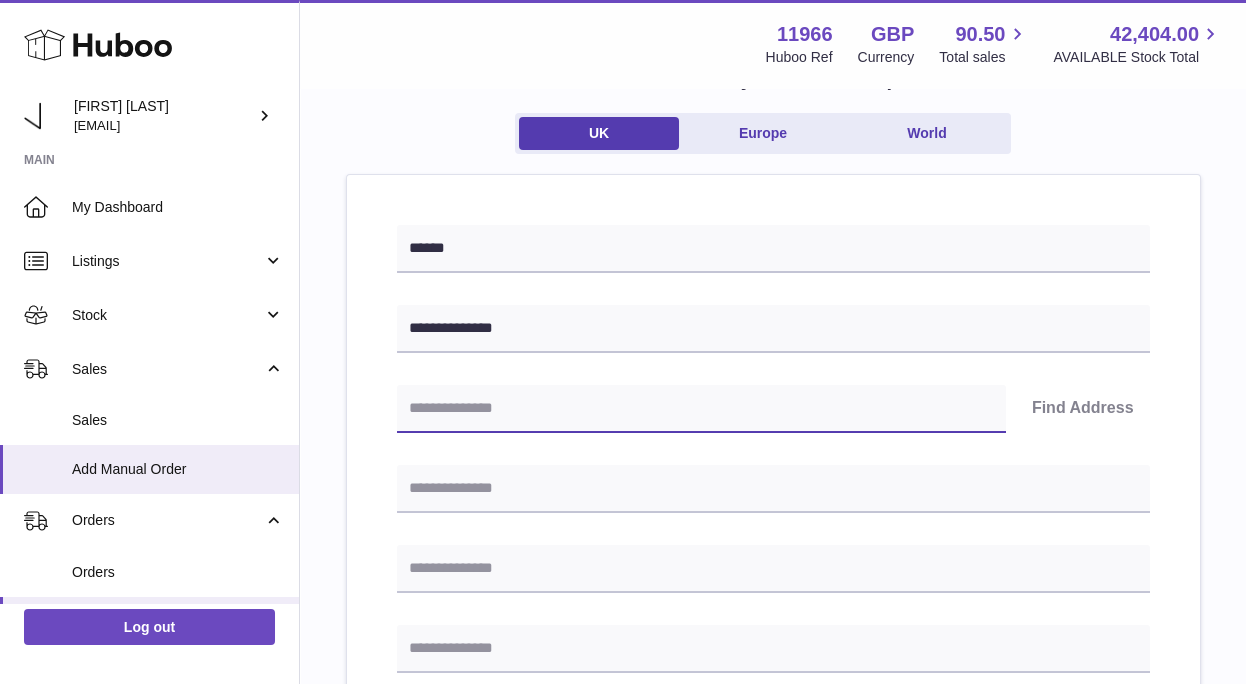 click at bounding box center [701, 409] 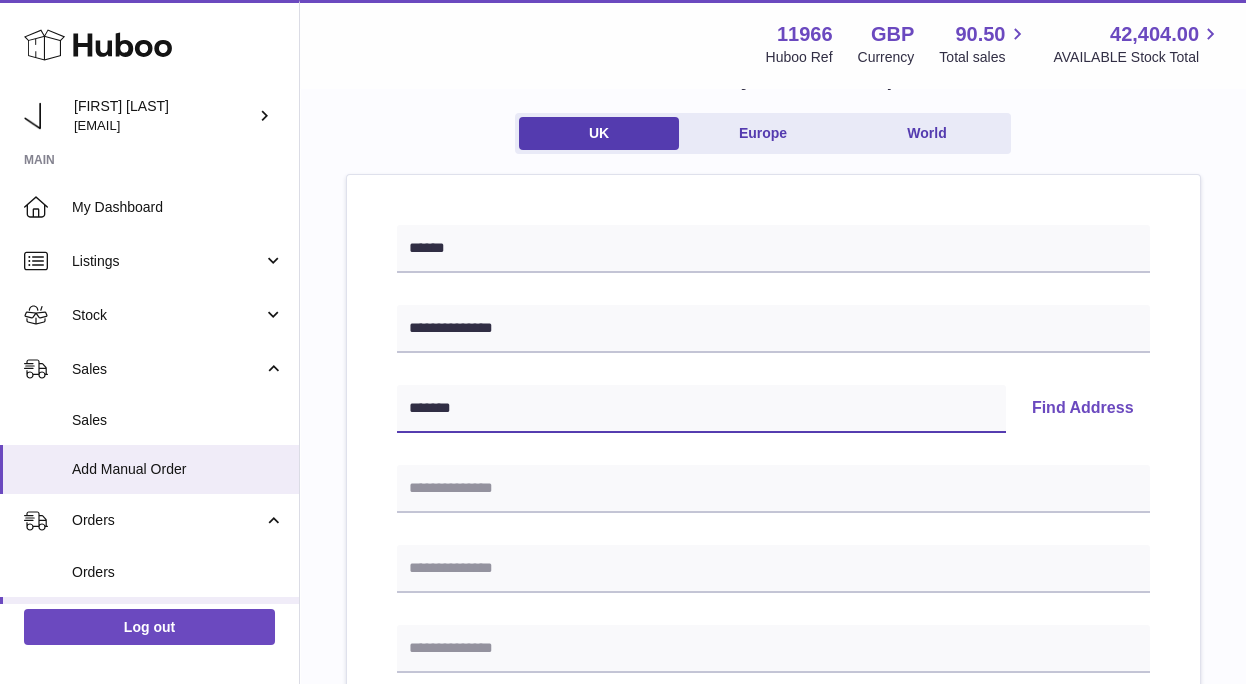 type on "*******" 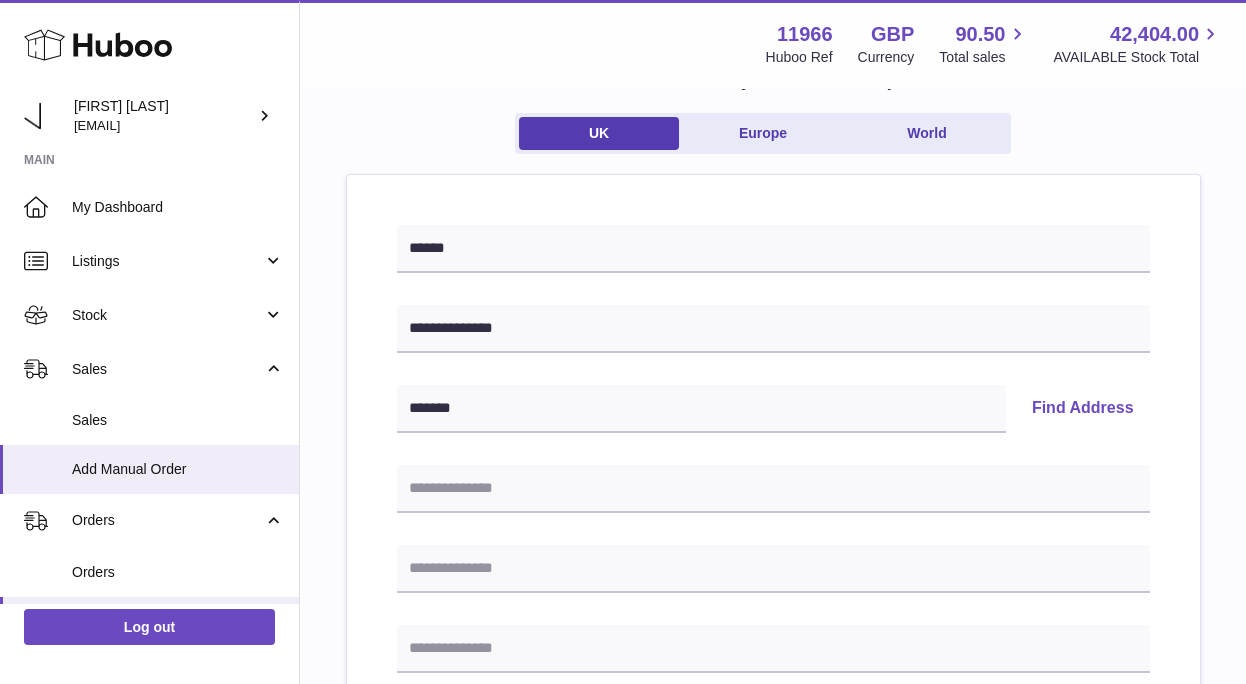 click on "Find Address" at bounding box center [1083, 409] 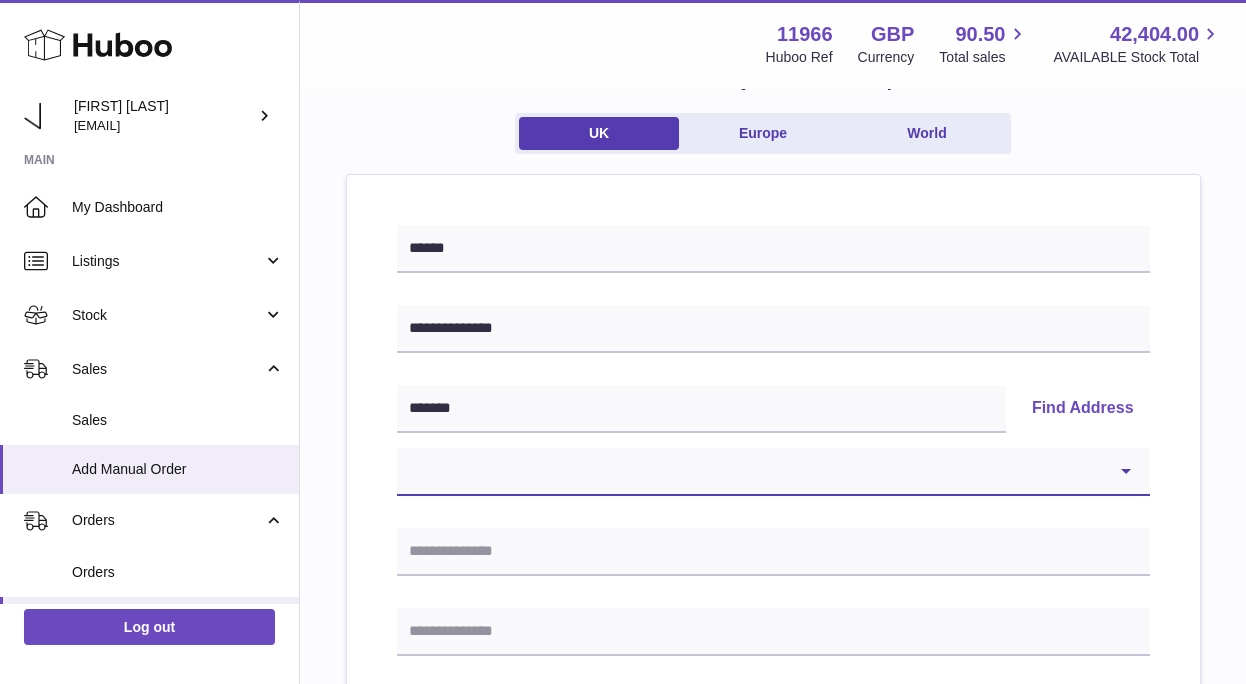 click on "**********" at bounding box center [773, 472] 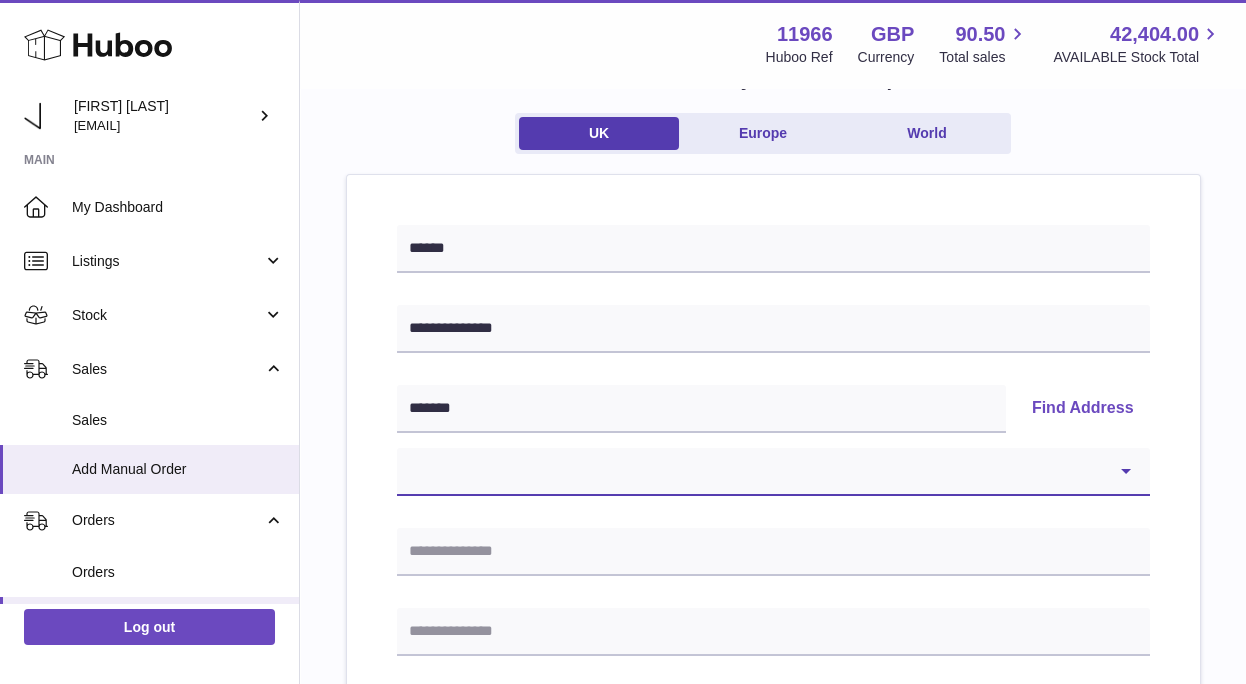 select on "**" 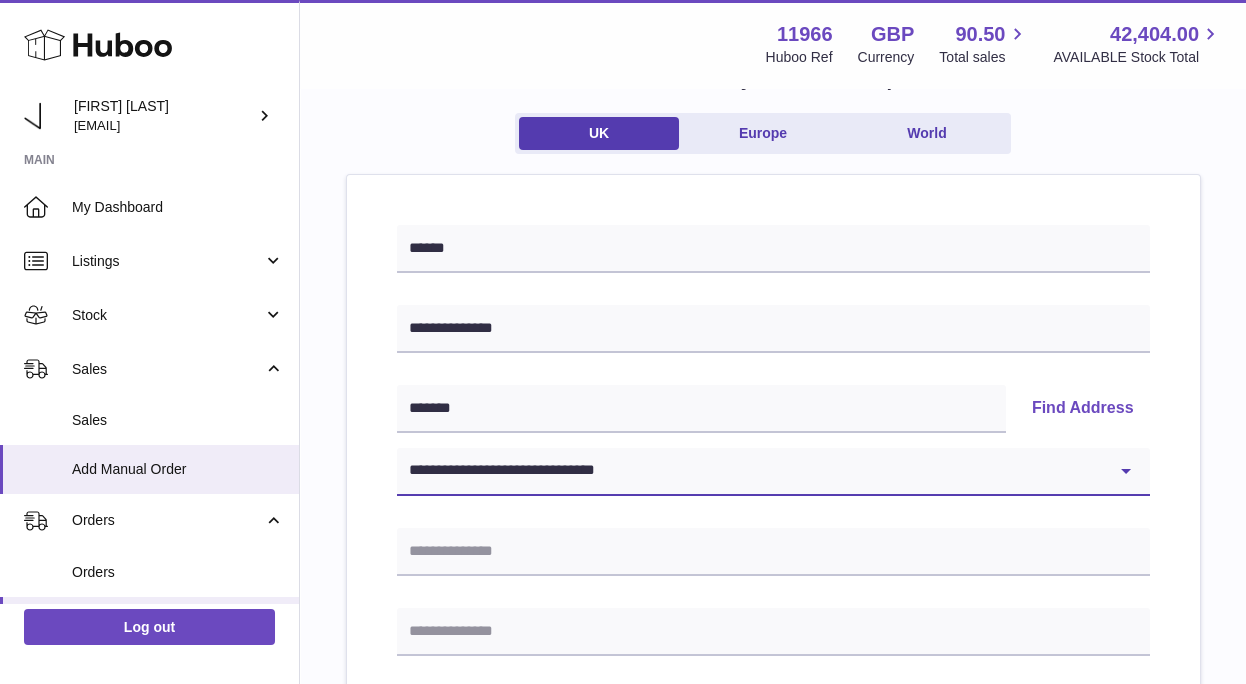 click on "**********" at bounding box center (773, 472) 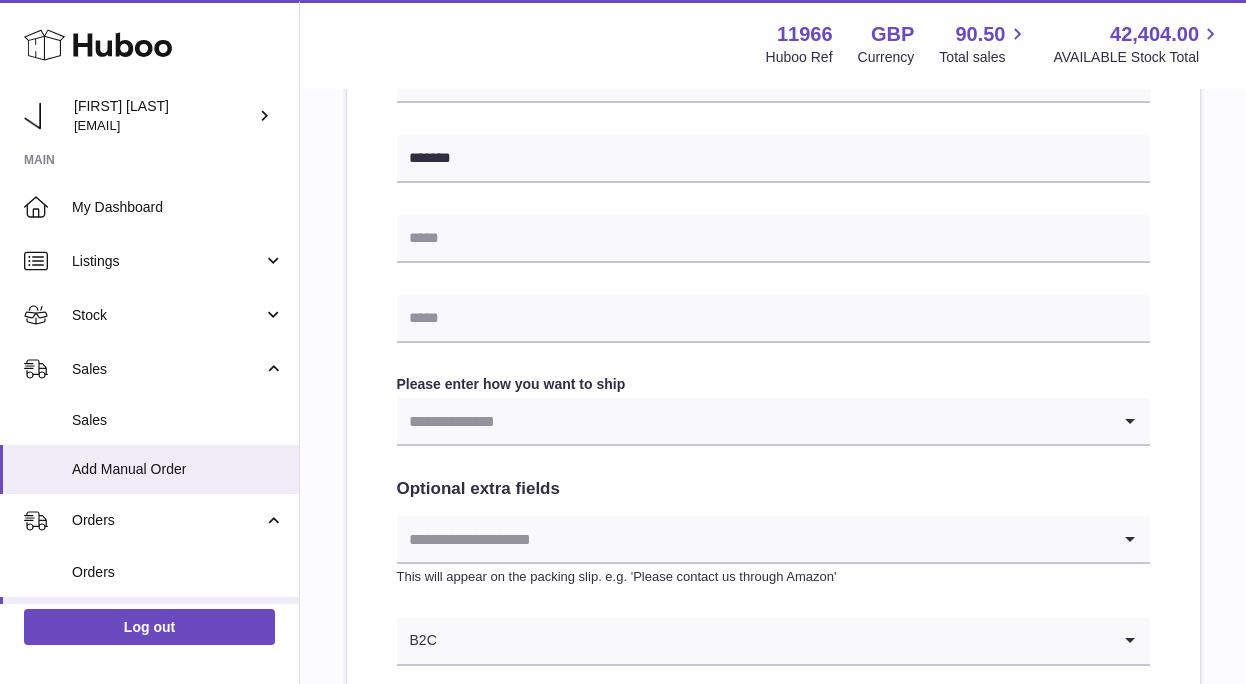 scroll, scrollTop: 875, scrollLeft: 0, axis: vertical 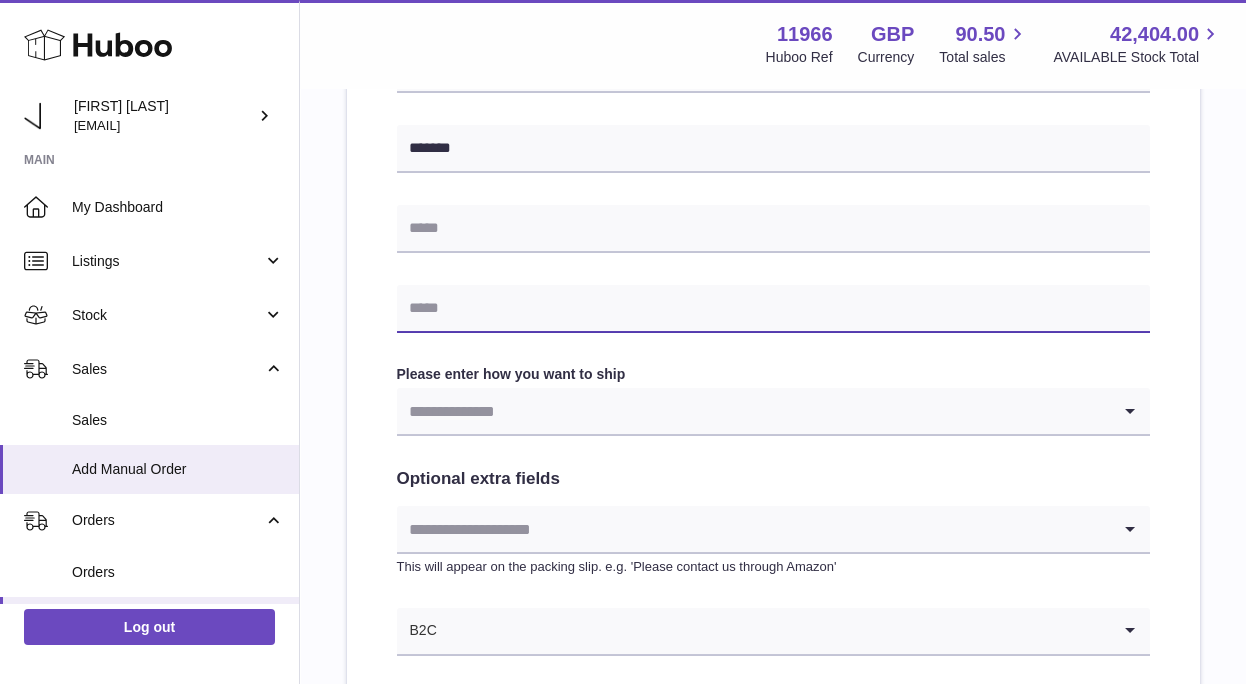 click at bounding box center (773, 309) 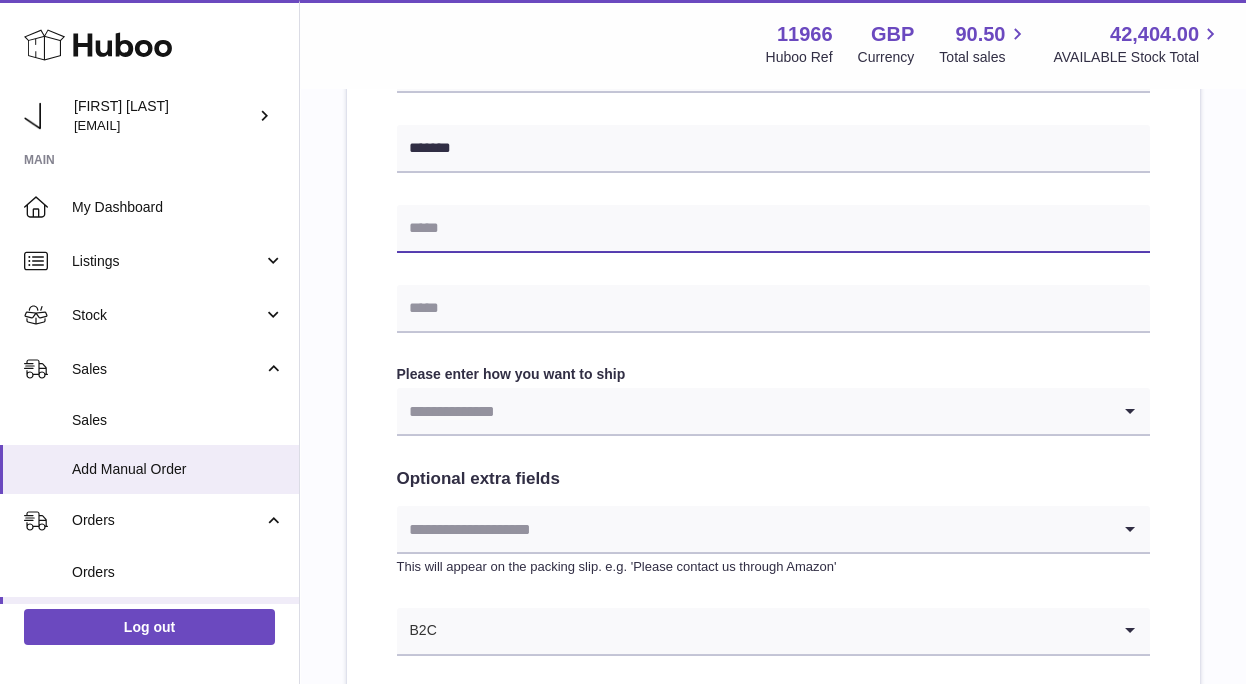 click at bounding box center [773, 229] 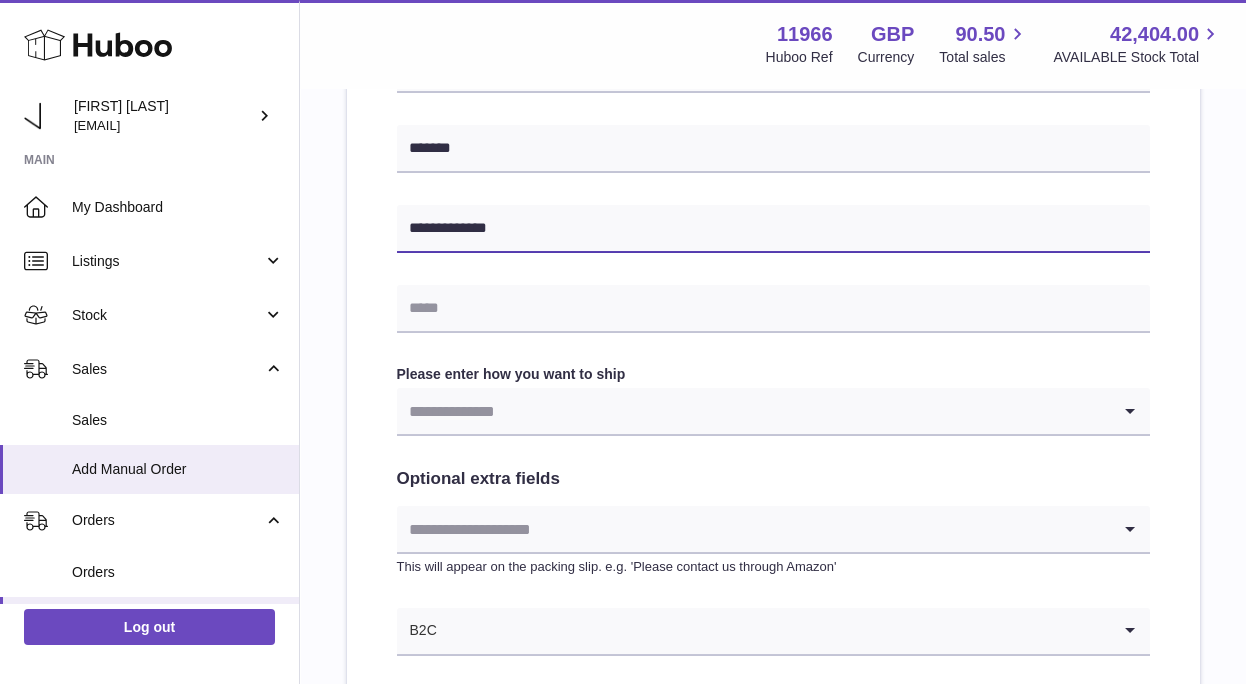 drag, startPoint x: 432, startPoint y: 223, endPoint x: 393, endPoint y: 222, distance: 39.012817 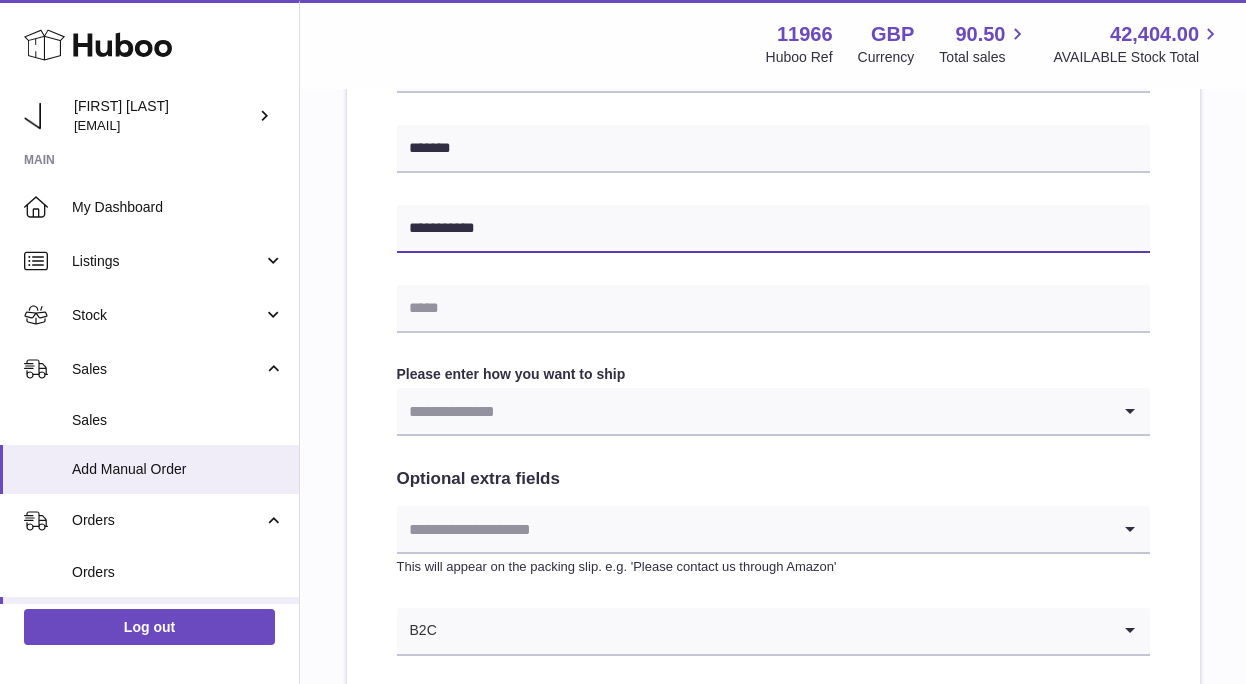 type on "**********" 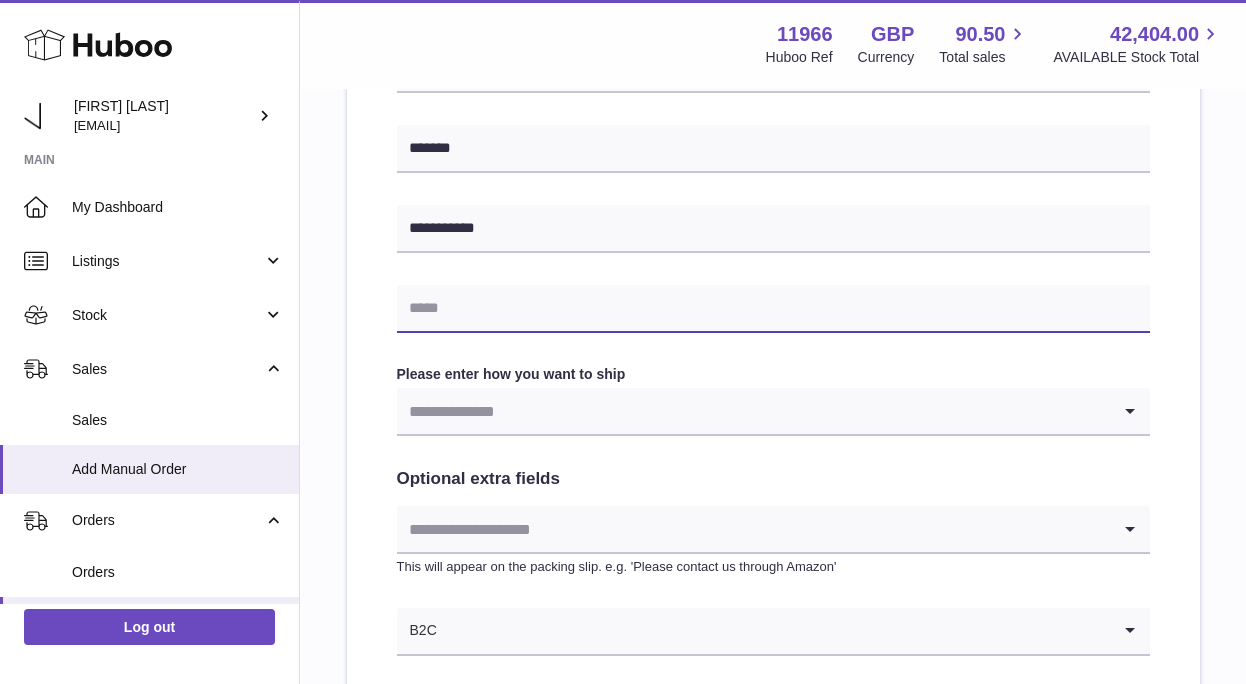 click at bounding box center (773, 309) 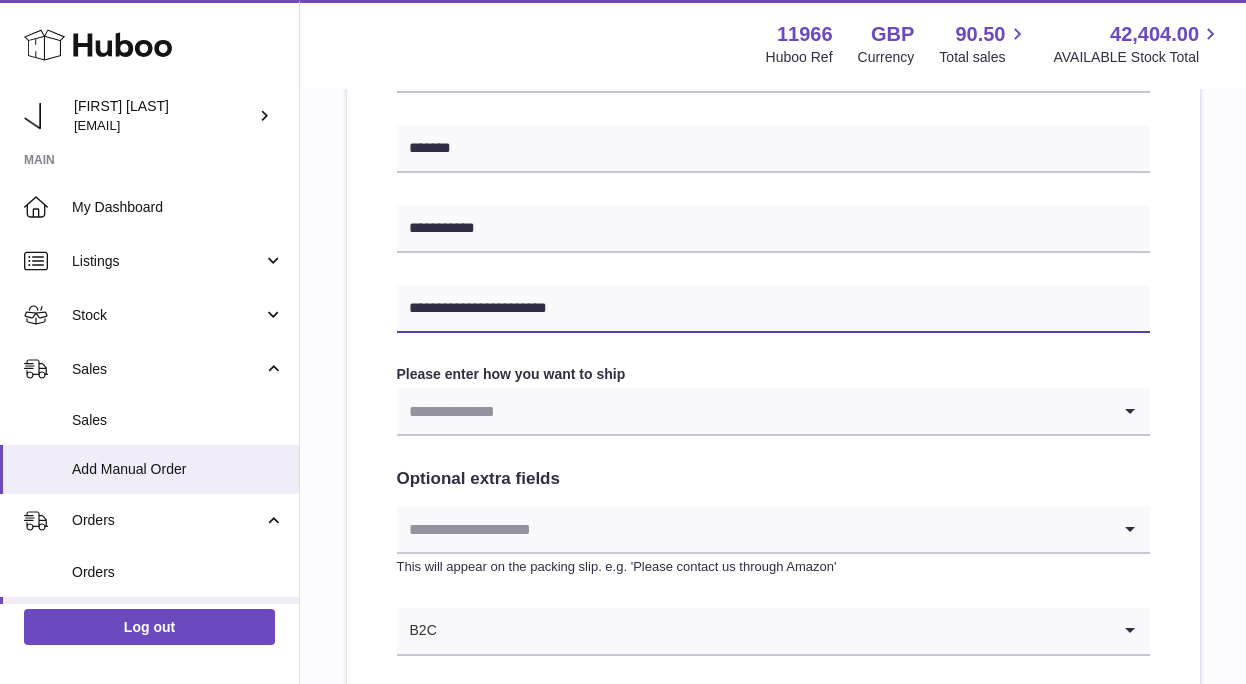 type on "**********" 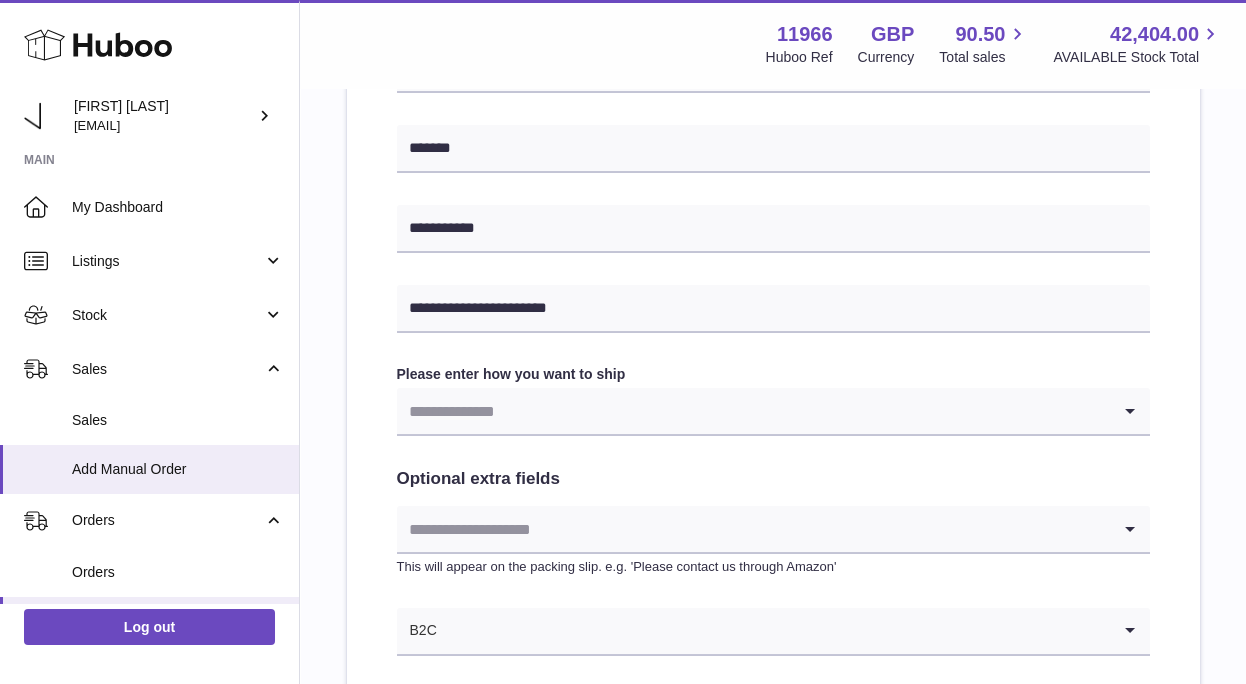 click on "Loading..." at bounding box center [773, 412] 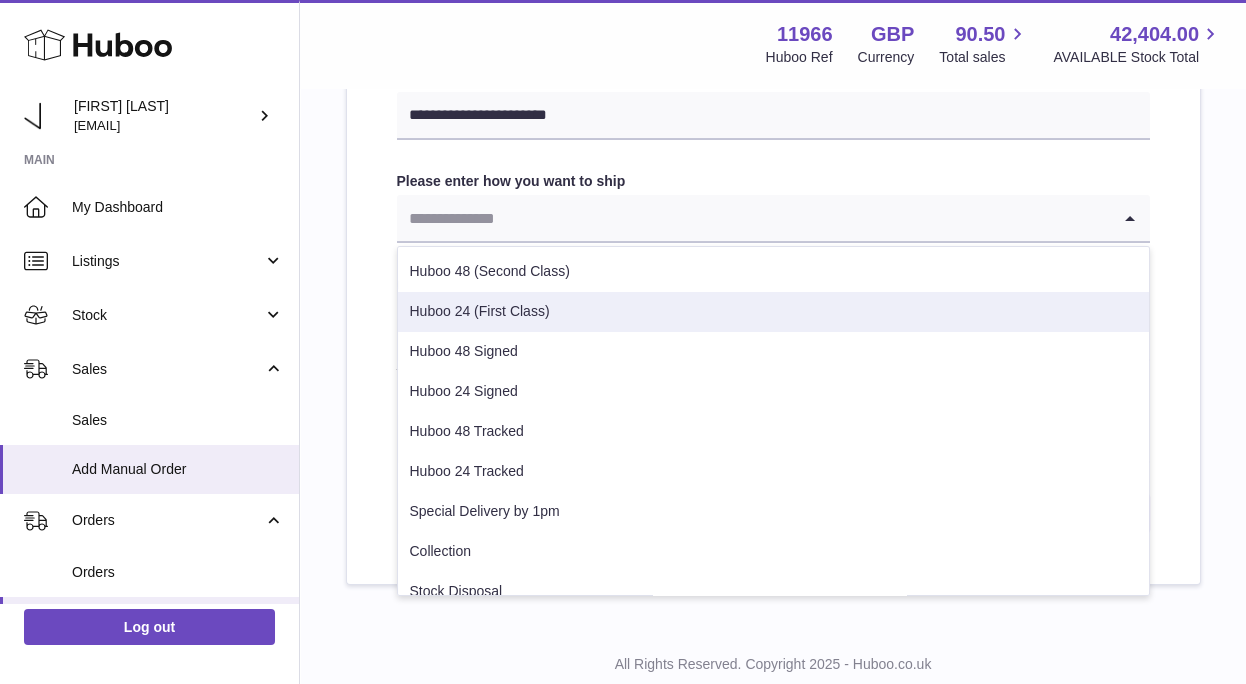 scroll, scrollTop: 1080, scrollLeft: 0, axis: vertical 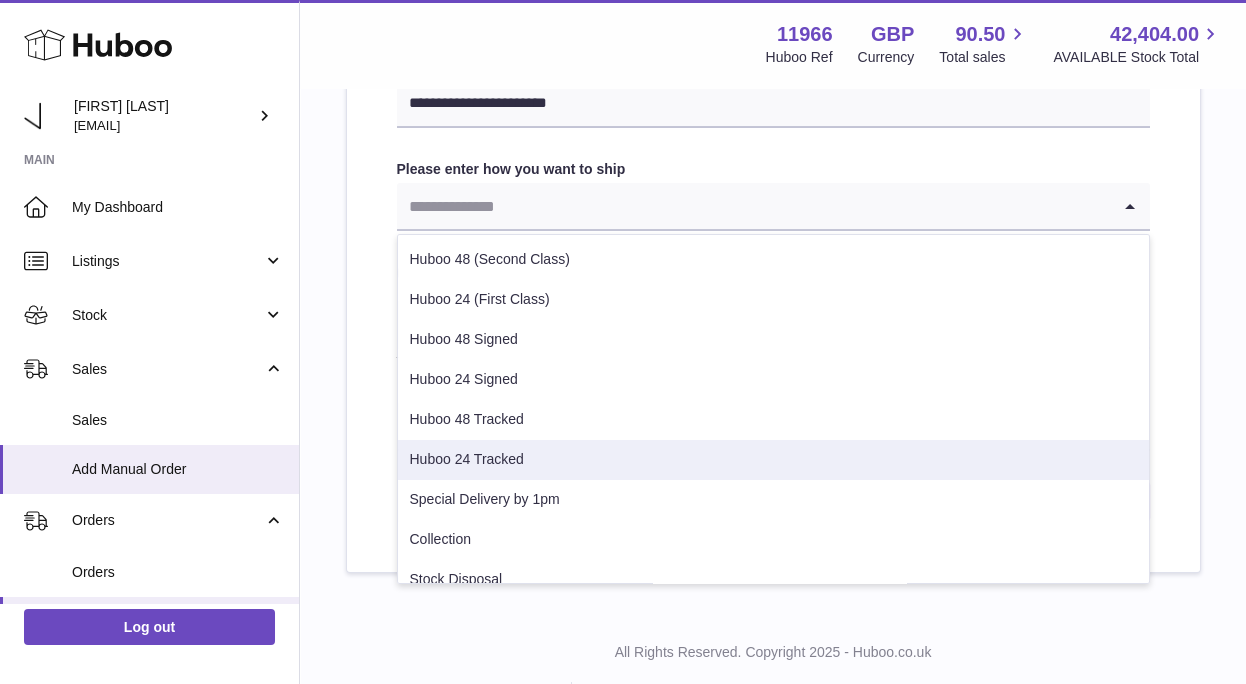 click on "Huboo 24 Tracked" at bounding box center (773, 460) 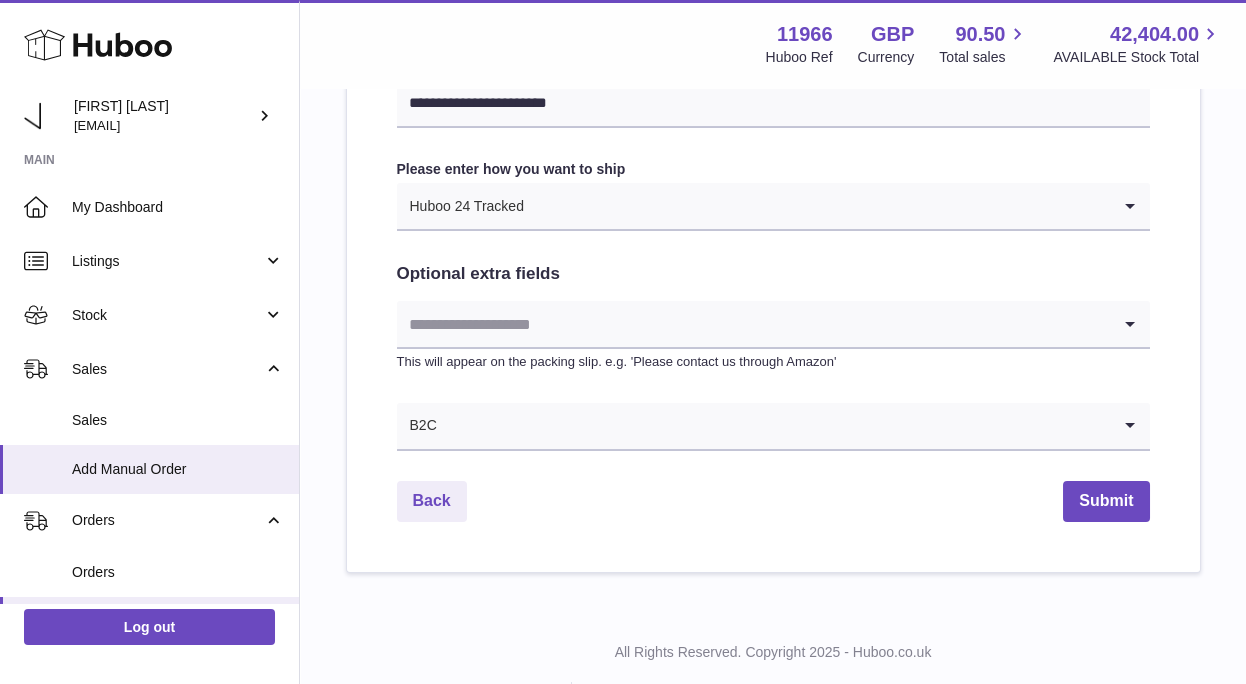 click at bounding box center [817, 206] 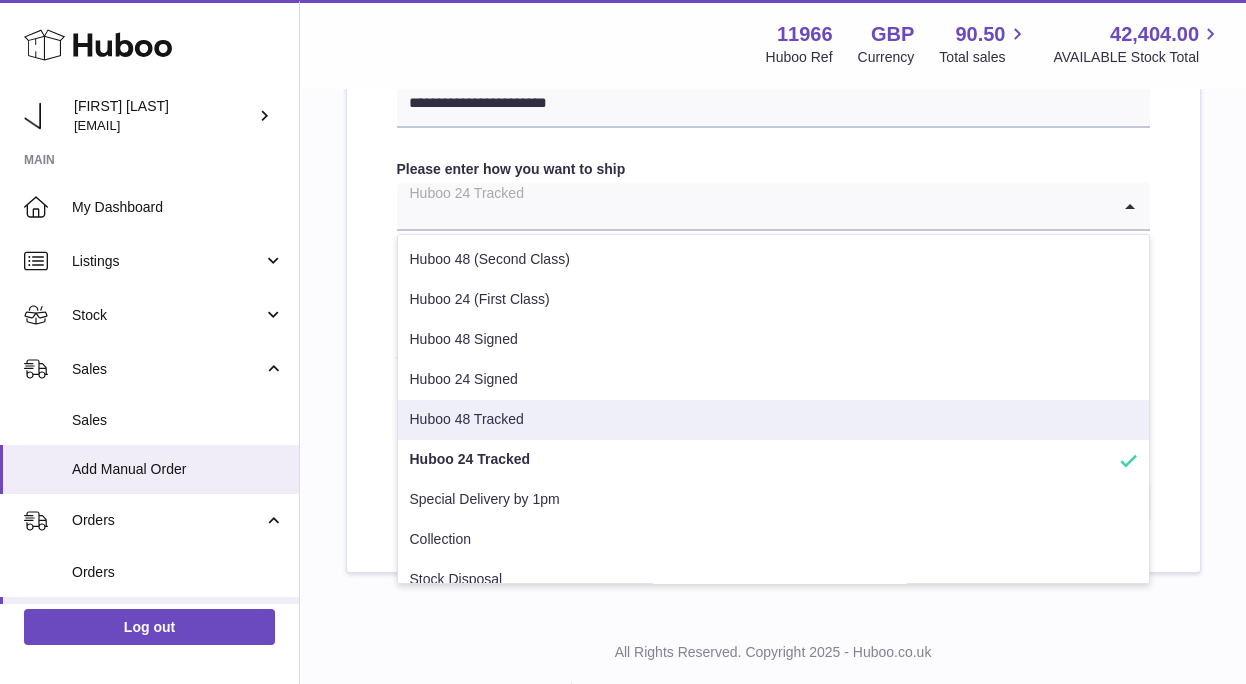 click on "Huboo 48 Tracked" at bounding box center [773, 420] 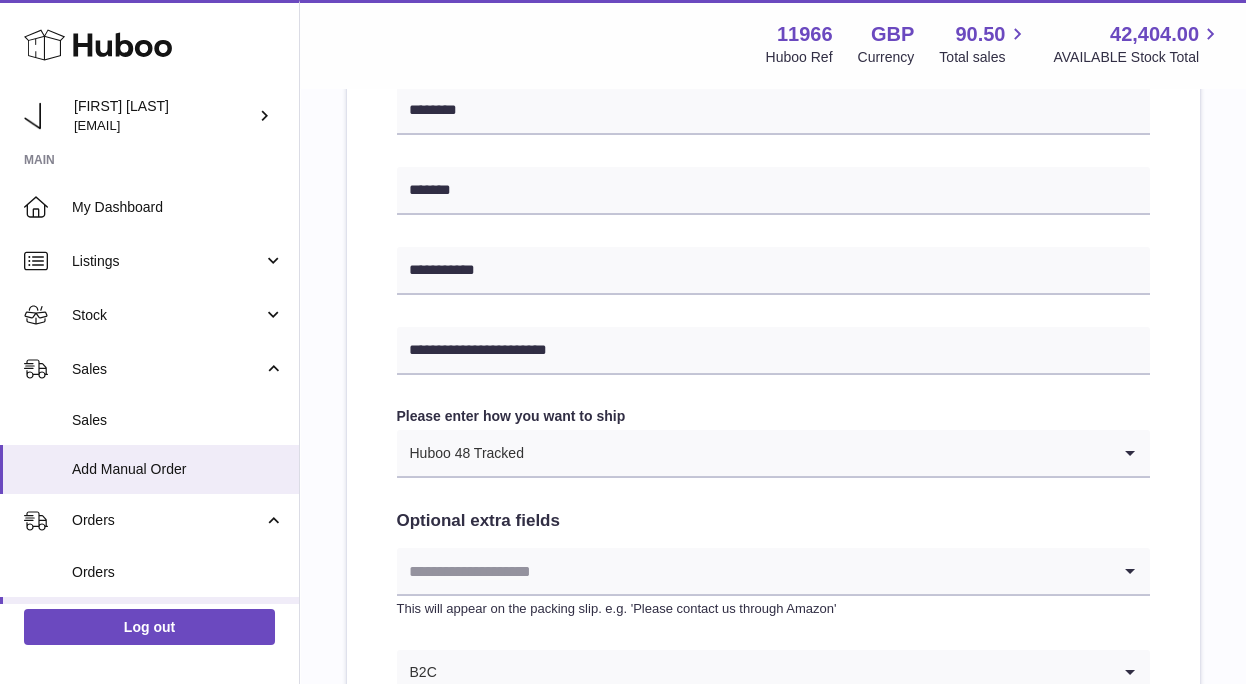 scroll, scrollTop: 1124, scrollLeft: 0, axis: vertical 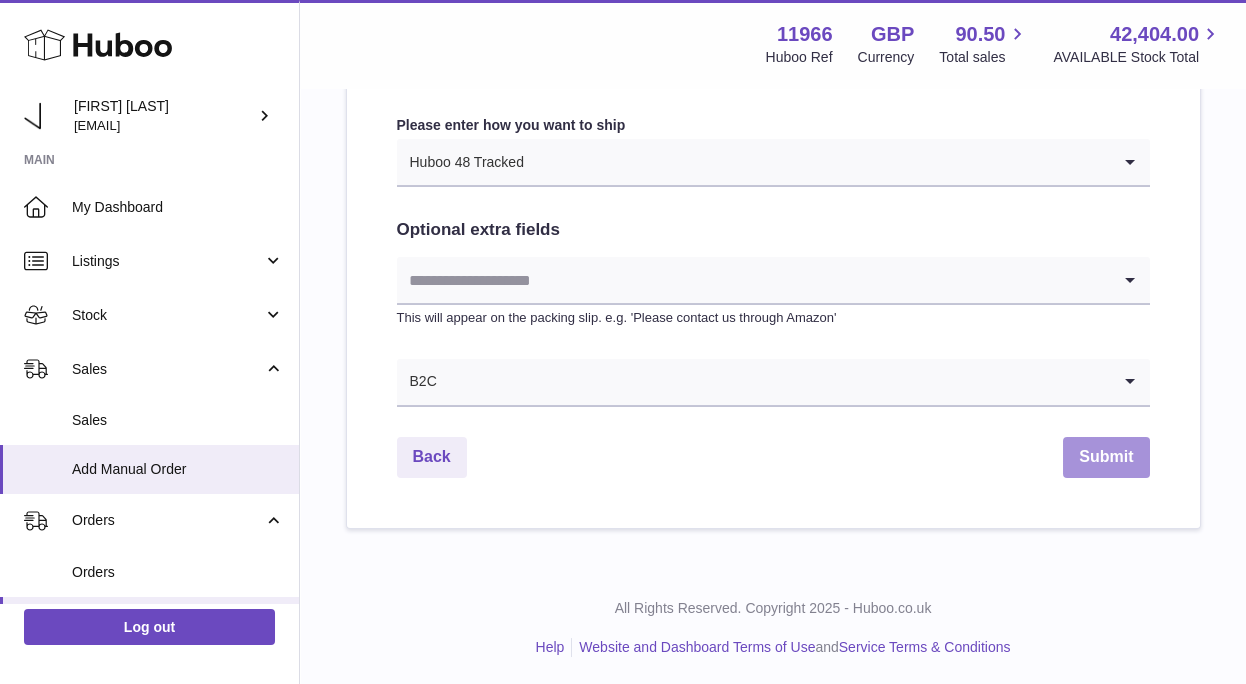 click on "Submit" at bounding box center [1106, 457] 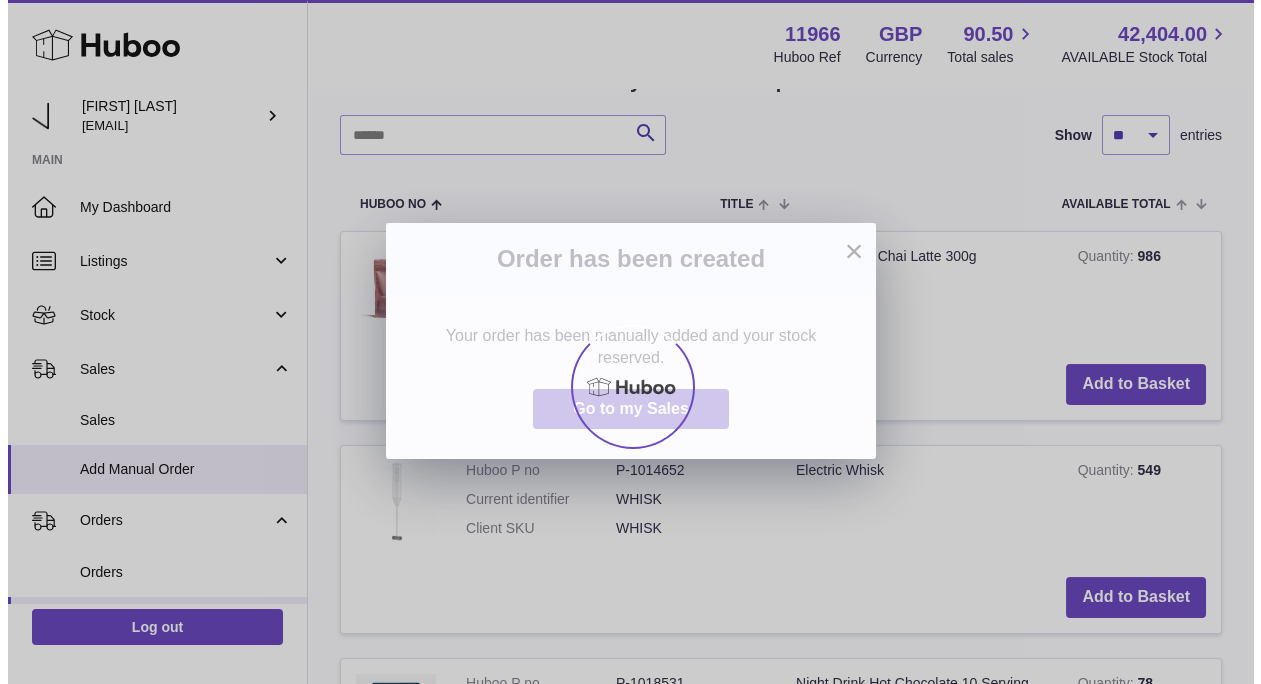 scroll, scrollTop: 0, scrollLeft: 0, axis: both 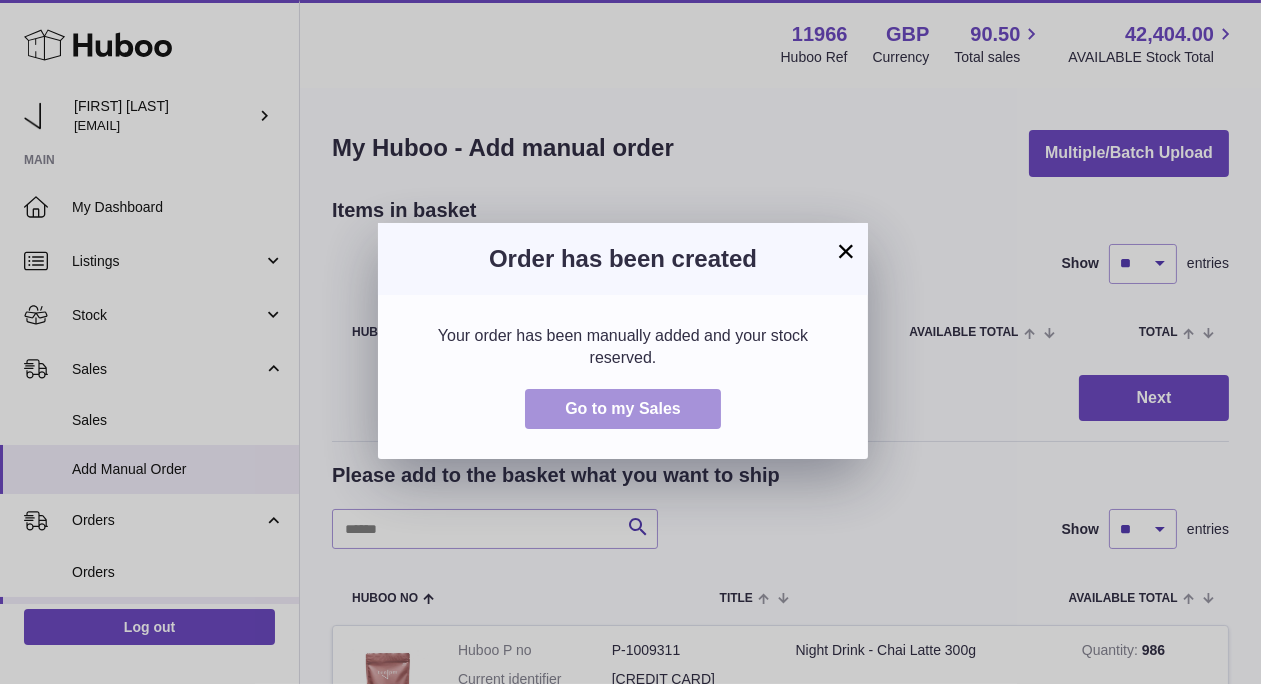 click on "Go to my Sales" at bounding box center [623, 408] 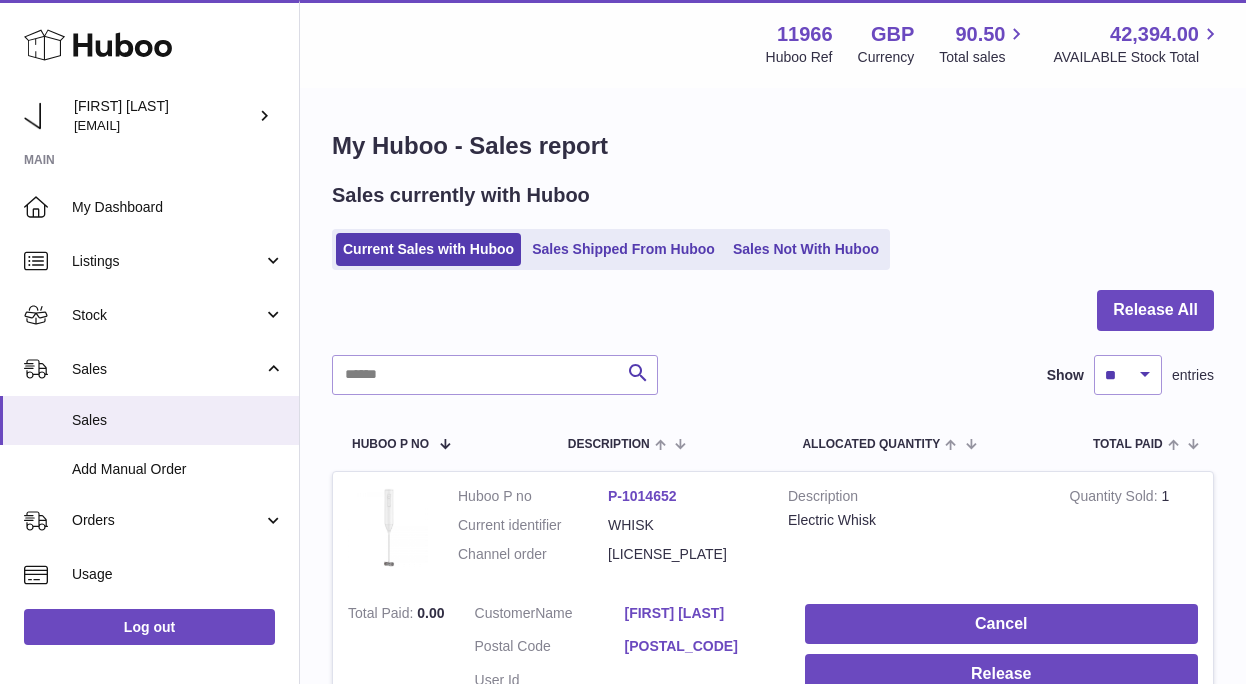 scroll, scrollTop: 0, scrollLeft: 0, axis: both 